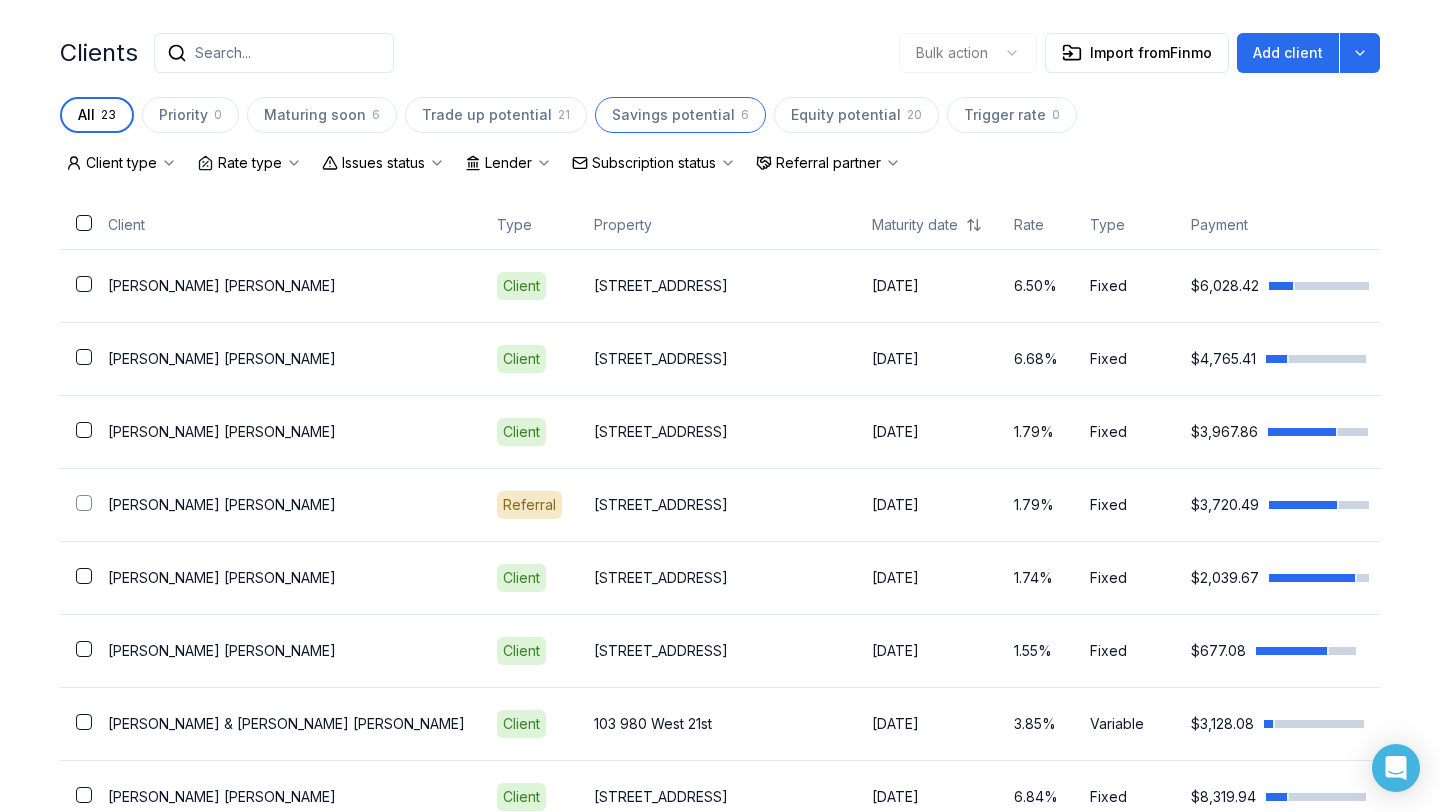 scroll, scrollTop: 496, scrollLeft: 0, axis: vertical 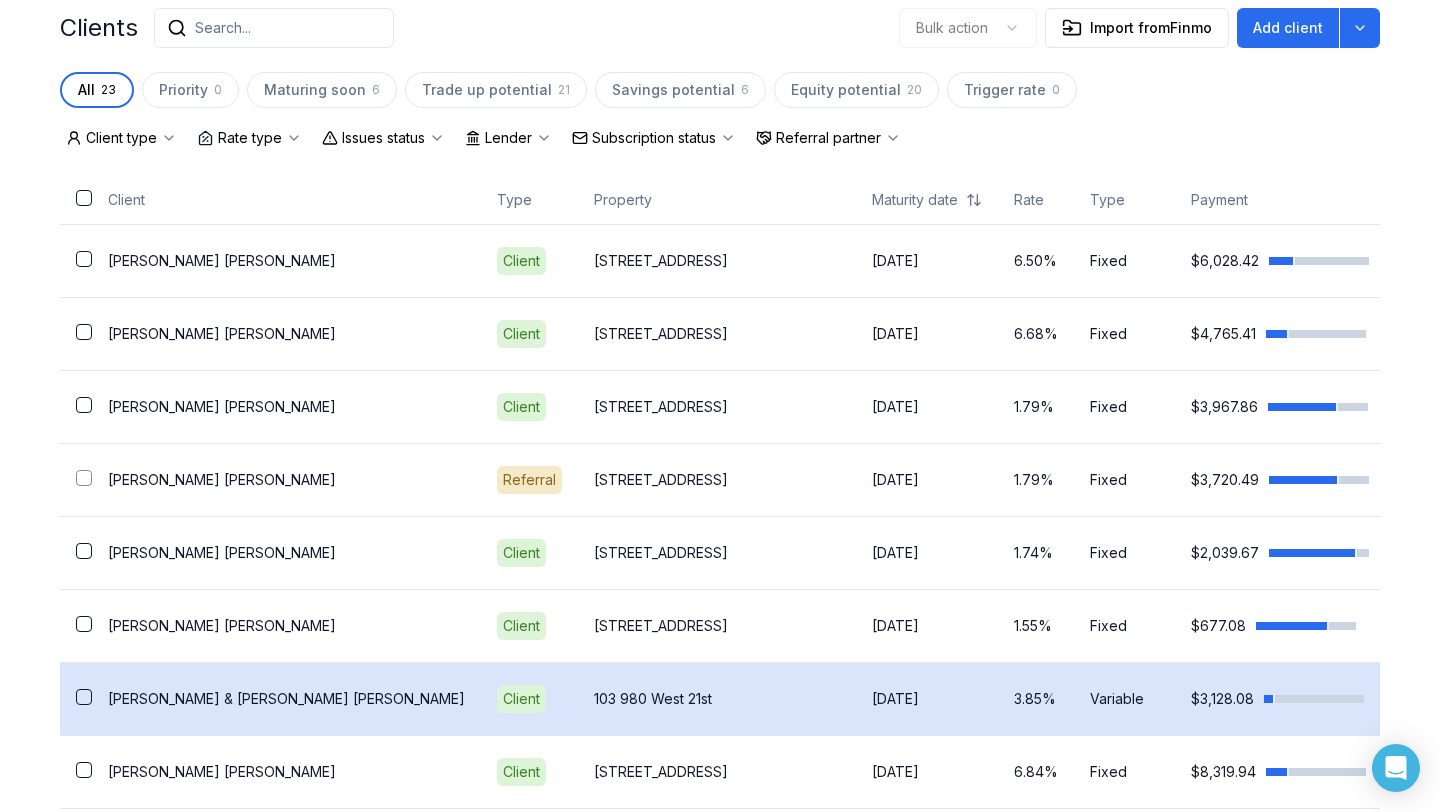 click on "103 980 West 21st" at bounding box center (717, 699) 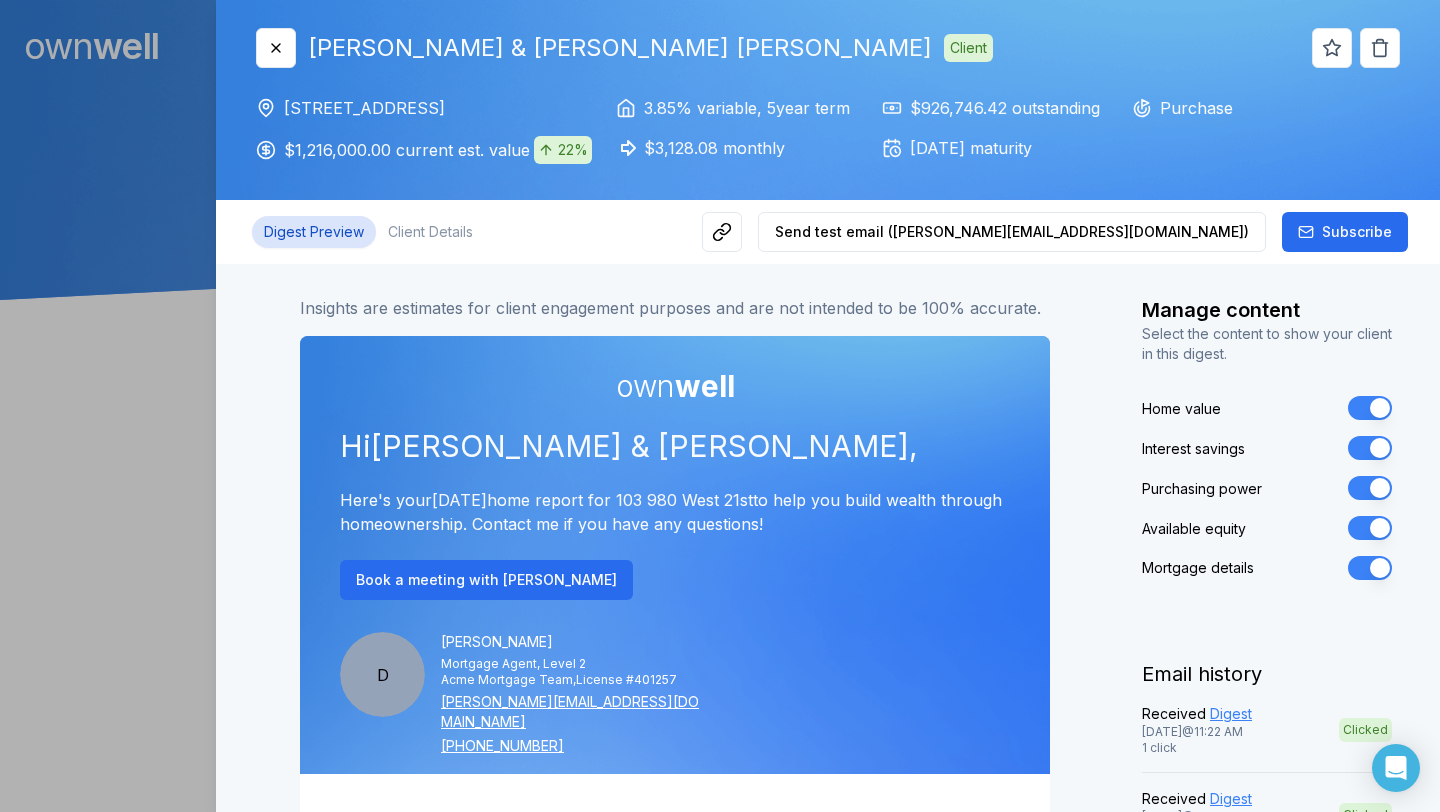 scroll, scrollTop: 0, scrollLeft: 0, axis: both 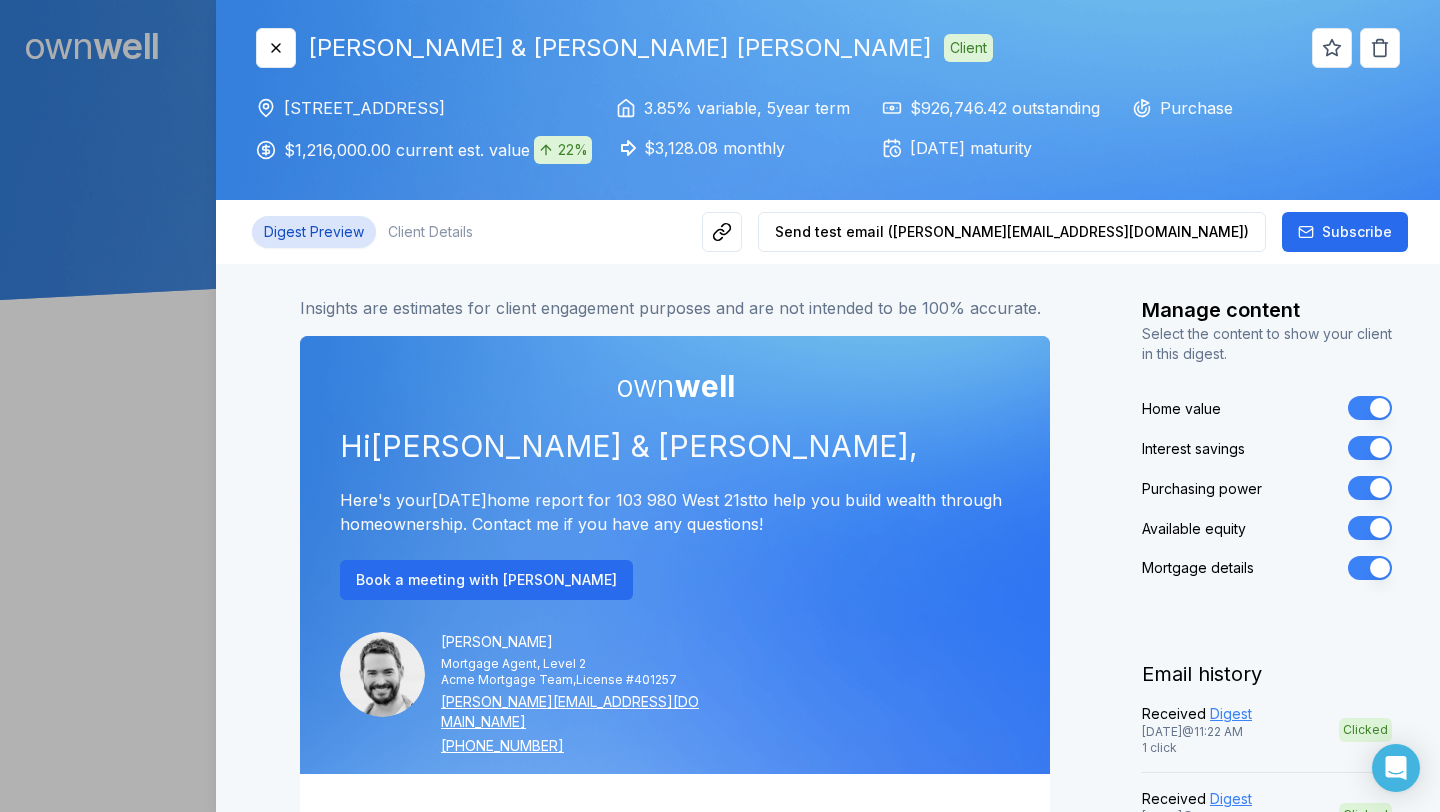 click on "103 980 West 21st Vancouver, BC, V5Z 1Z1 $1,216,000.00   current est. value 22%" at bounding box center (424, 130) 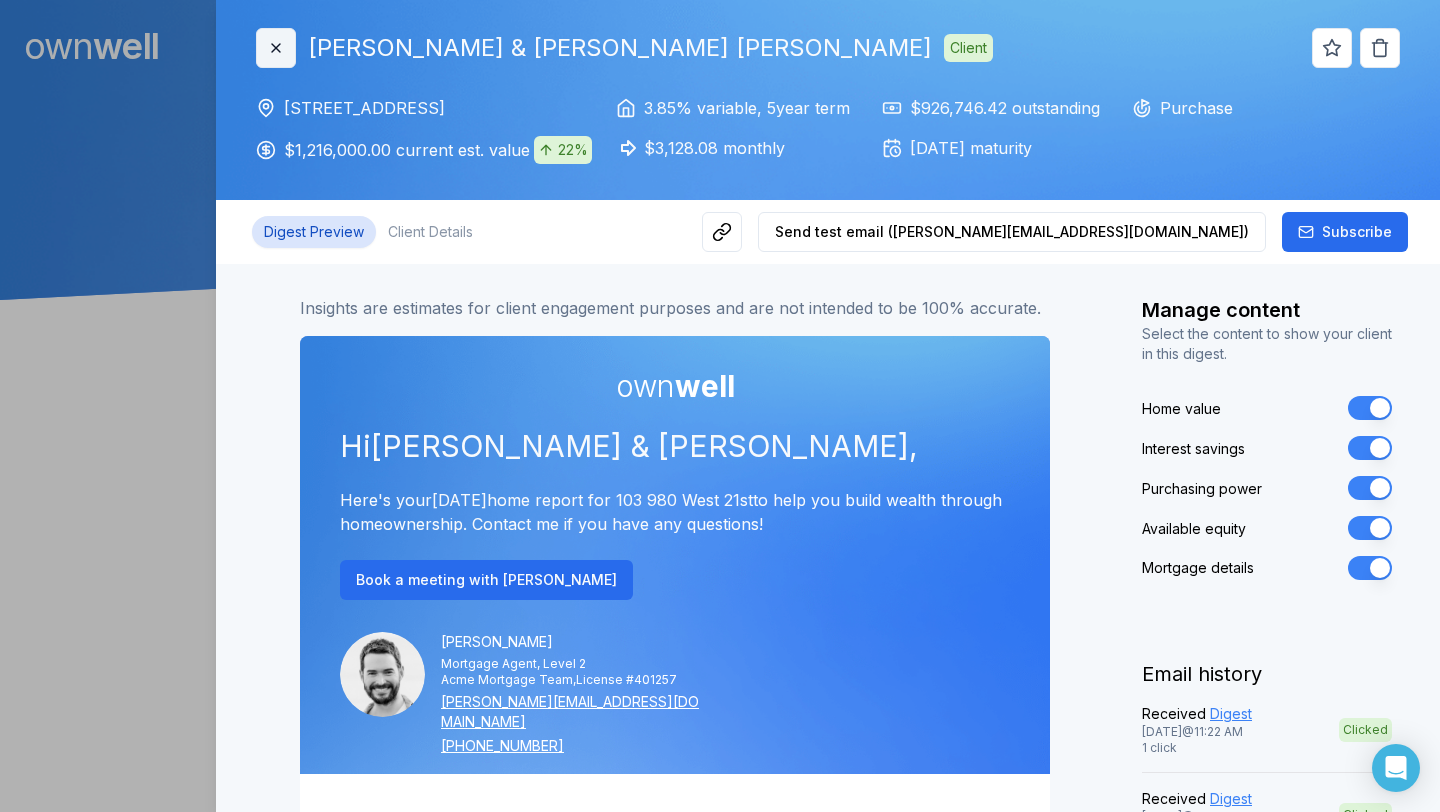 click 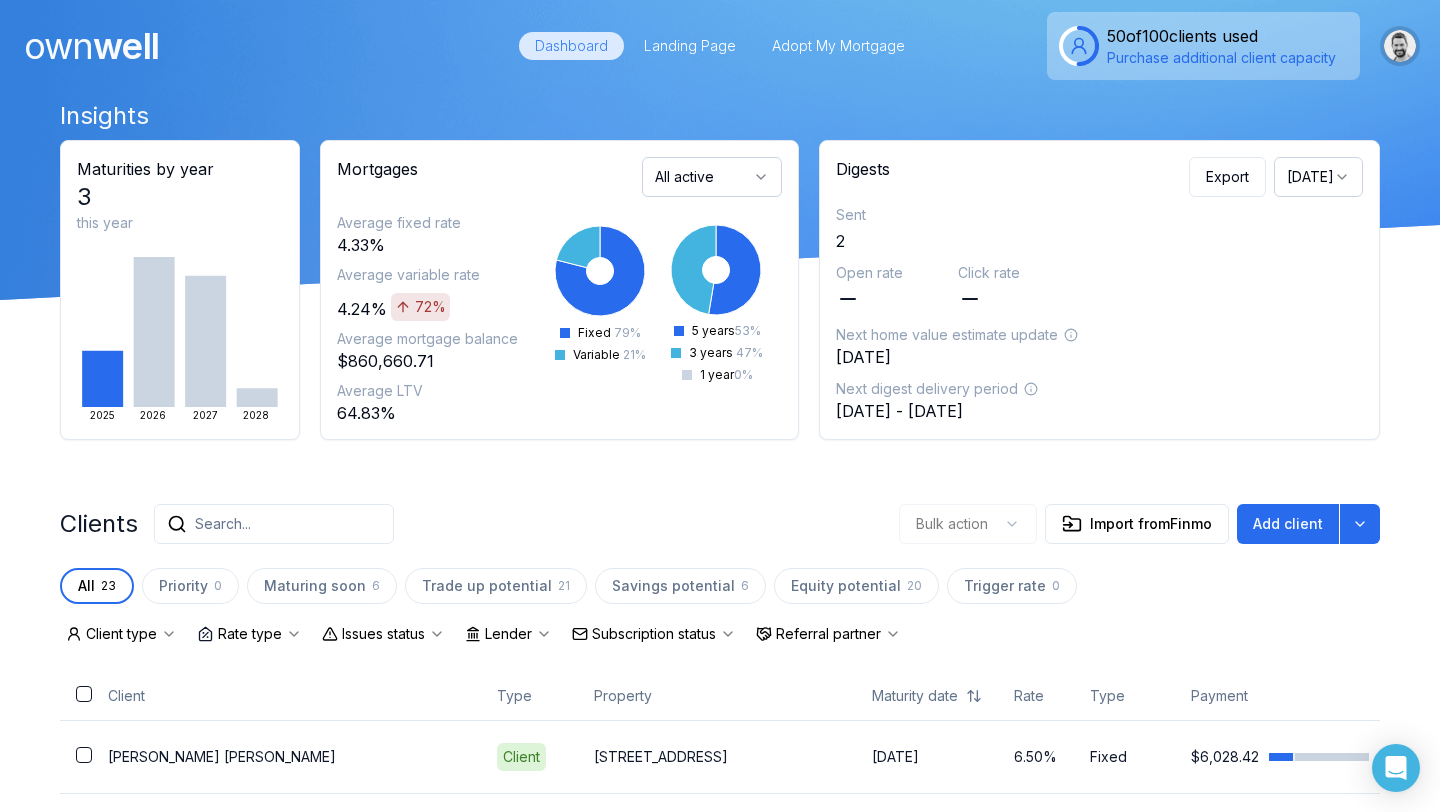 click at bounding box center (1400, 46) 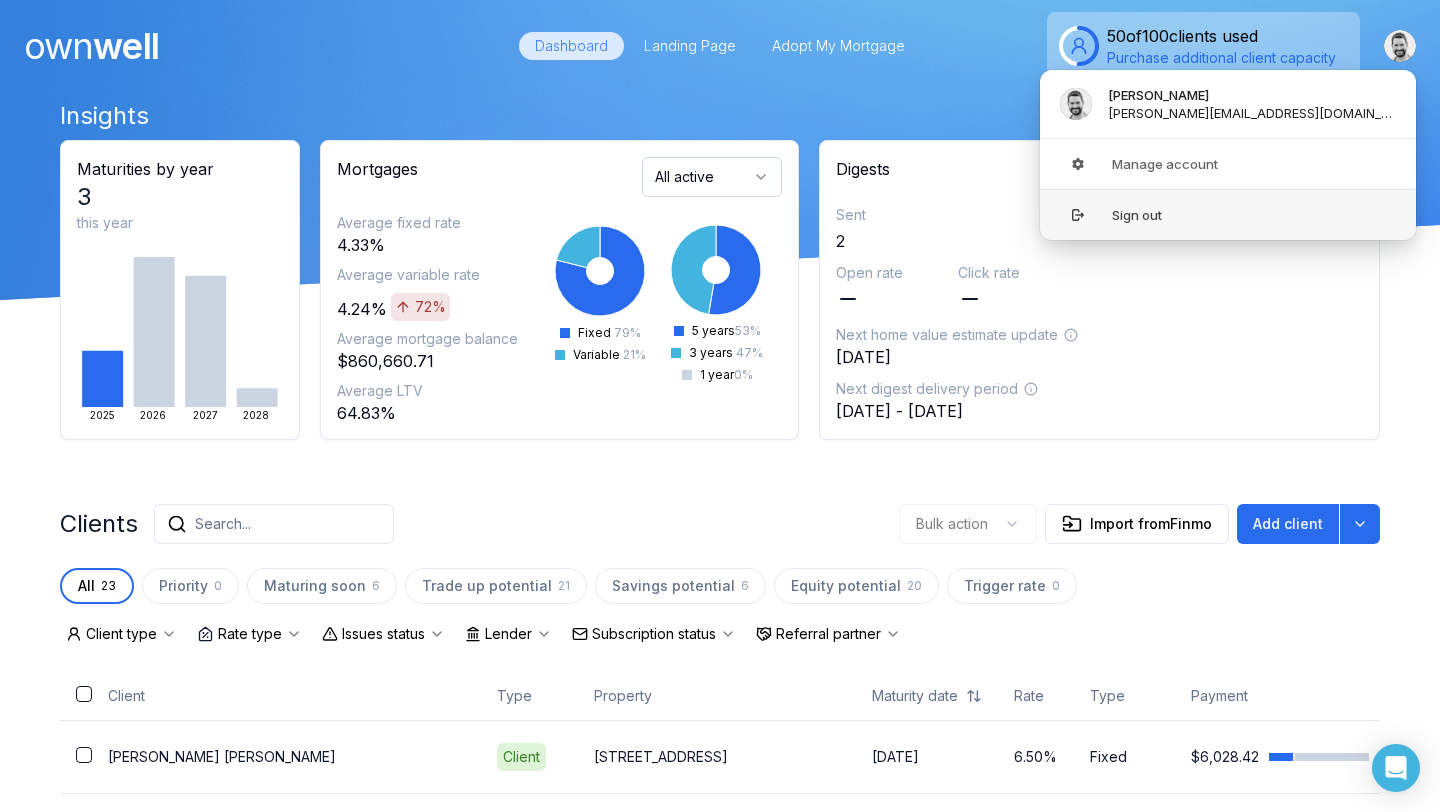 click on "Sign out" at bounding box center (1228, 214) 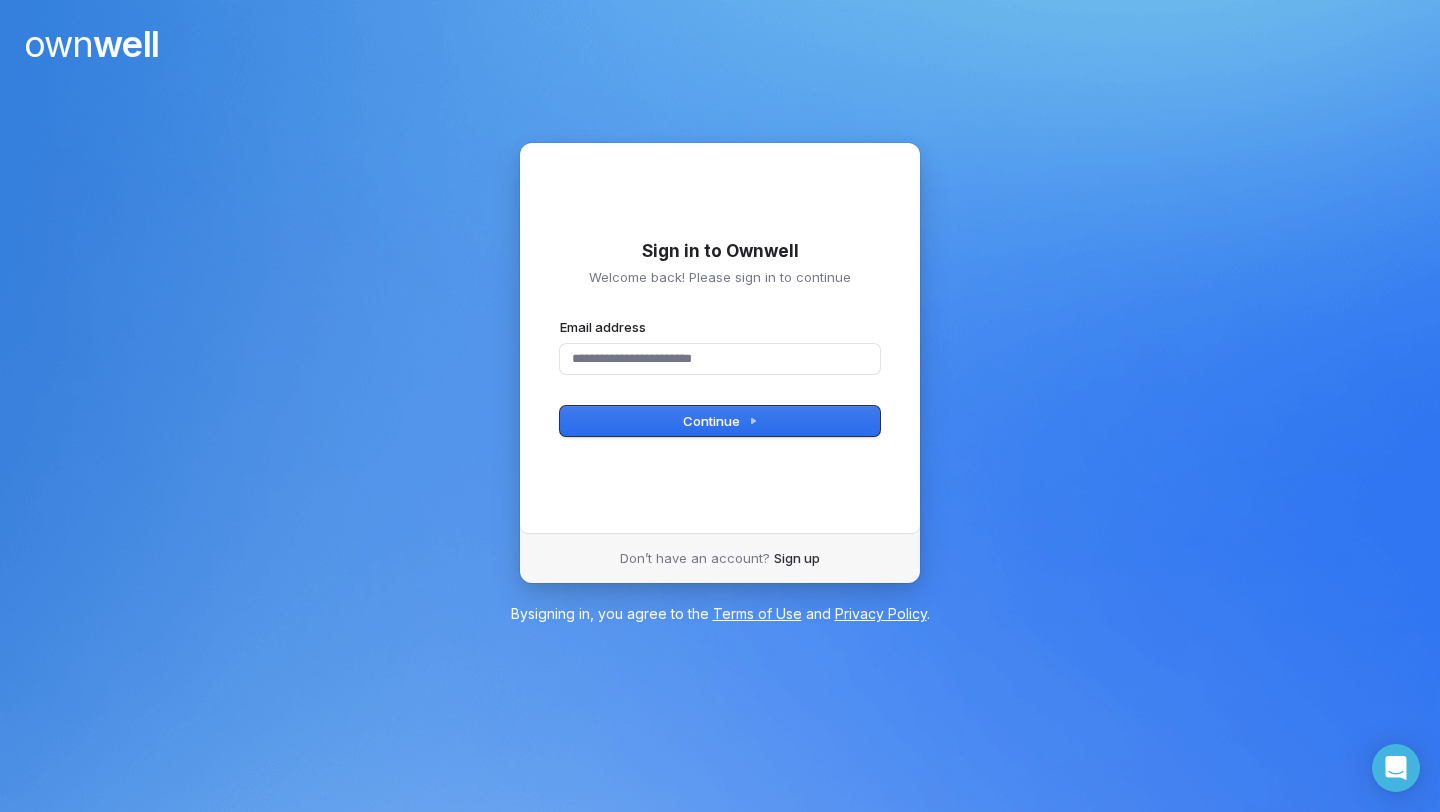 type 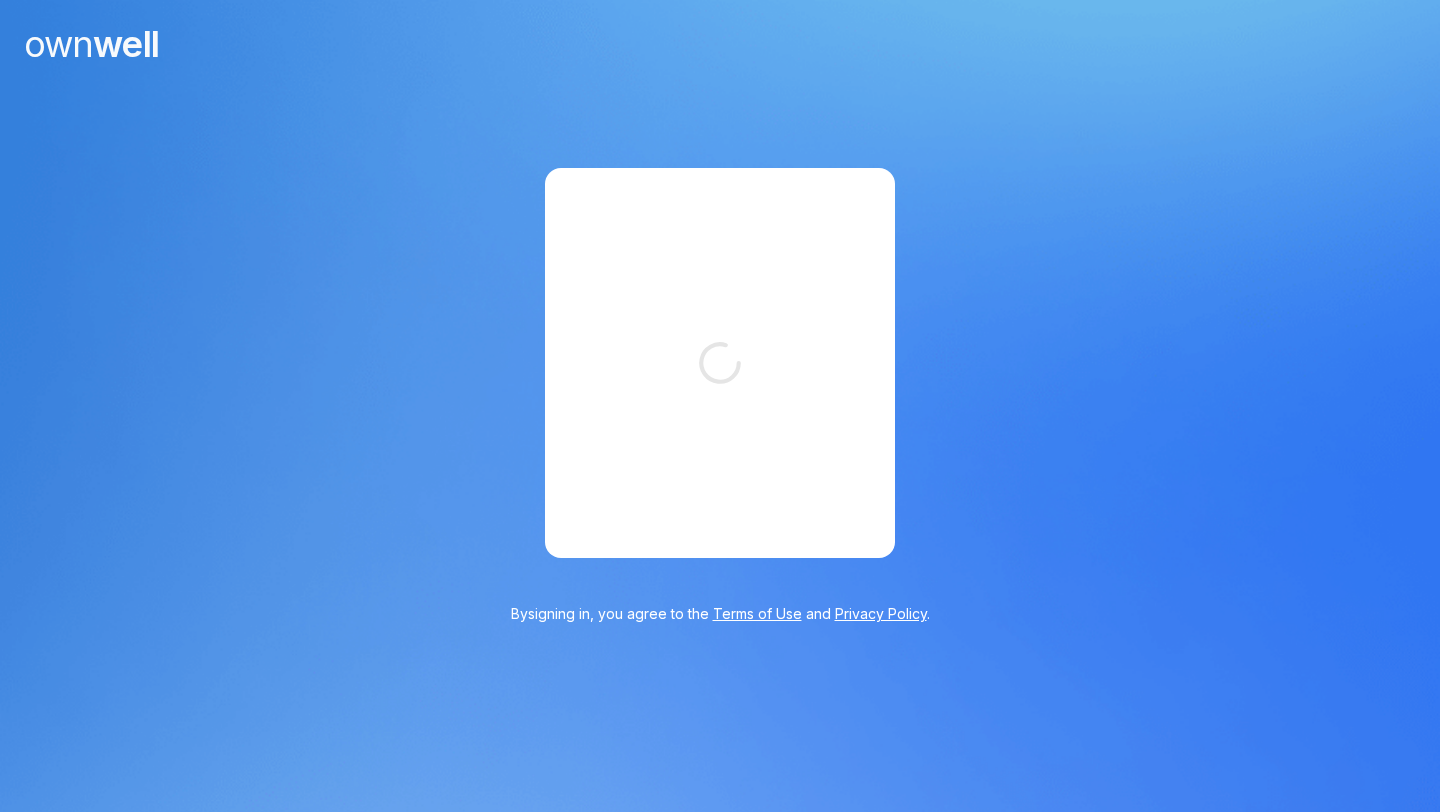 scroll, scrollTop: 0, scrollLeft: 0, axis: both 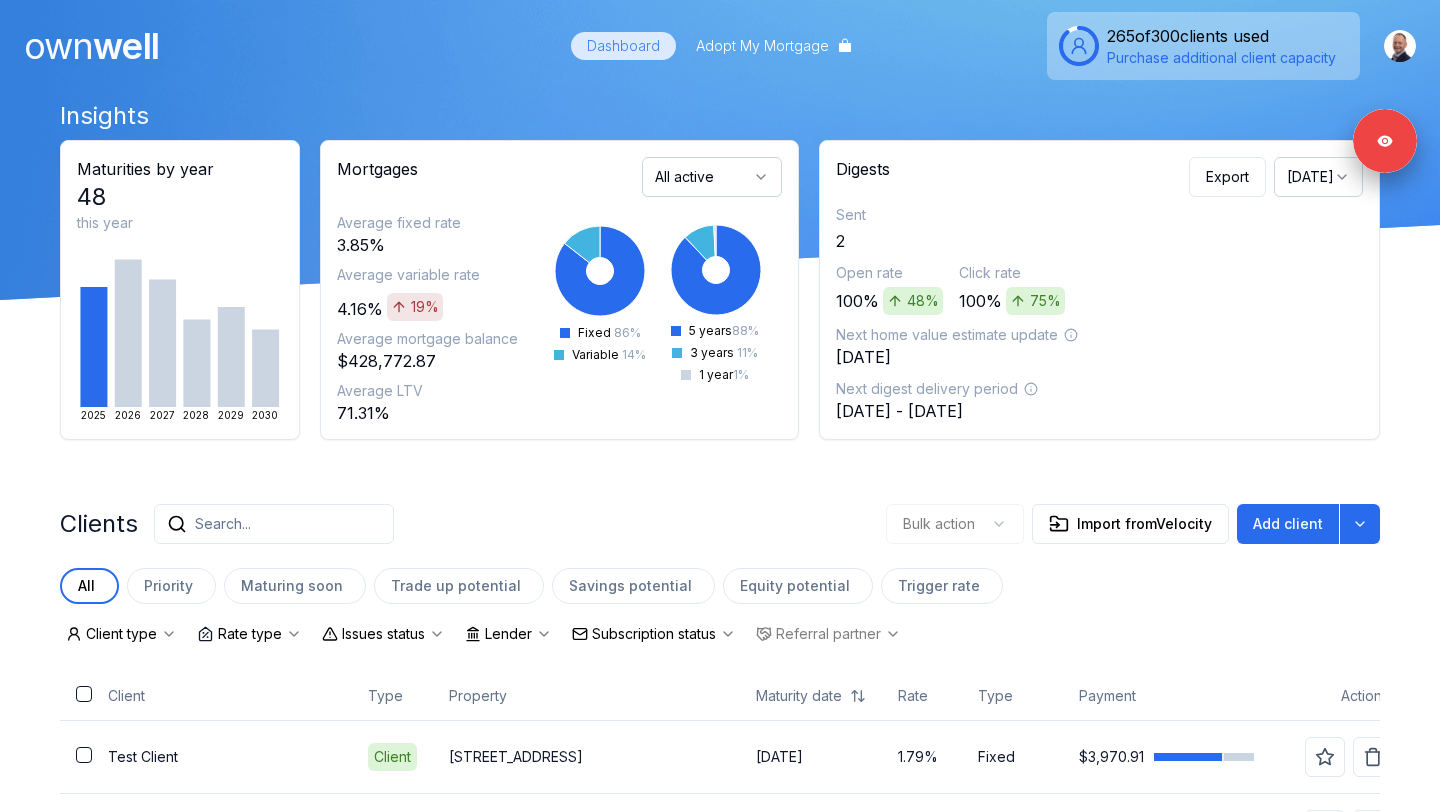 click on "[DATE]" at bounding box center [1318, 177] 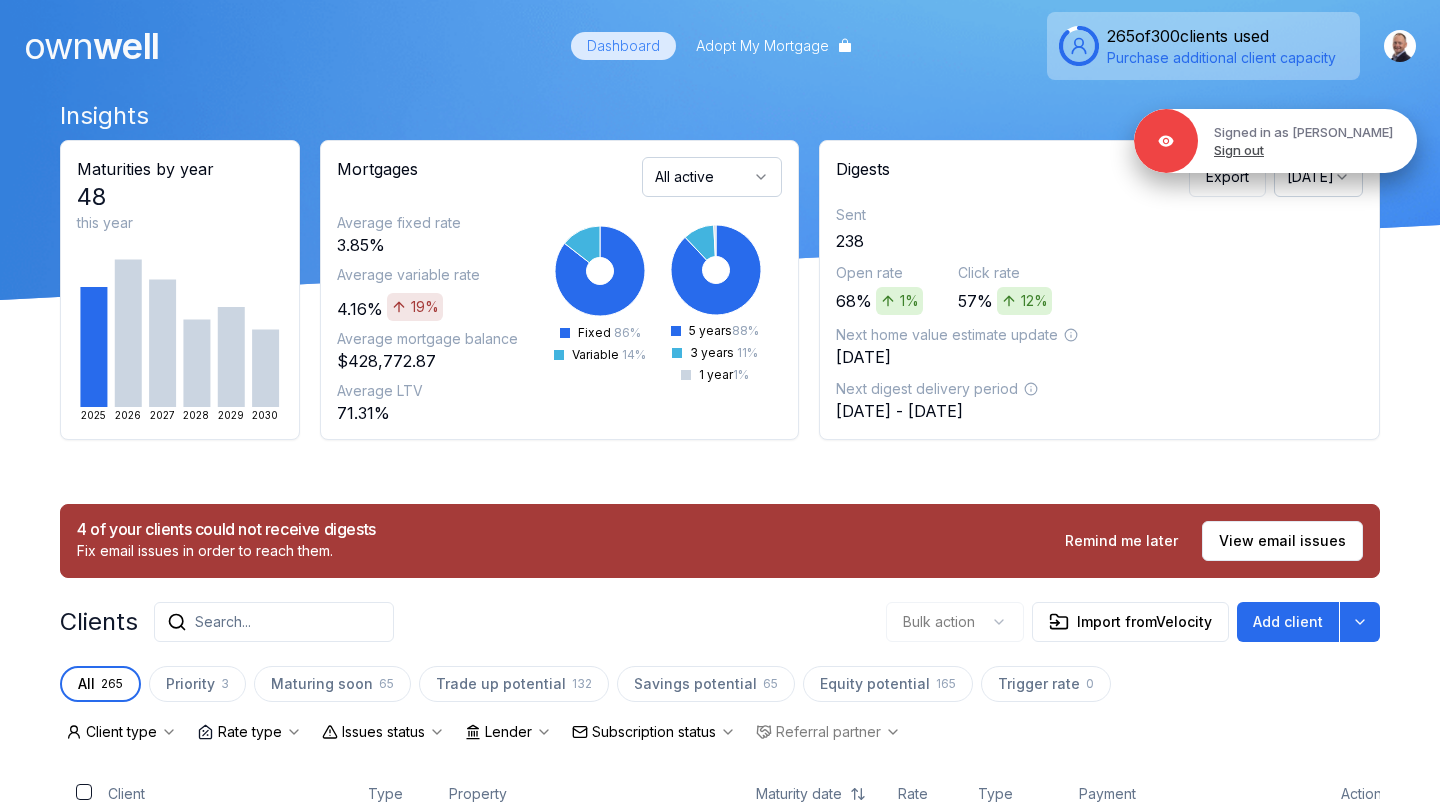 click on "Sign out" at bounding box center [1239, 150] 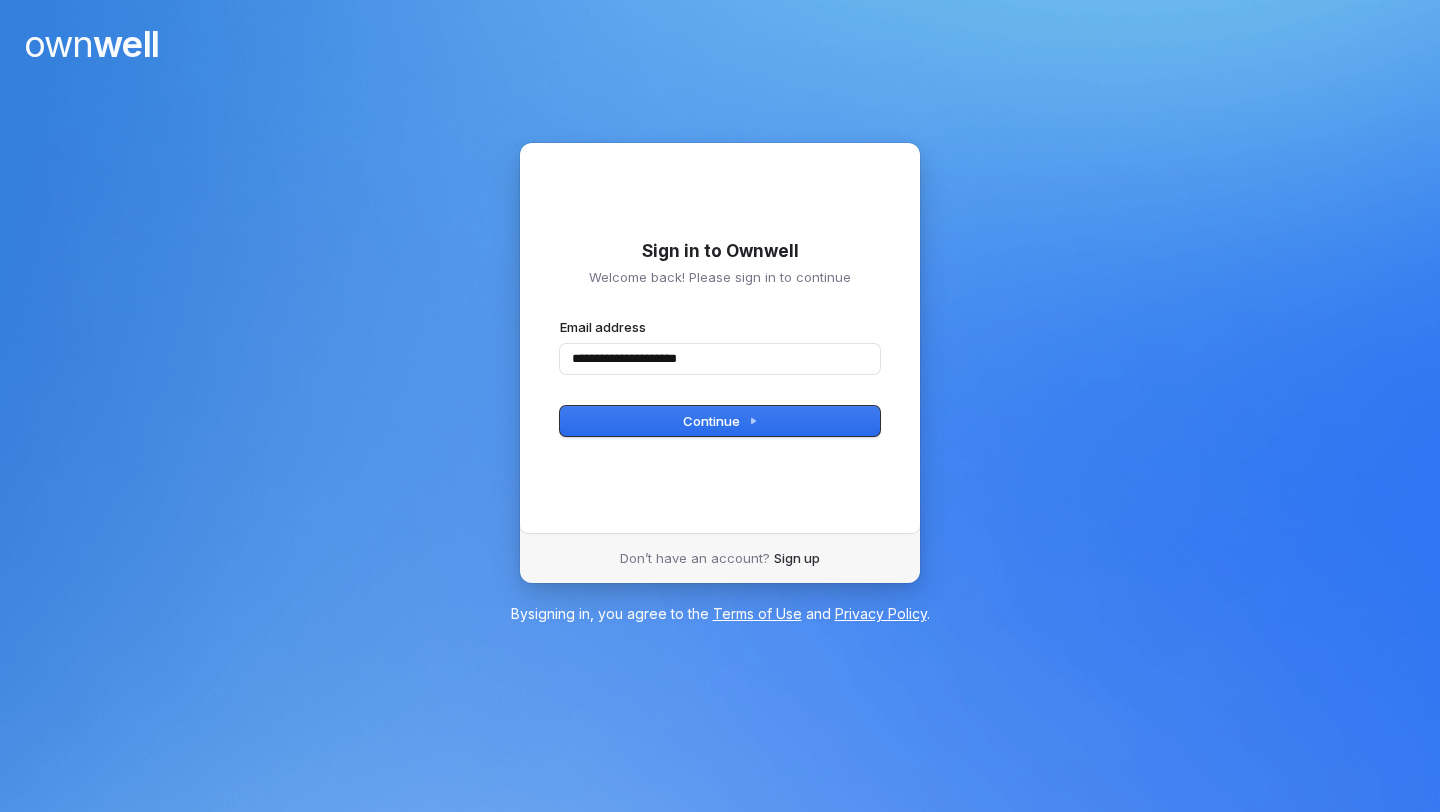 type on "**********" 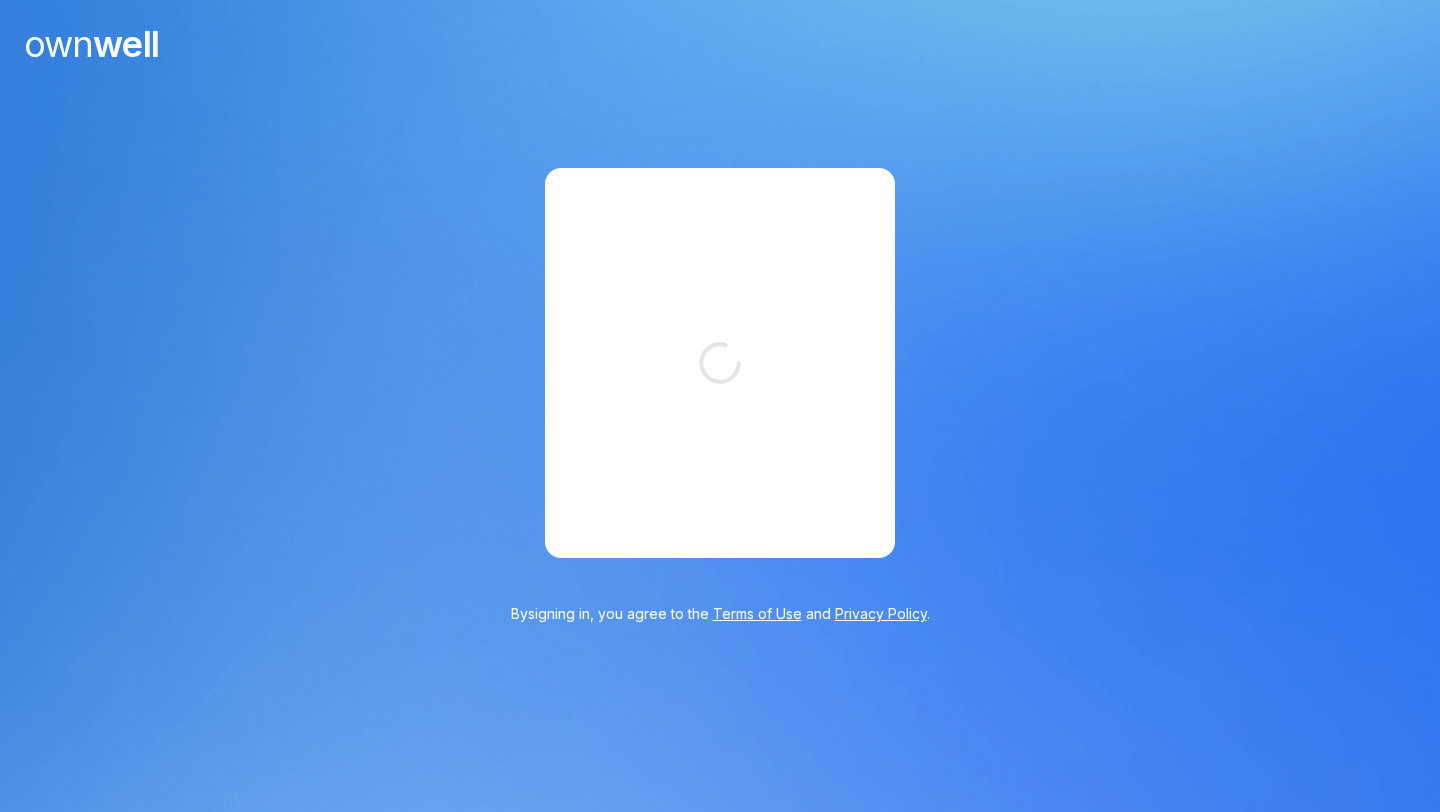 scroll, scrollTop: 0, scrollLeft: 0, axis: both 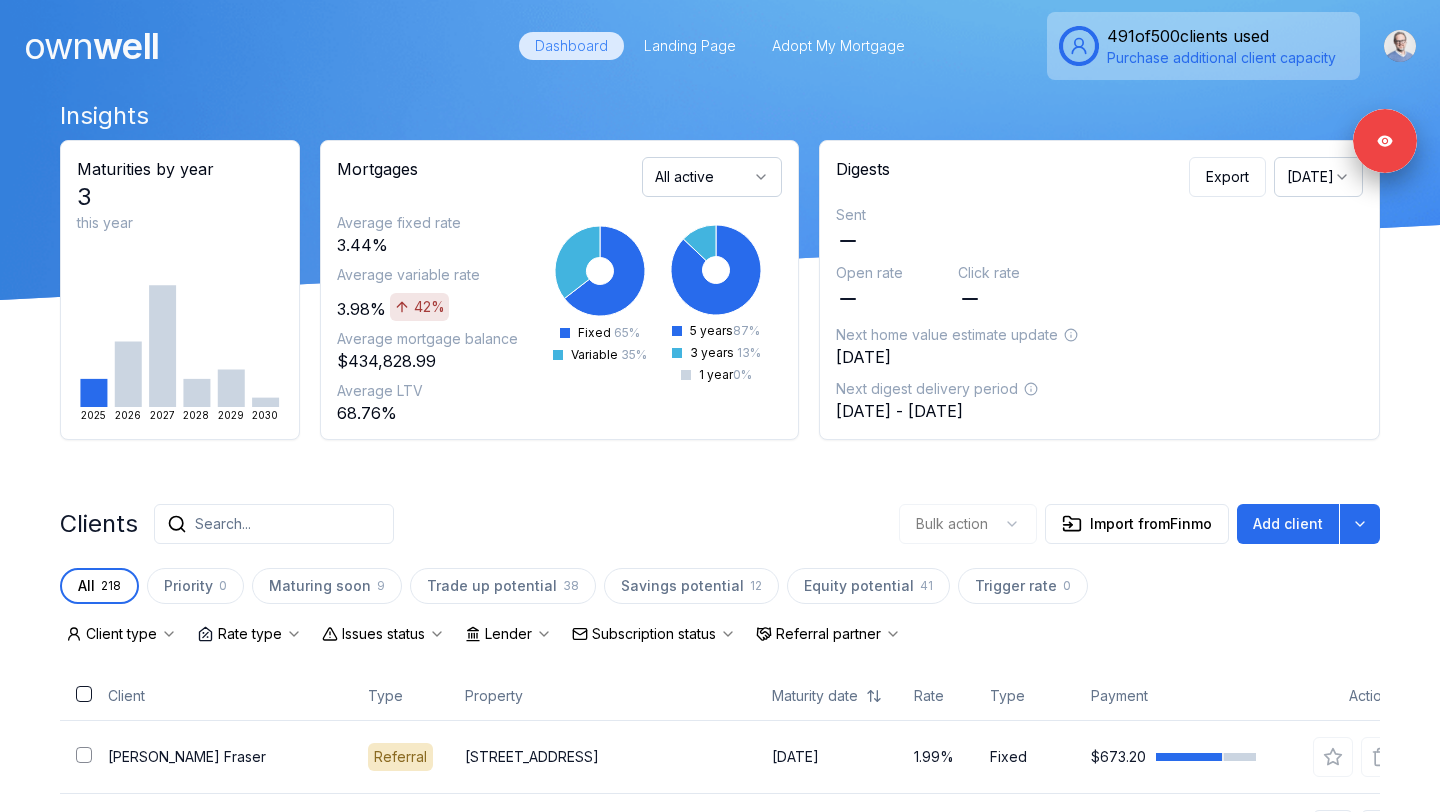 click on "Client type" at bounding box center (121, 634) 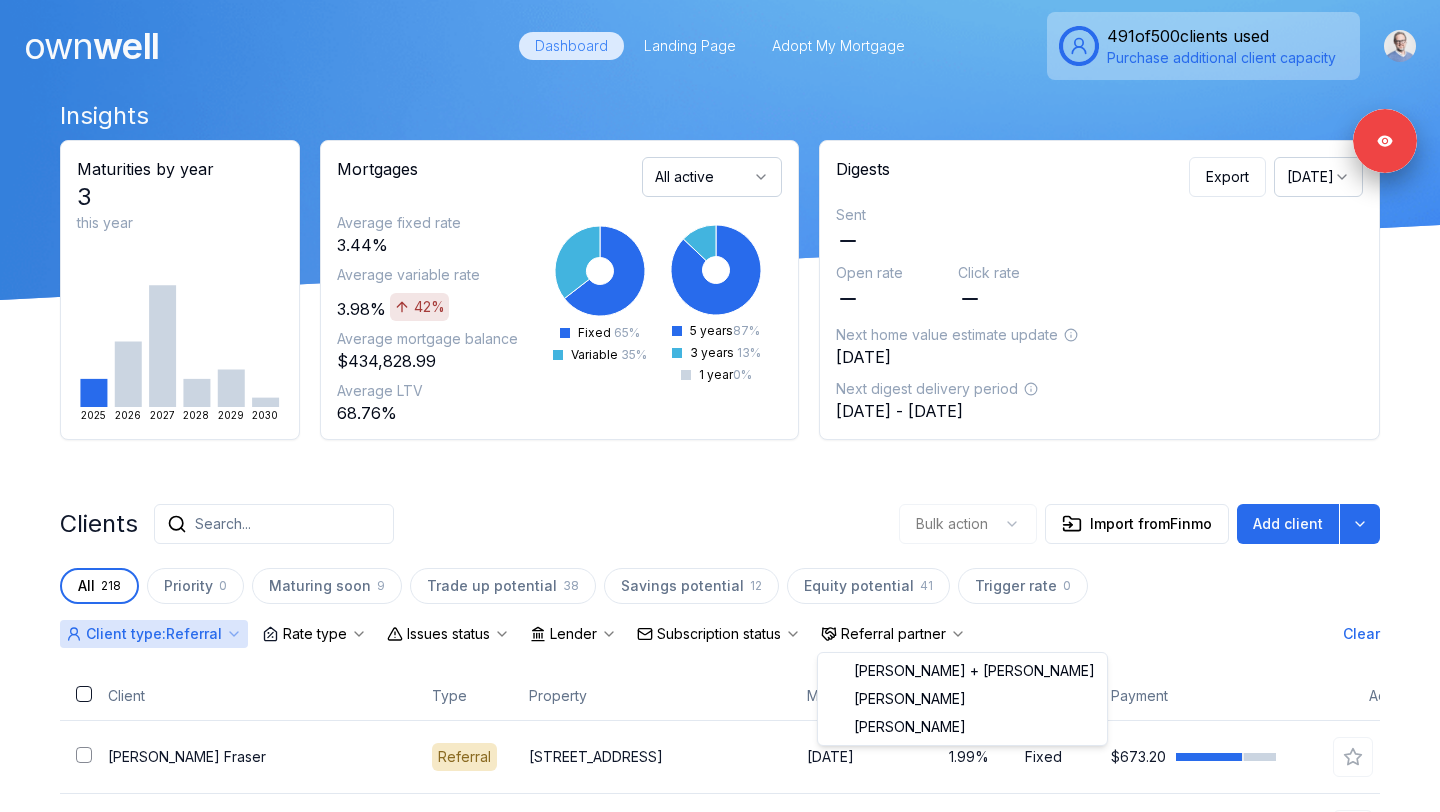 click 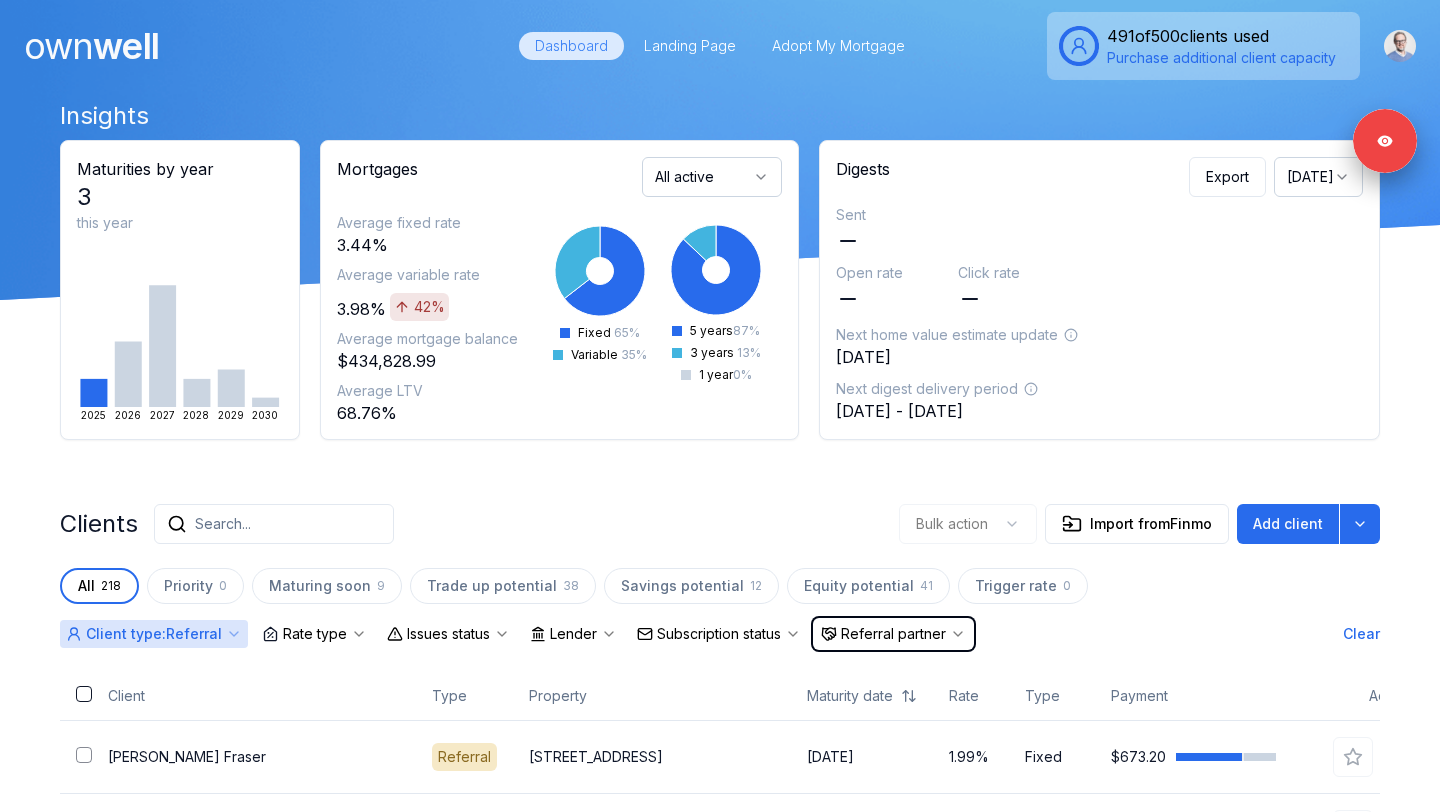 click on "Client type :  Referral Rate type Issues status Lender Subscription status Referral partner Clear" at bounding box center (720, 634) 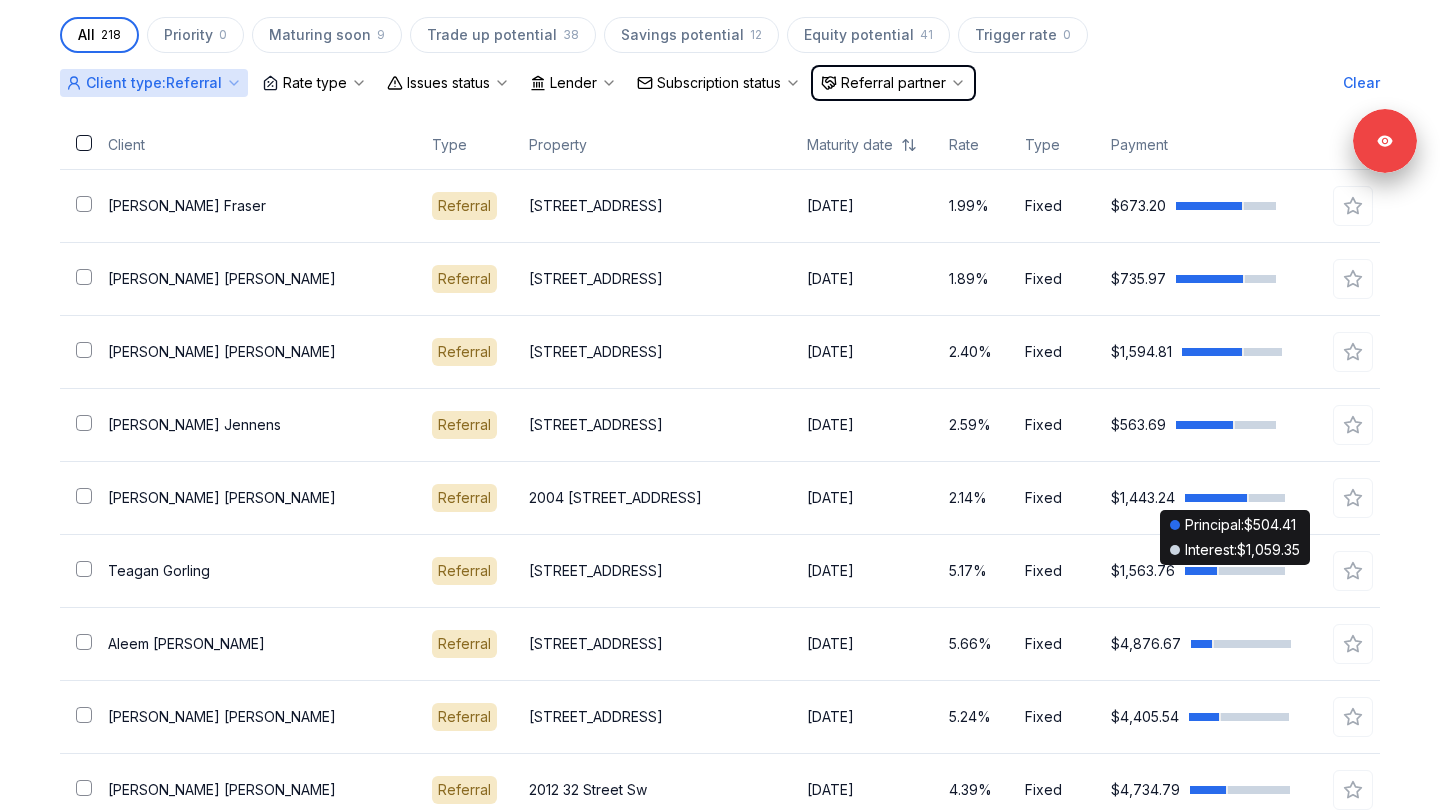scroll, scrollTop: 552, scrollLeft: 0, axis: vertical 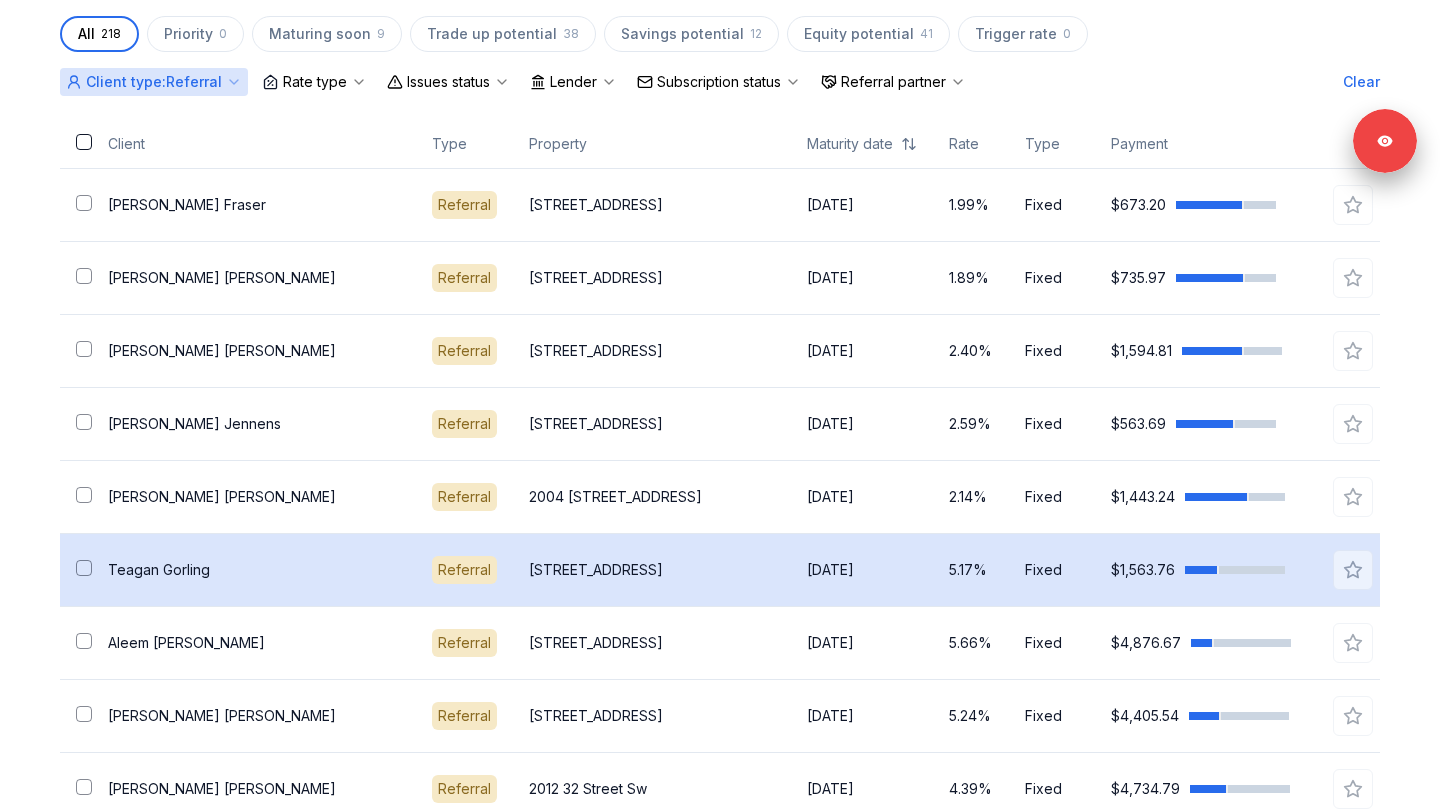 click on "Teagan   Gorling" at bounding box center [254, 570] 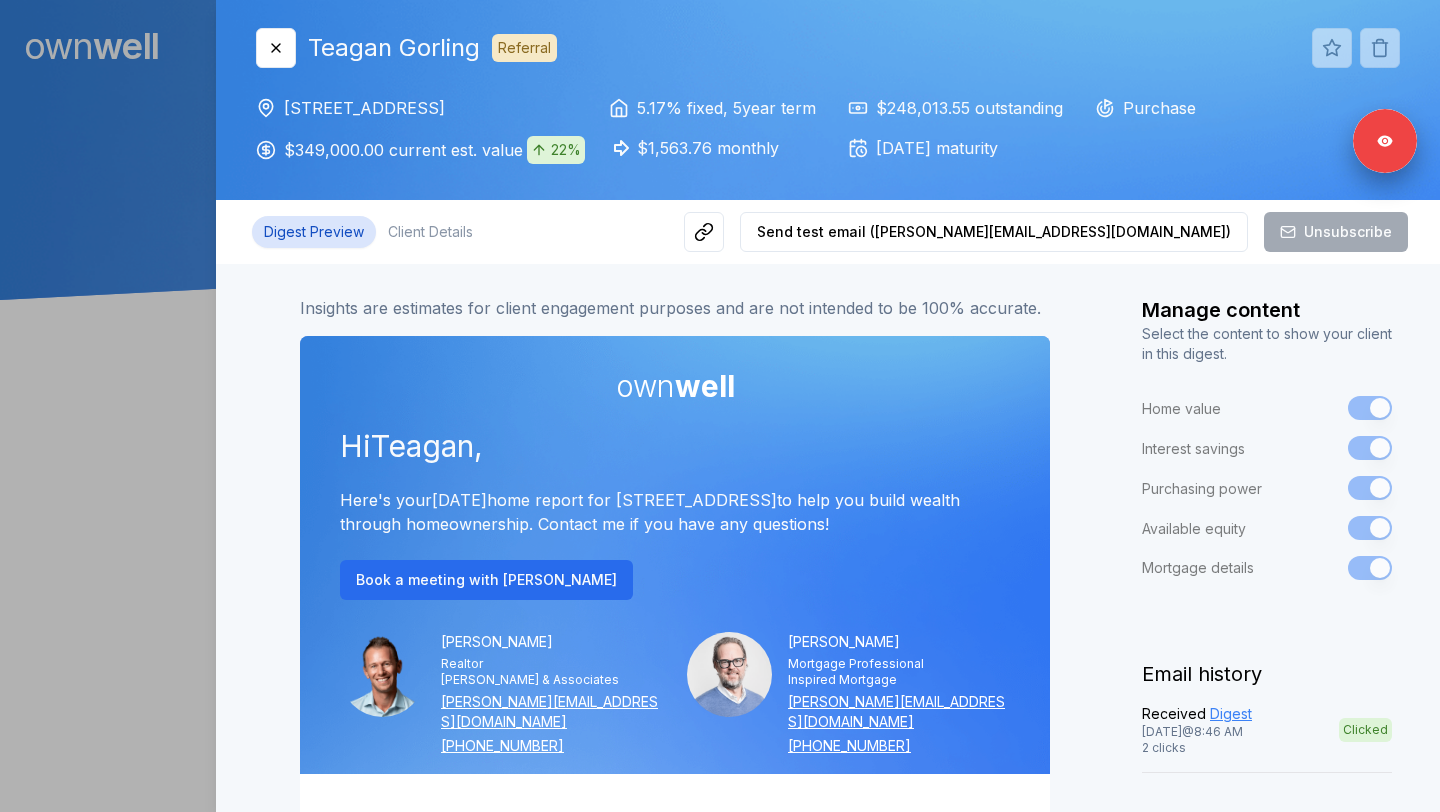 scroll, scrollTop: 0, scrollLeft: 0, axis: both 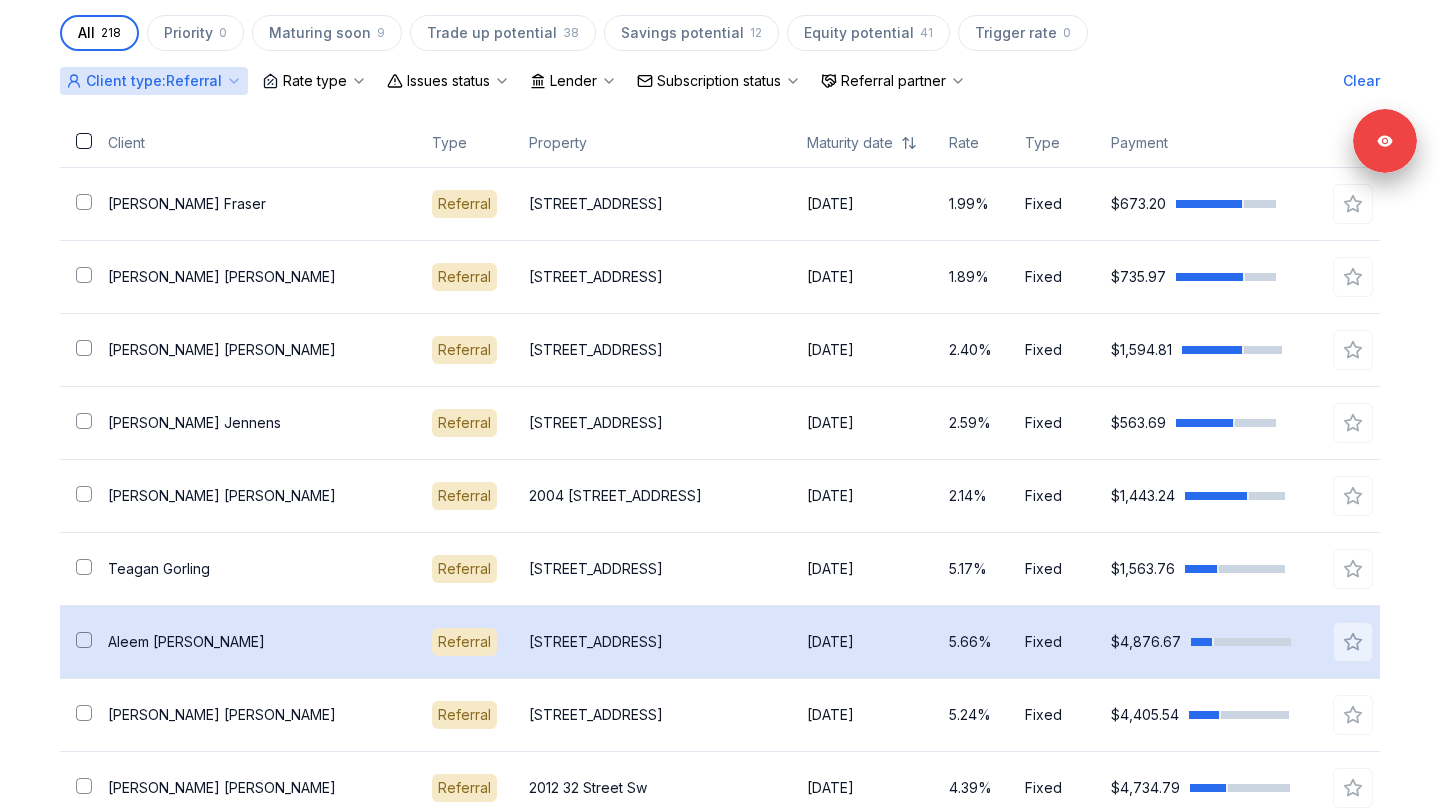 click on "Aleem   Kara" at bounding box center (254, 642) 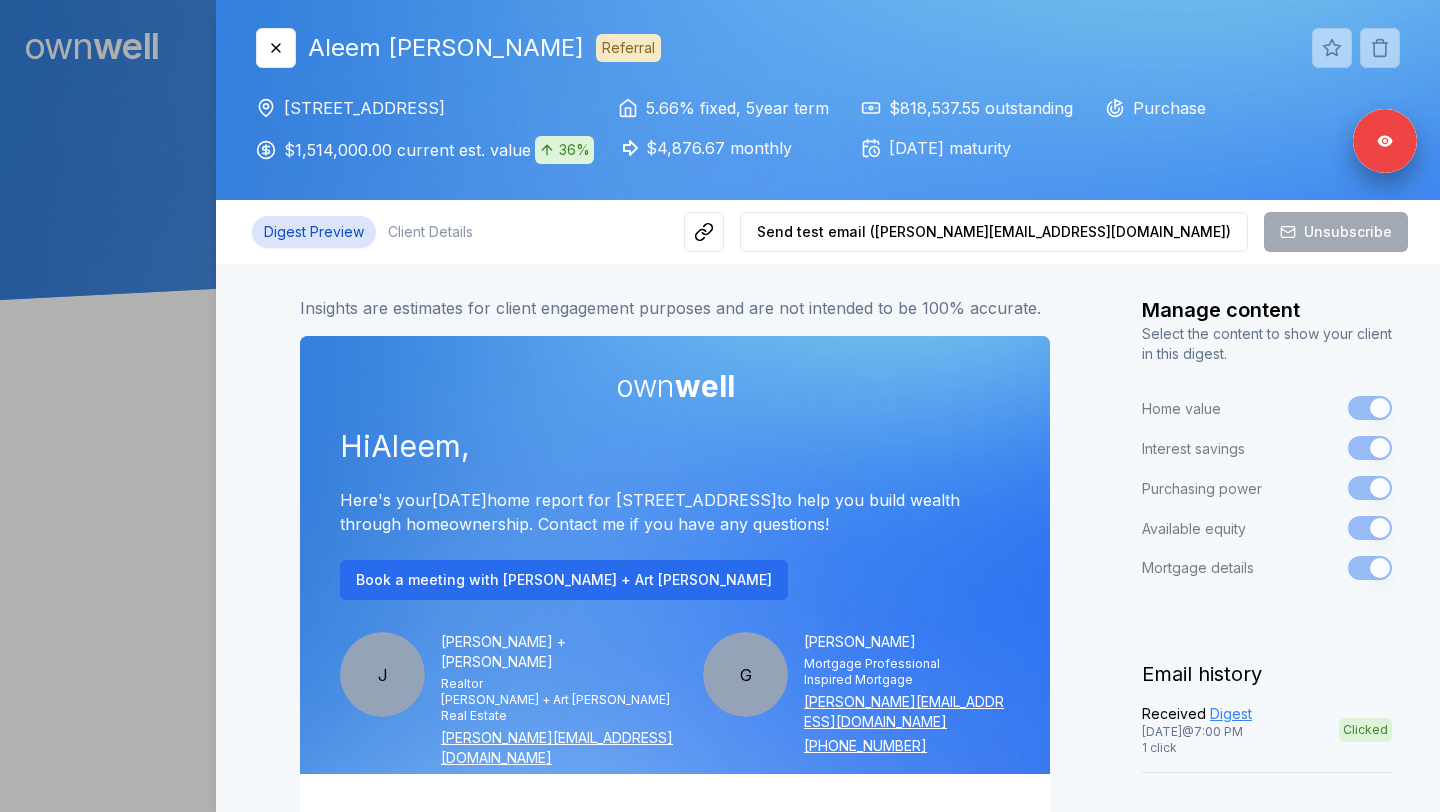 scroll, scrollTop: 0, scrollLeft: 0, axis: both 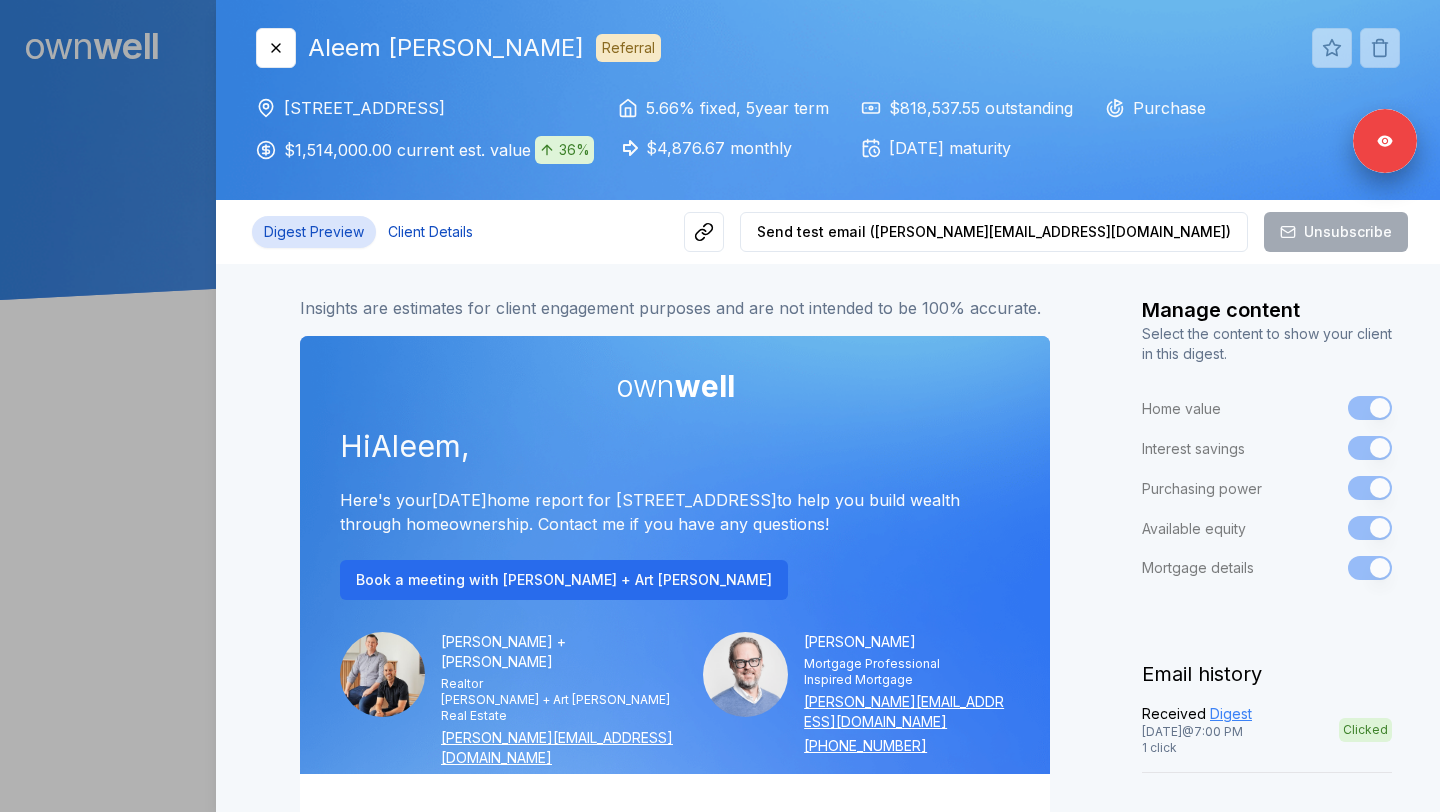 click on "Client Details" at bounding box center (430, 232) 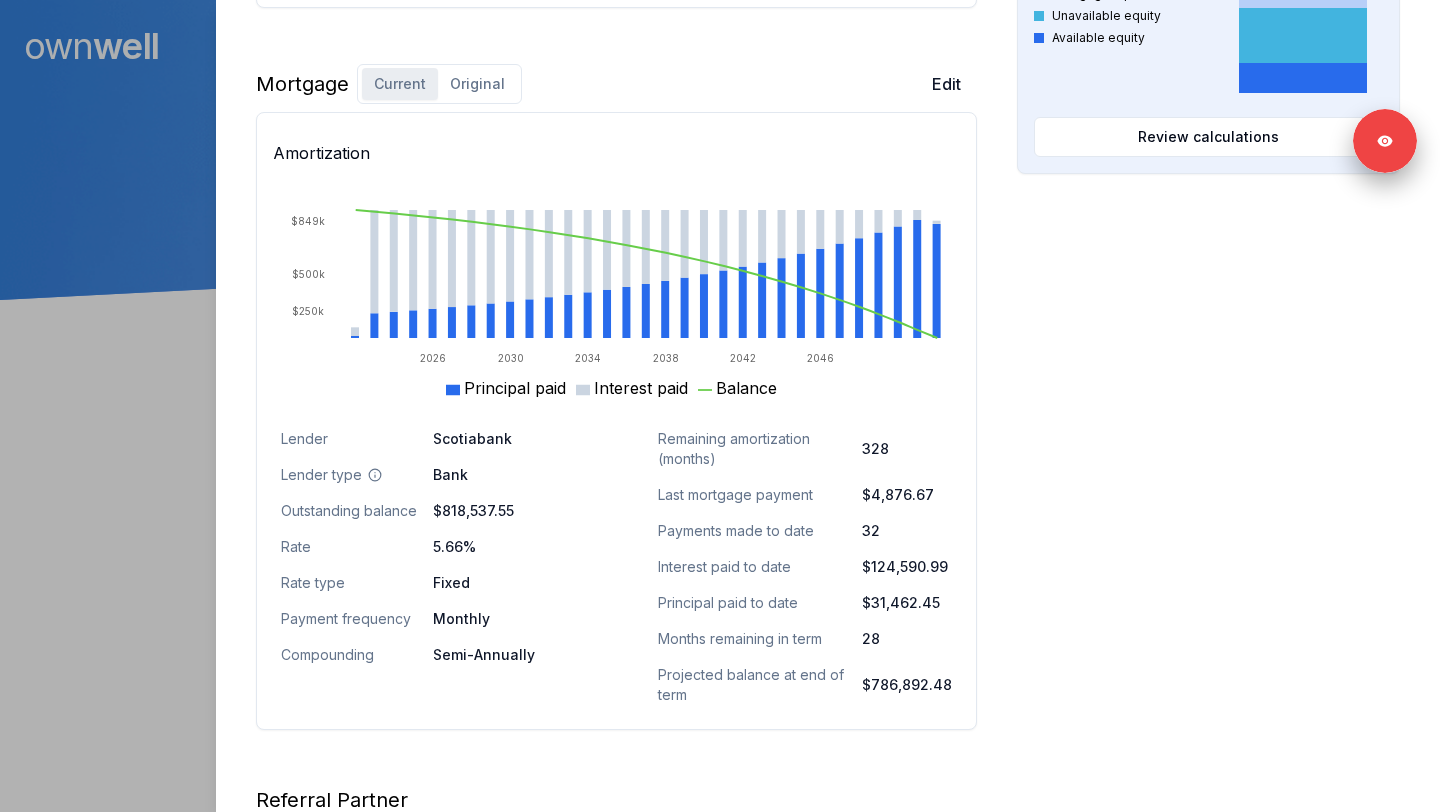 scroll, scrollTop: 1011, scrollLeft: 0, axis: vertical 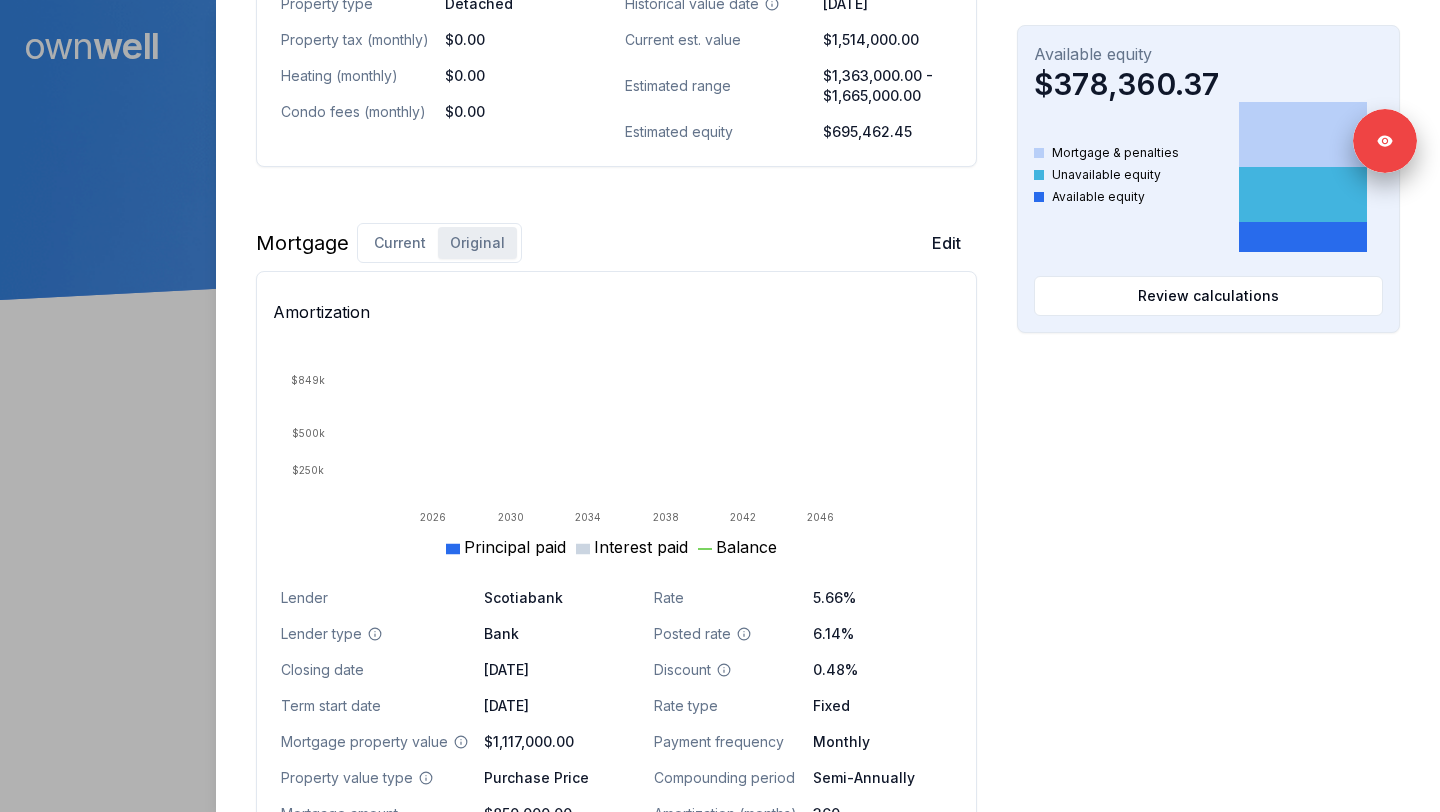 click on "Original" at bounding box center [477, 243] 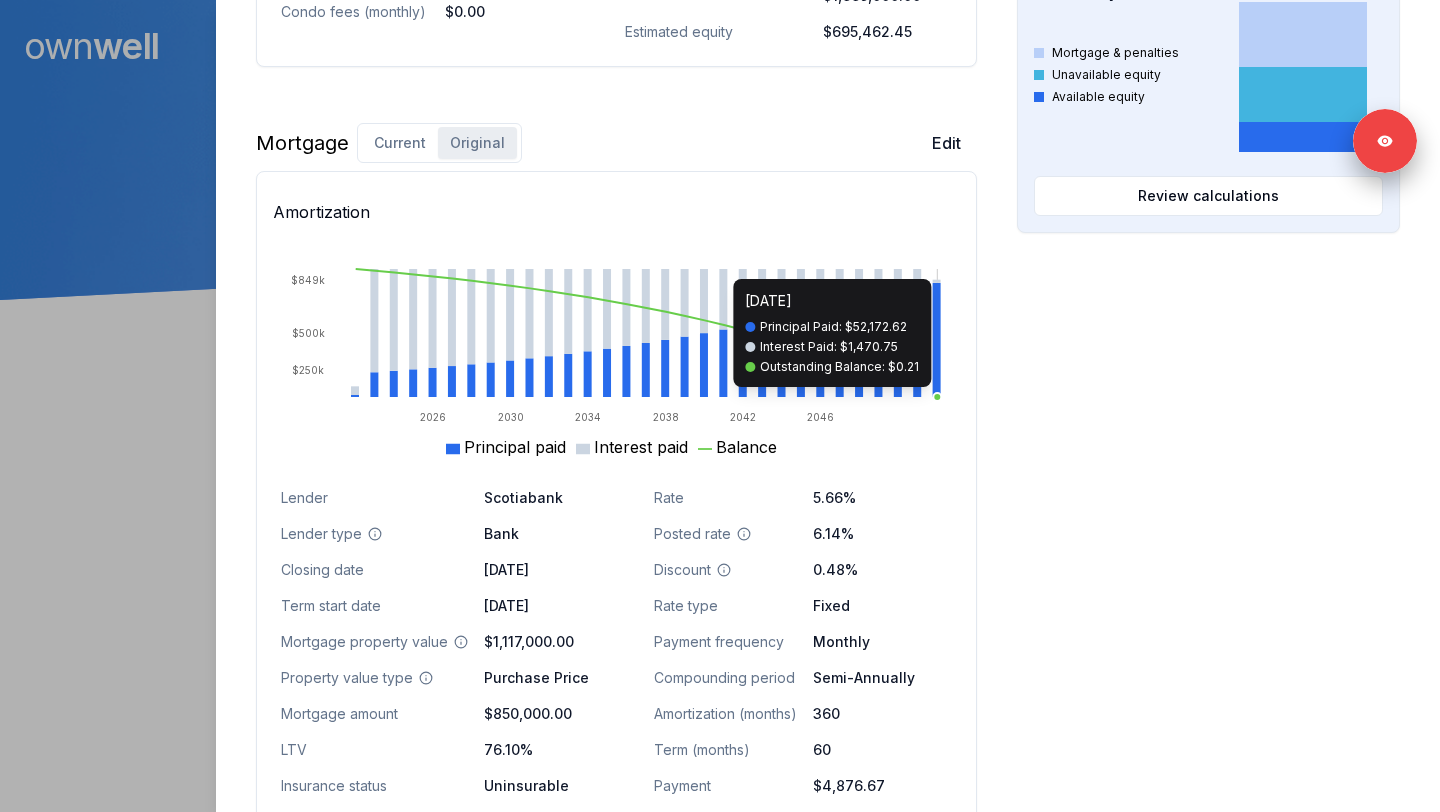 scroll, scrollTop: 1113, scrollLeft: 0, axis: vertical 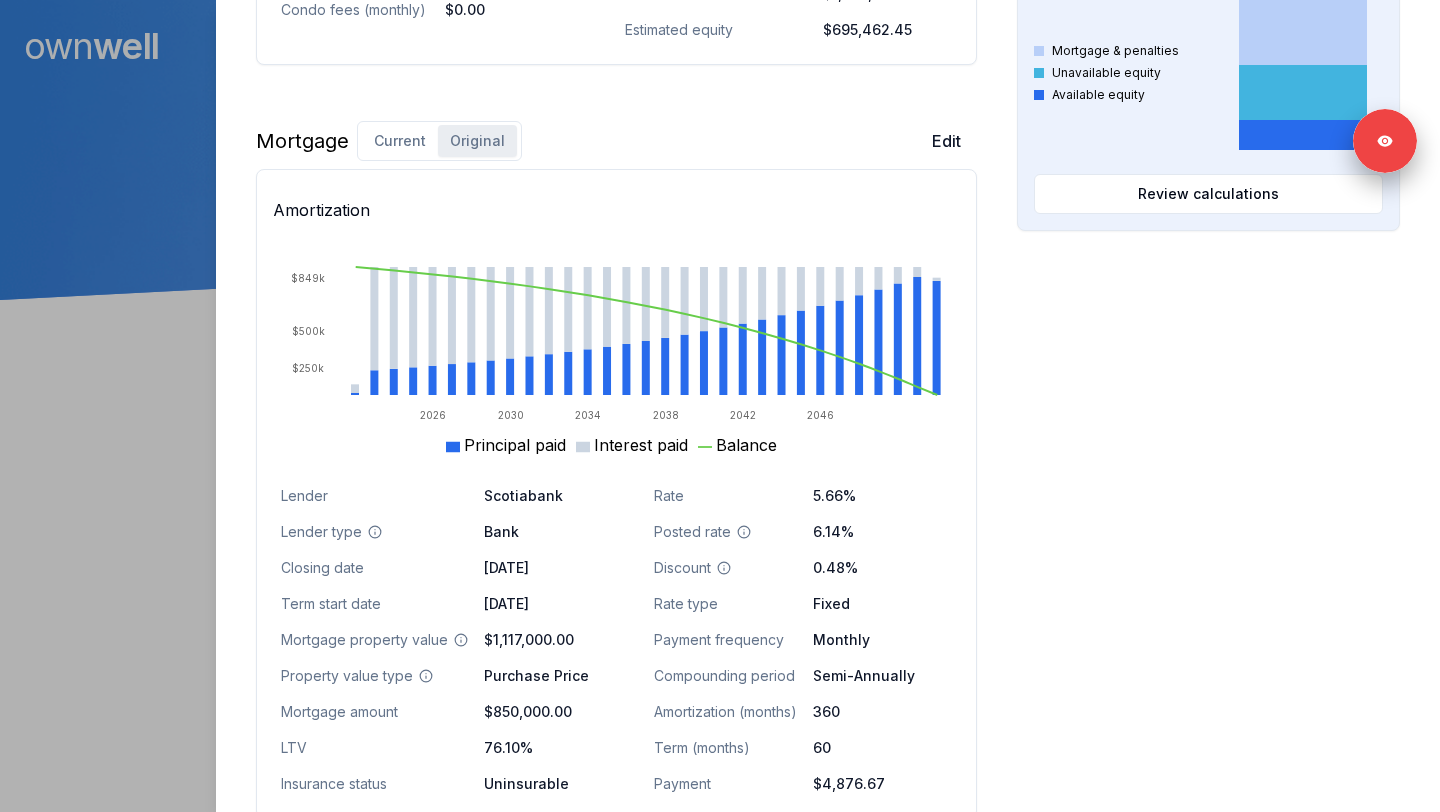drag, startPoint x: 604, startPoint y: 564, endPoint x: 458, endPoint y: 561, distance: 146.03082 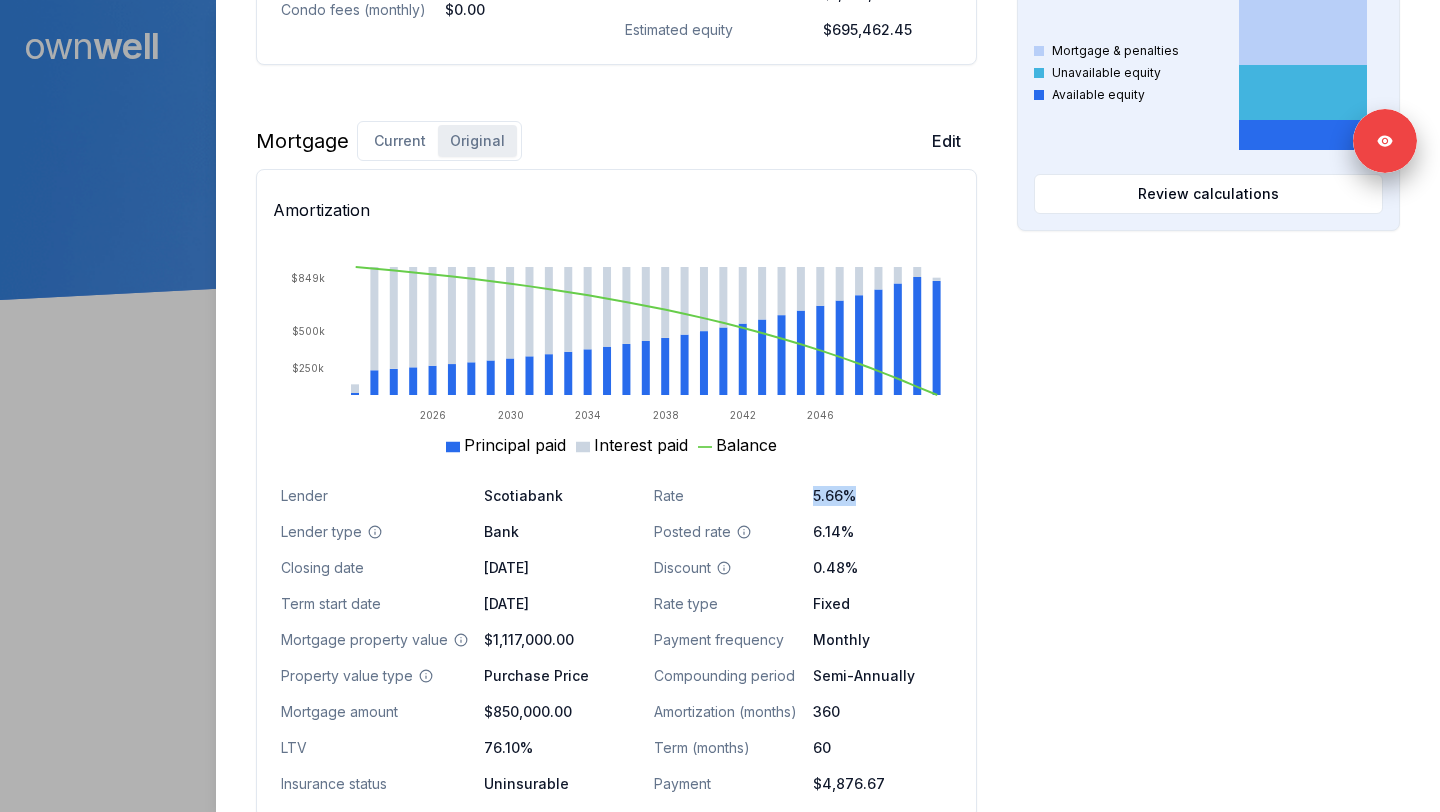 drag, startPoint x: 818, startPoint y: 493, endPoint x: 869, endPoint y: 498, distance: 51.24451 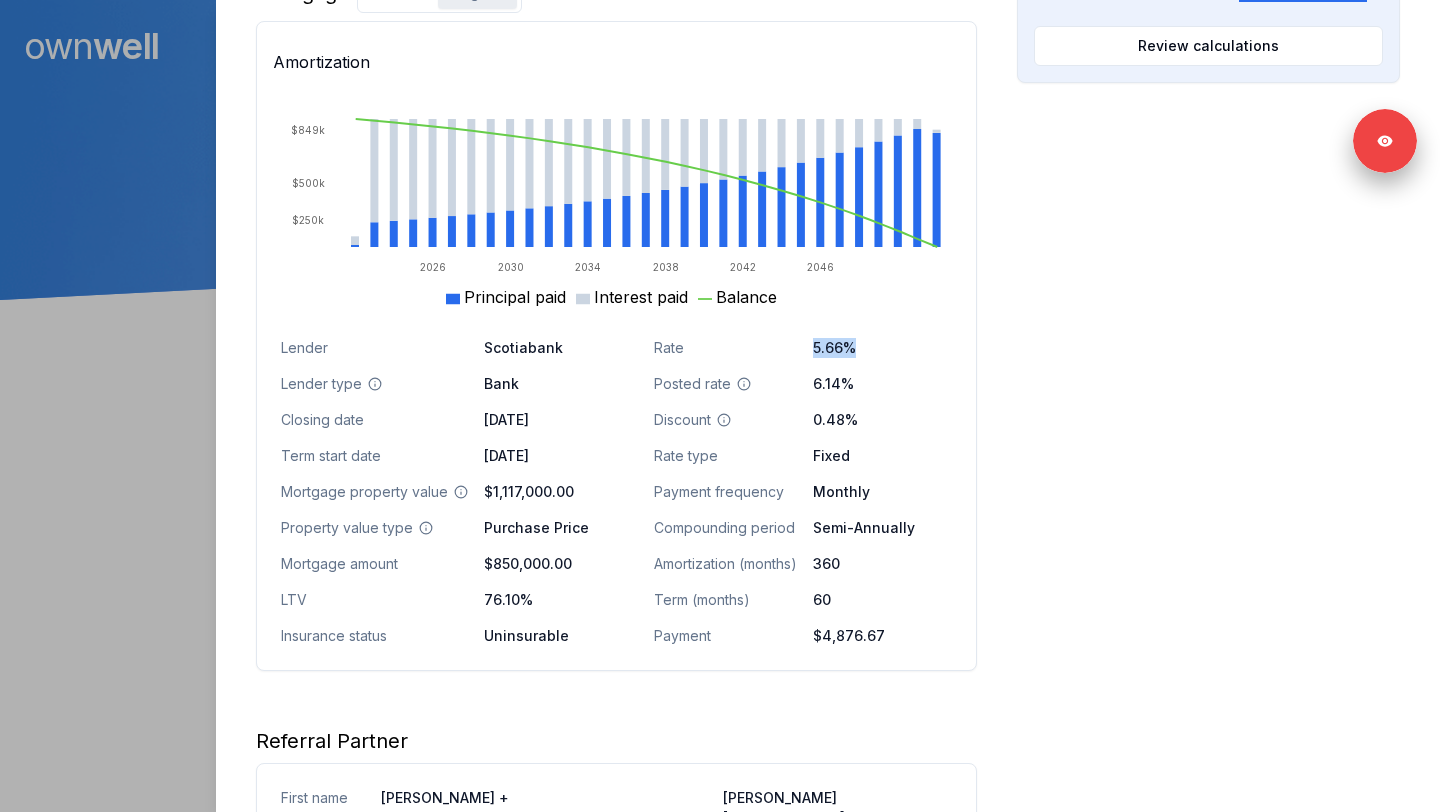scroll, scrollTop: 1266, scrollLeft: 0, axis: vertical 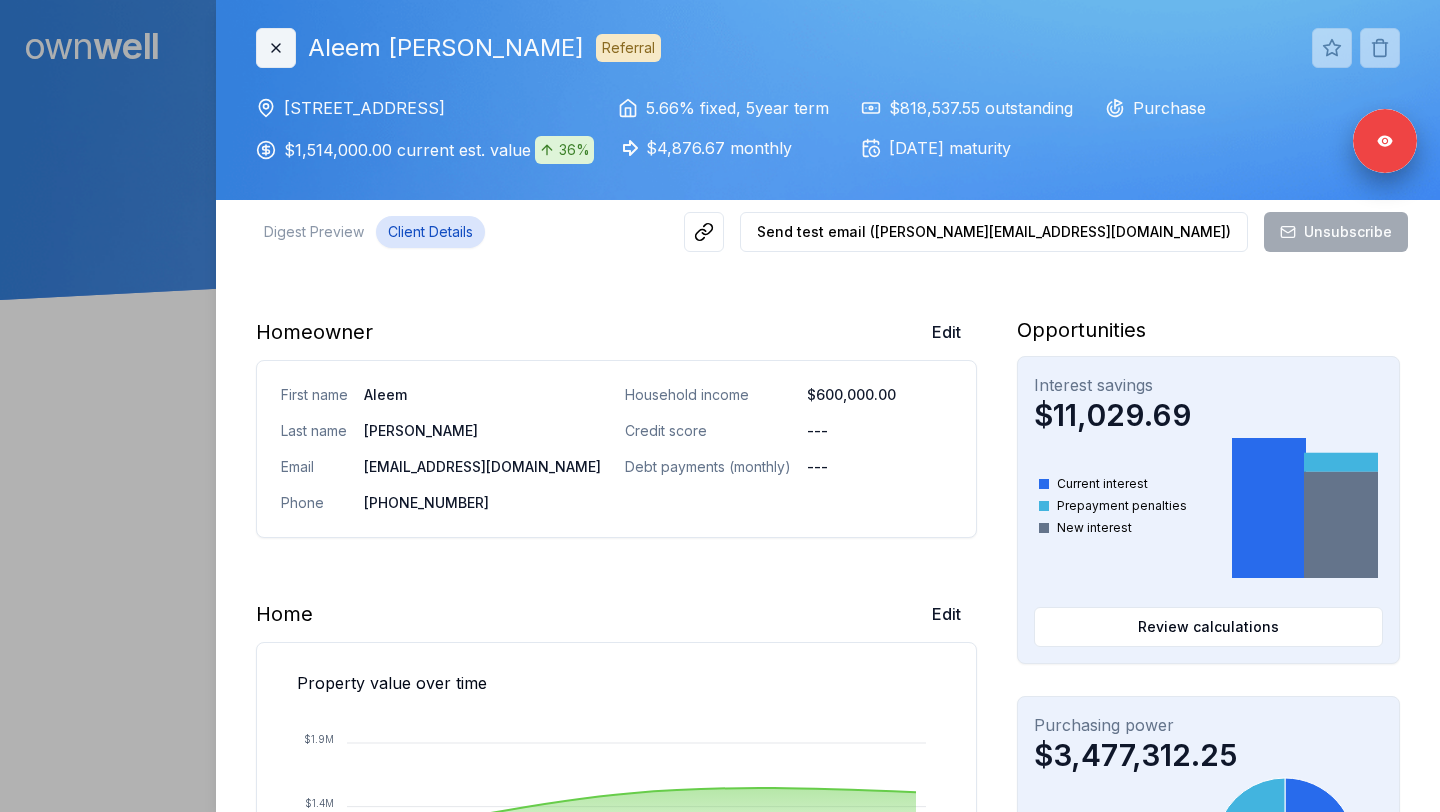 click 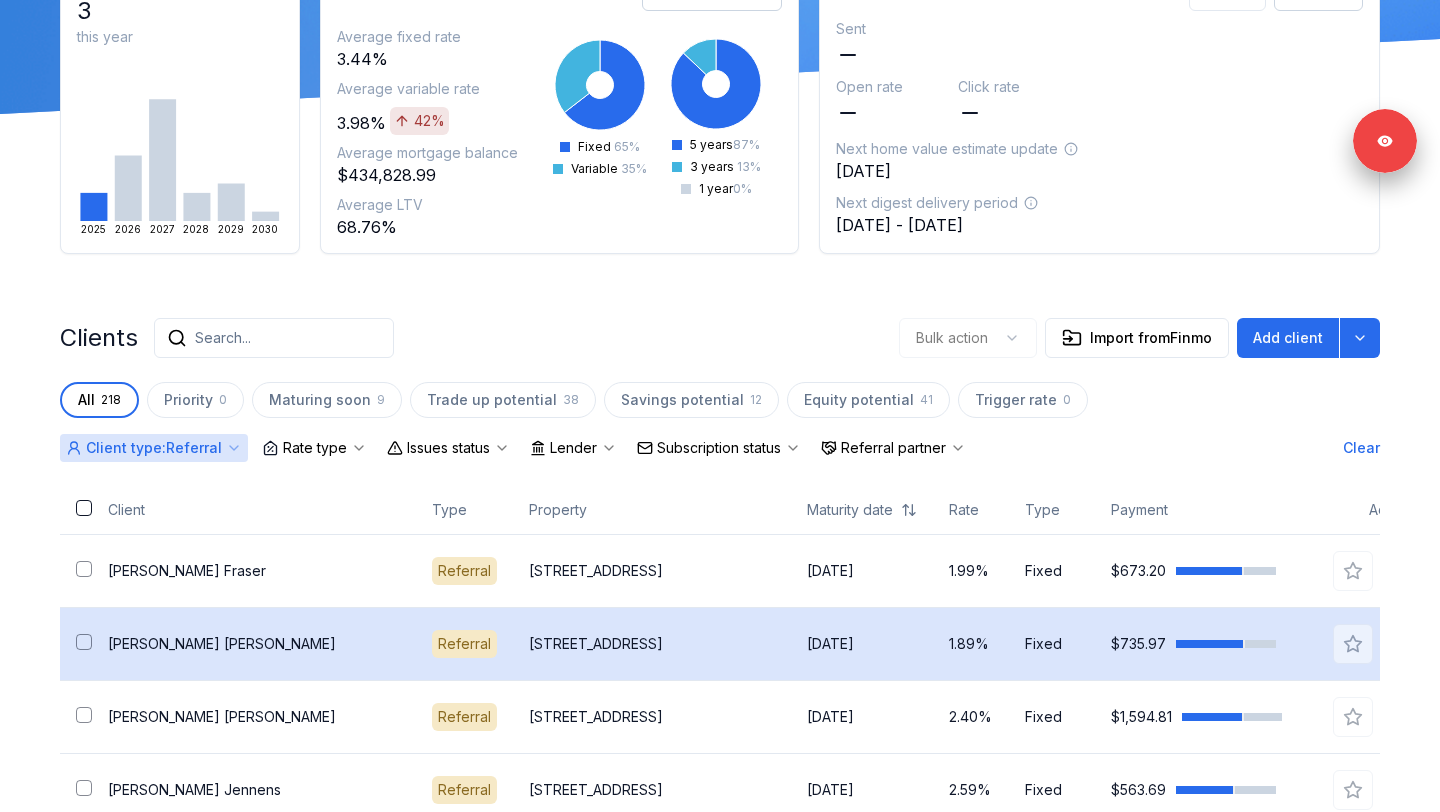 scroll, scrollTop: 0, scrollLeft: 0, axis: both 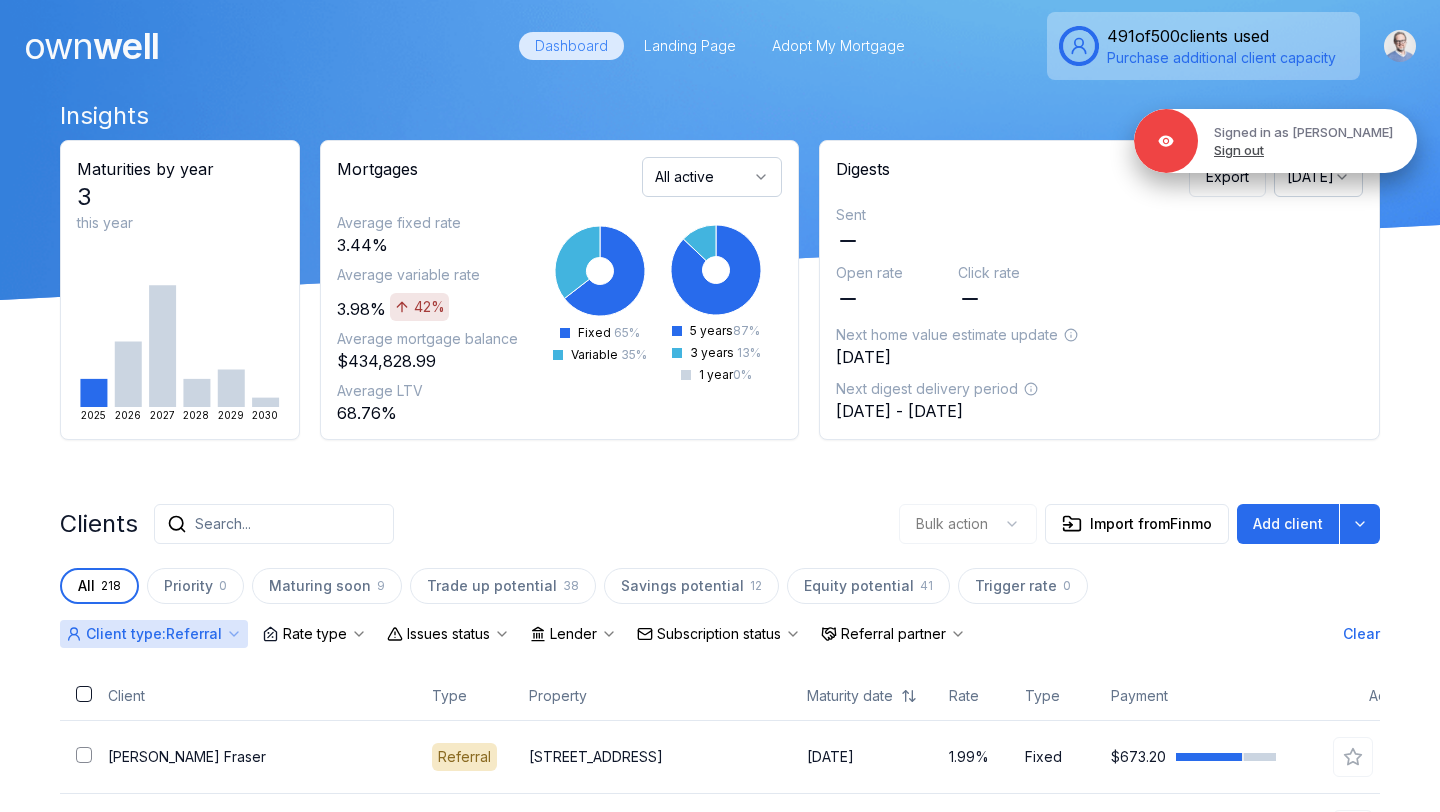 click on "Sign out" at bounding box center [1239, 150] 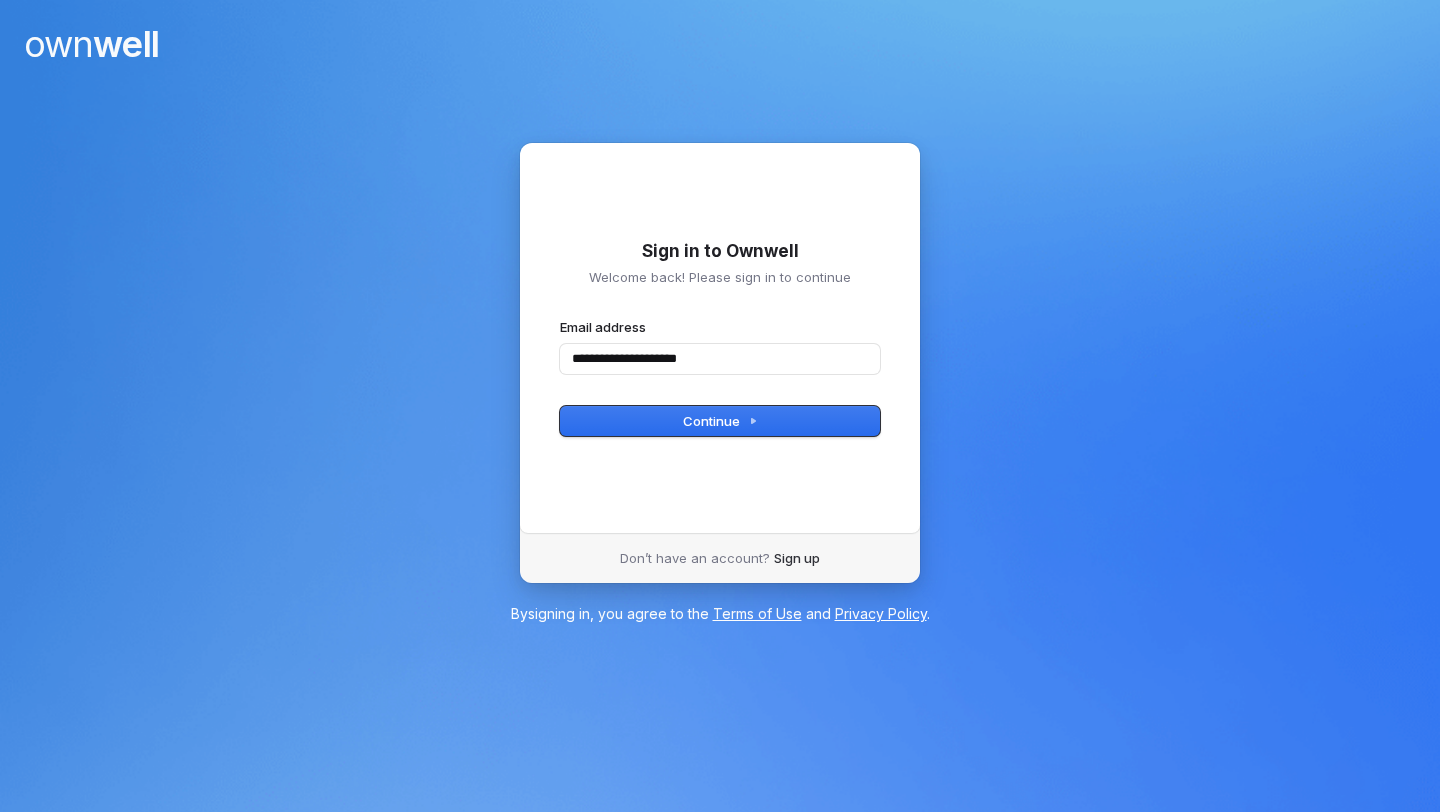 type on "**********" 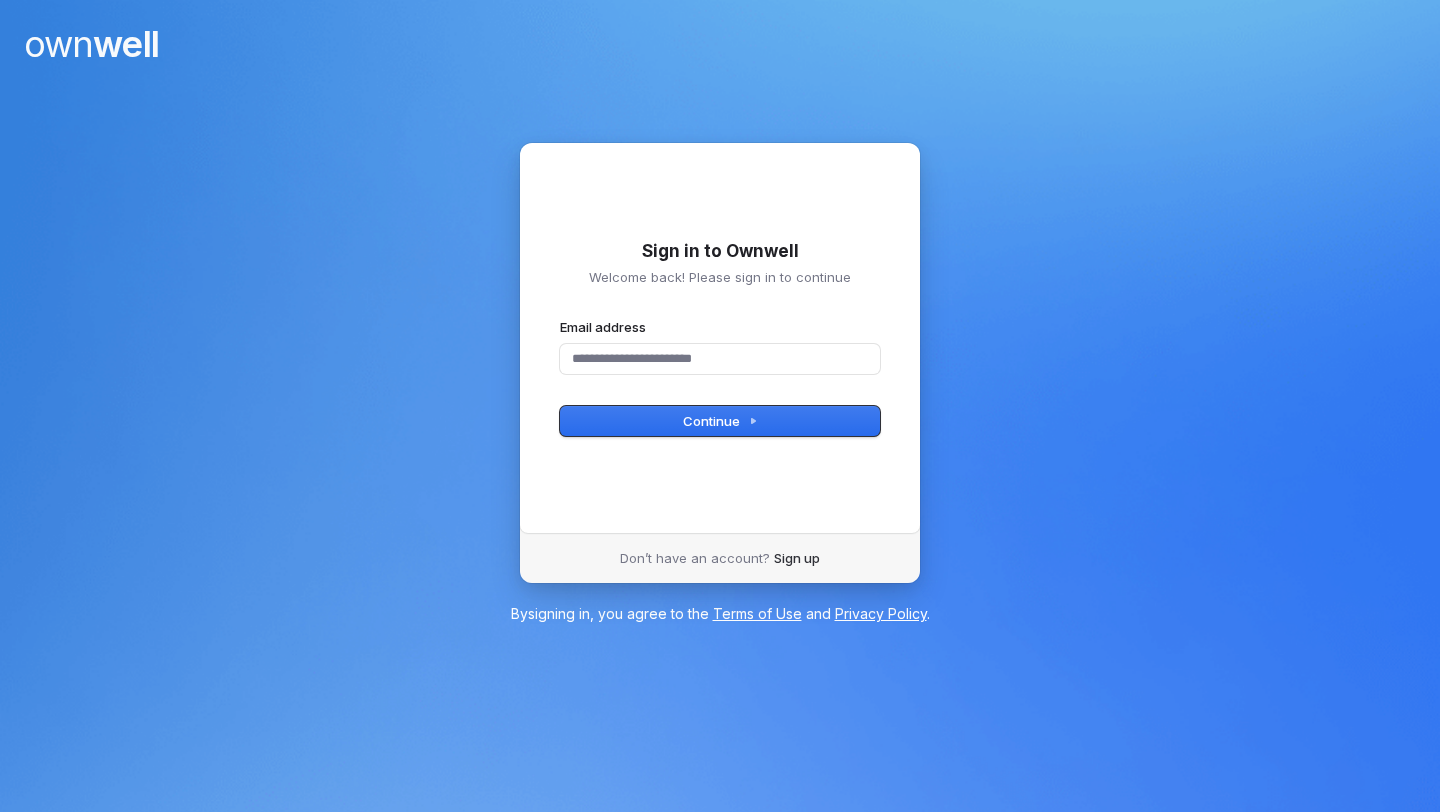 scroll, scrollTop: 0, scrollLeft: 0, axis: both 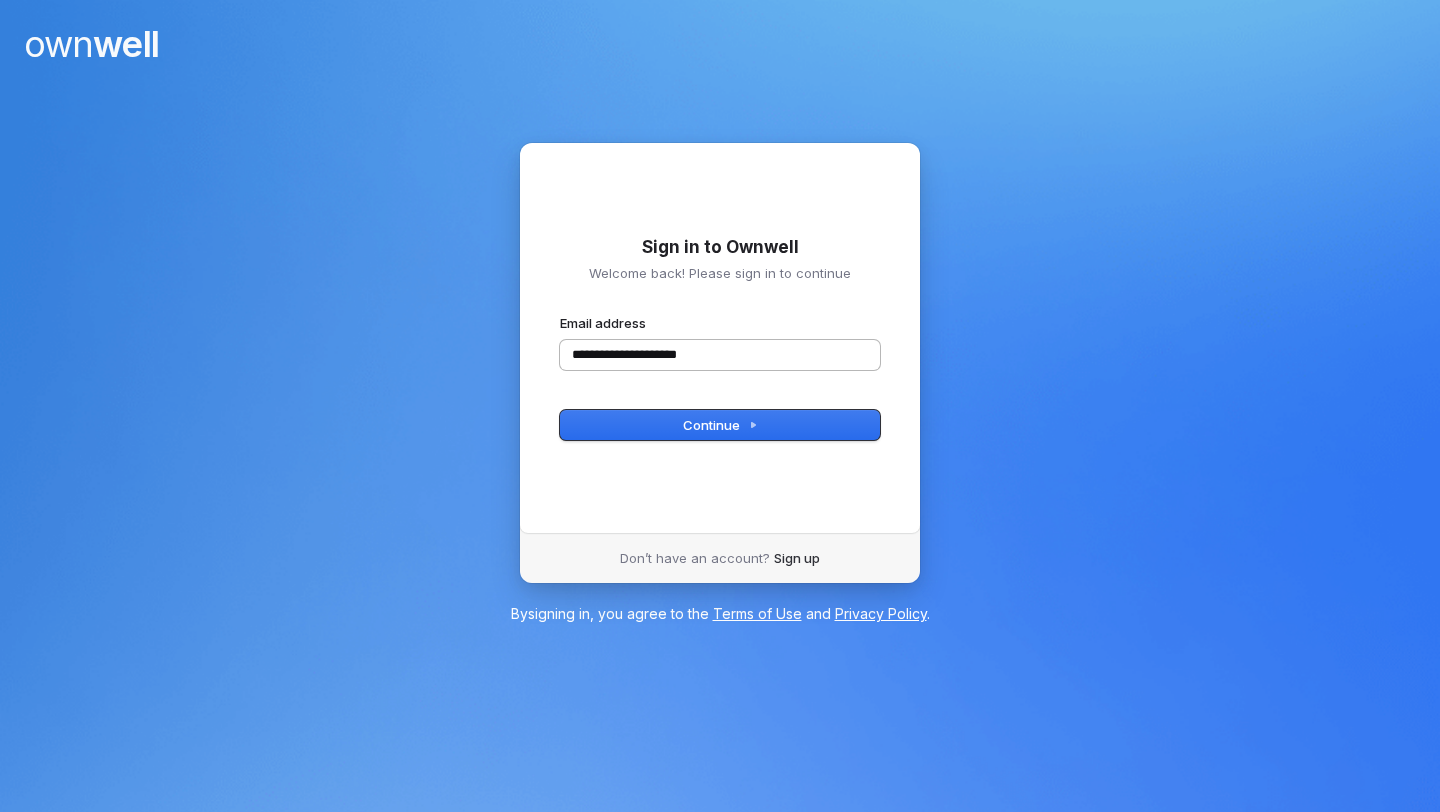click on "**********" at bounding box center (720, 355) 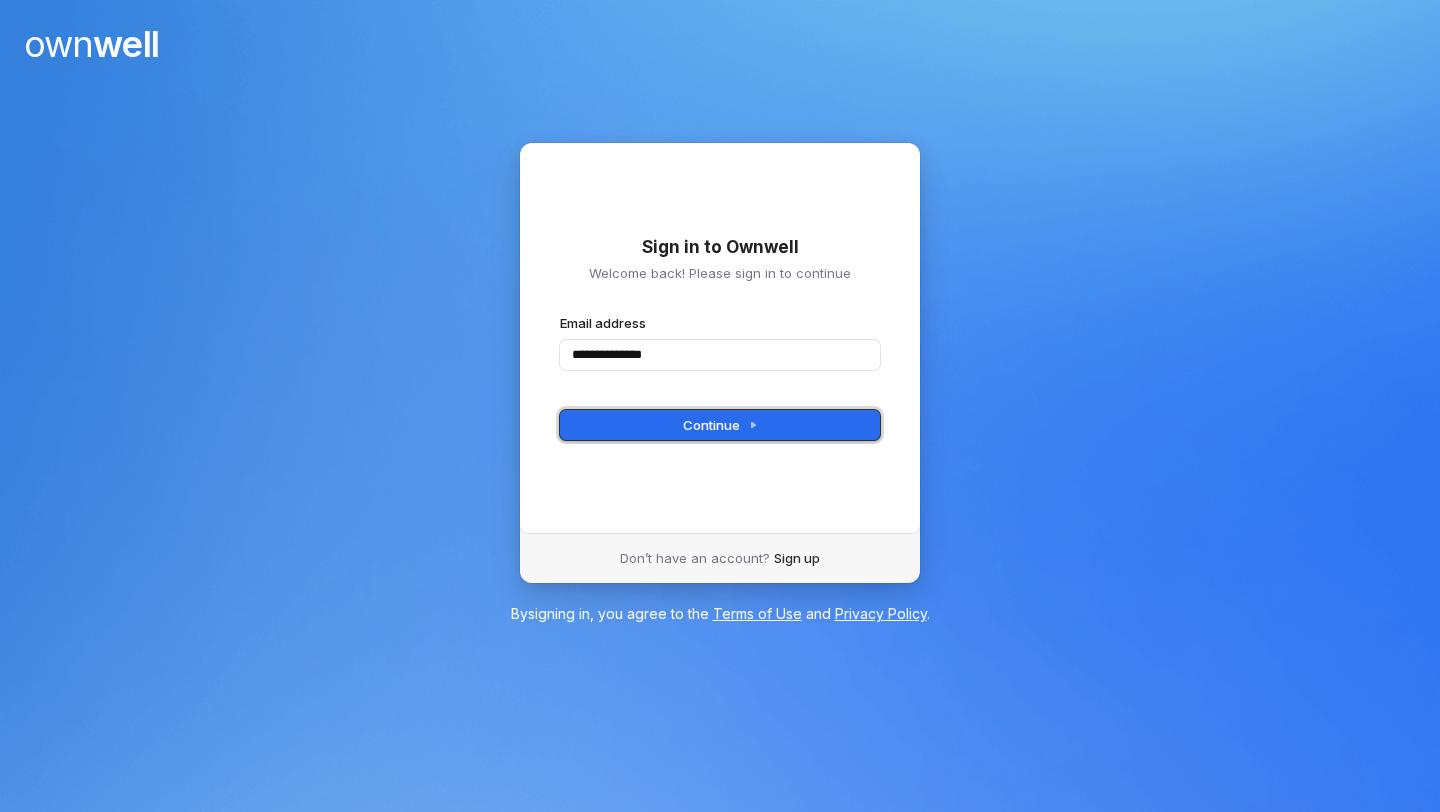 click on "Continue" at bounding box center [720, 425] 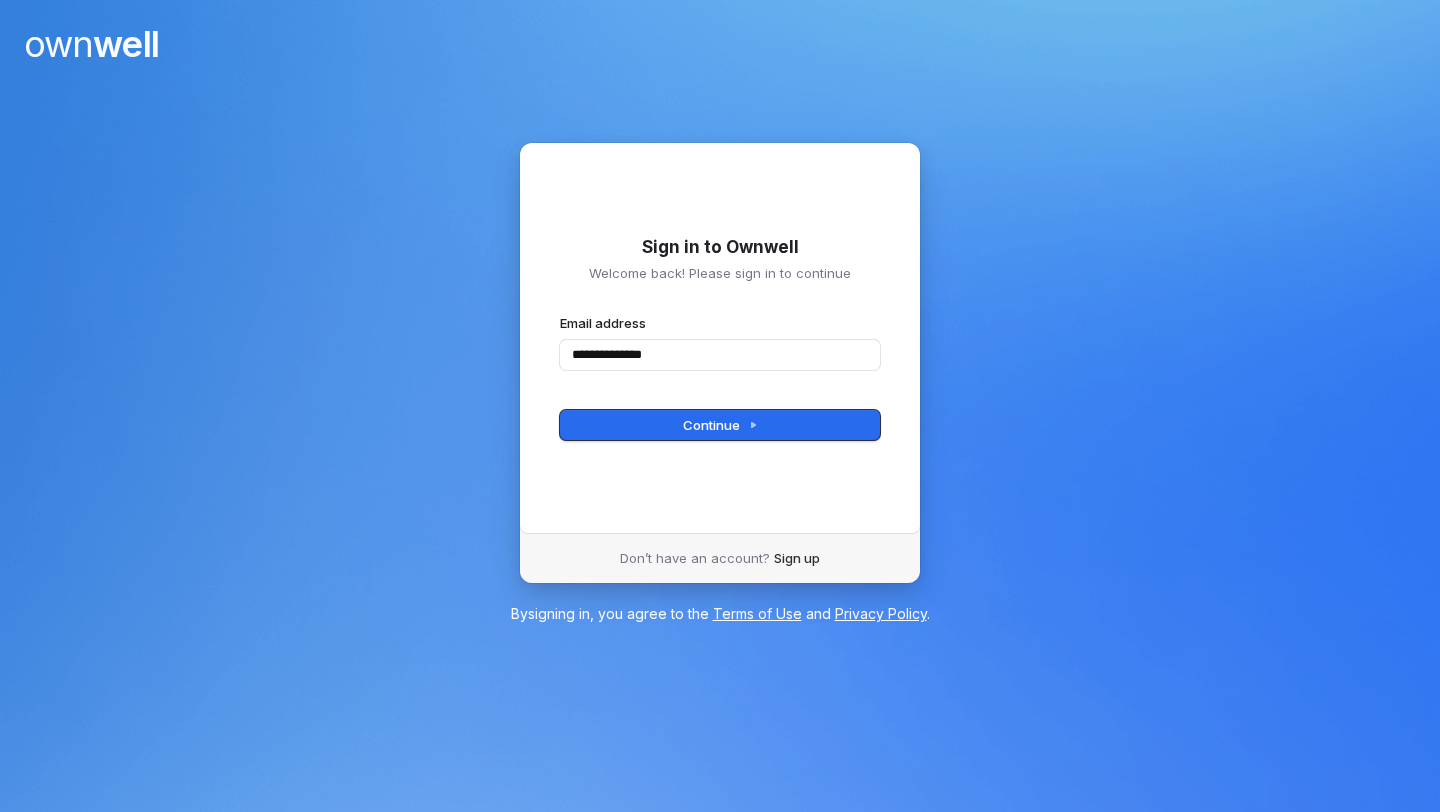 type on "**********" 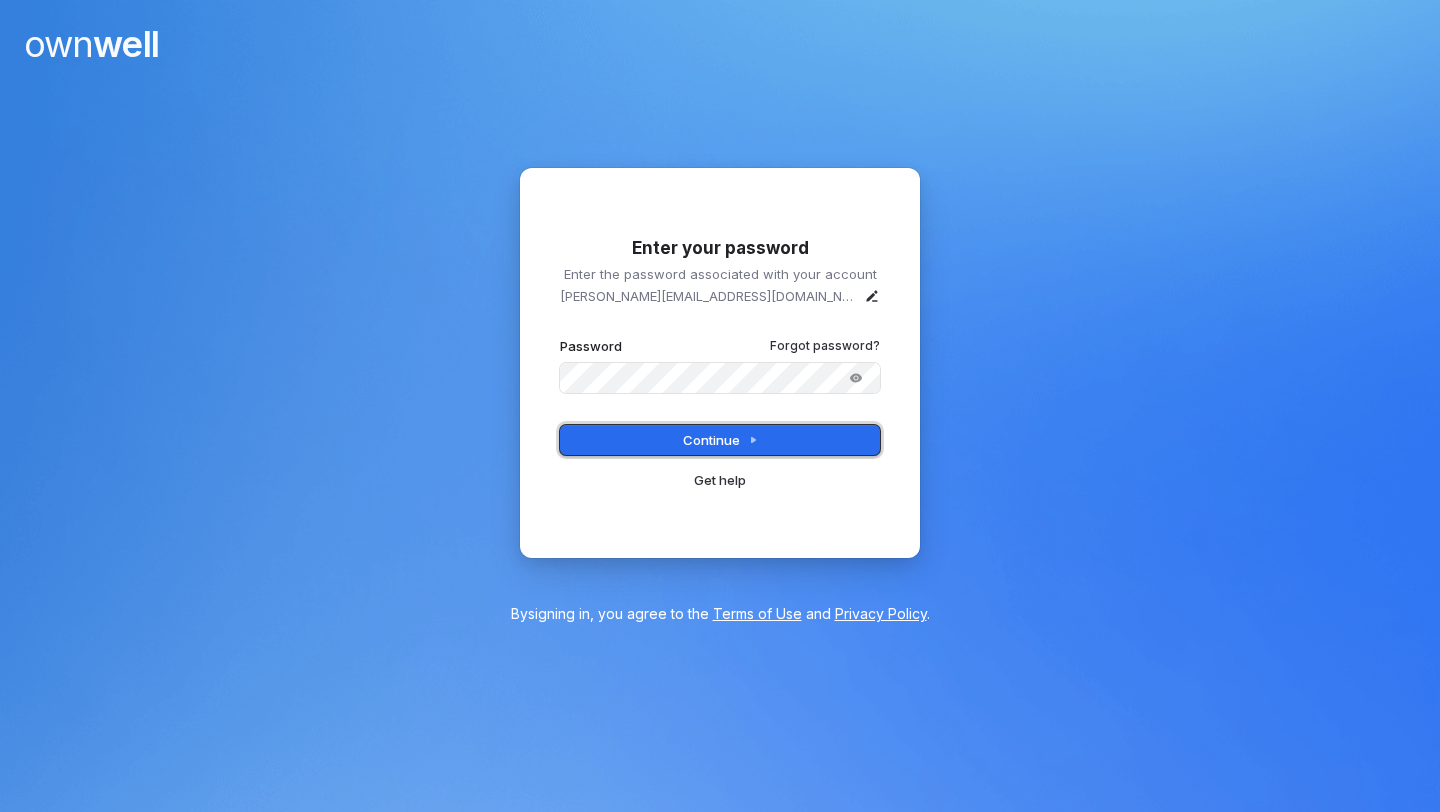 click on "Continue" at bounding box center (720, 440) 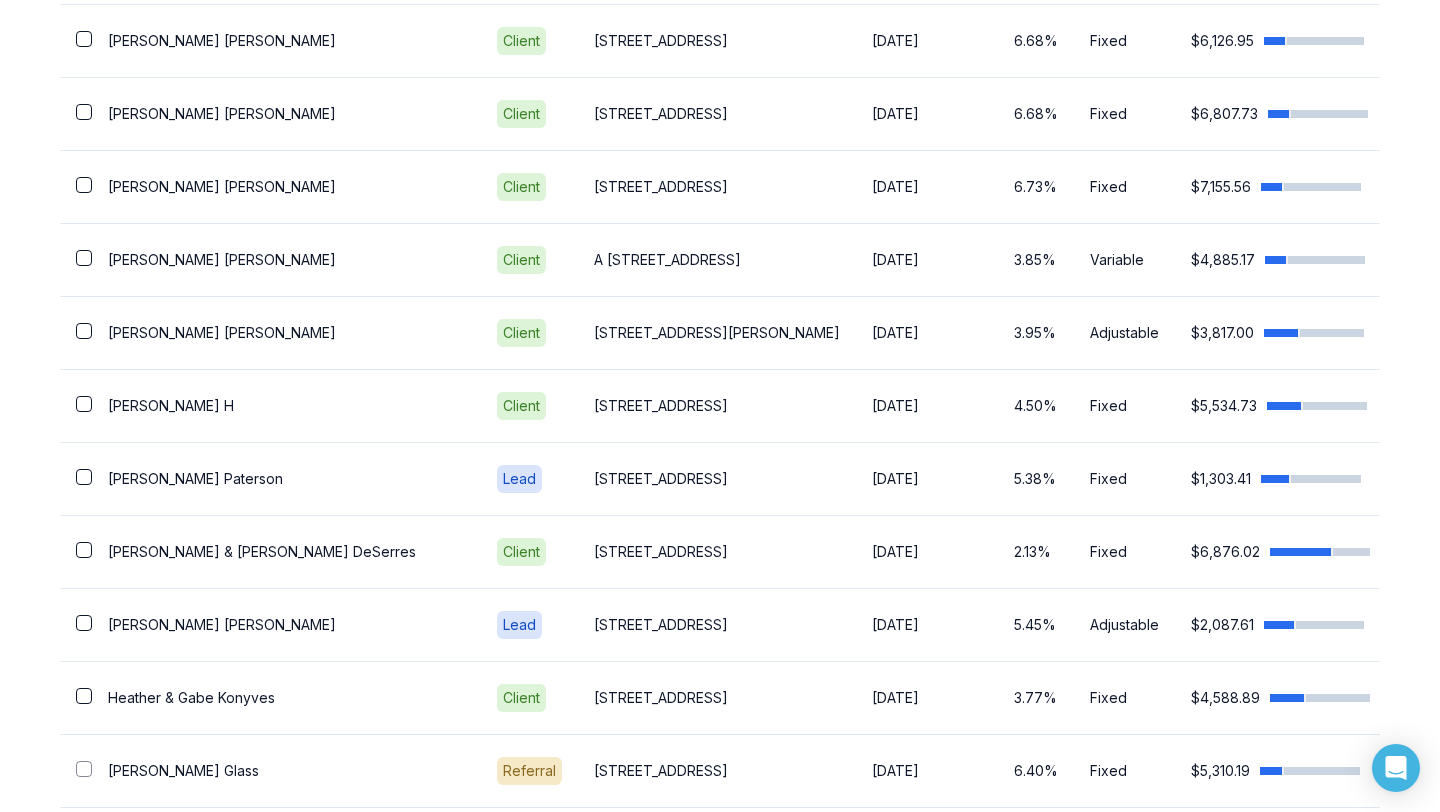 scroll, scrollTop: 1662, scrollLeft: 0, axis: vertical 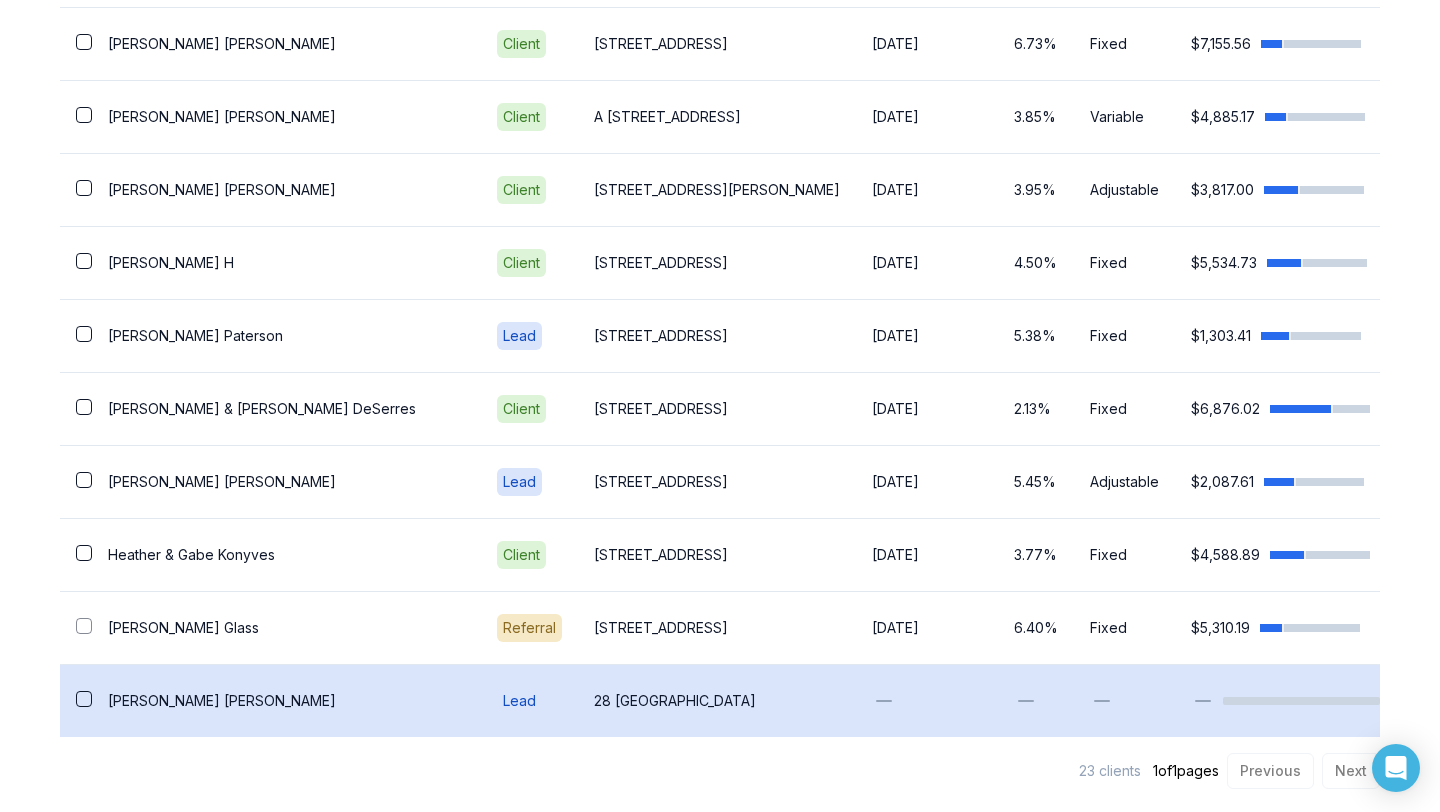 click on "George   Costanza" at bounding box center (286, 700) 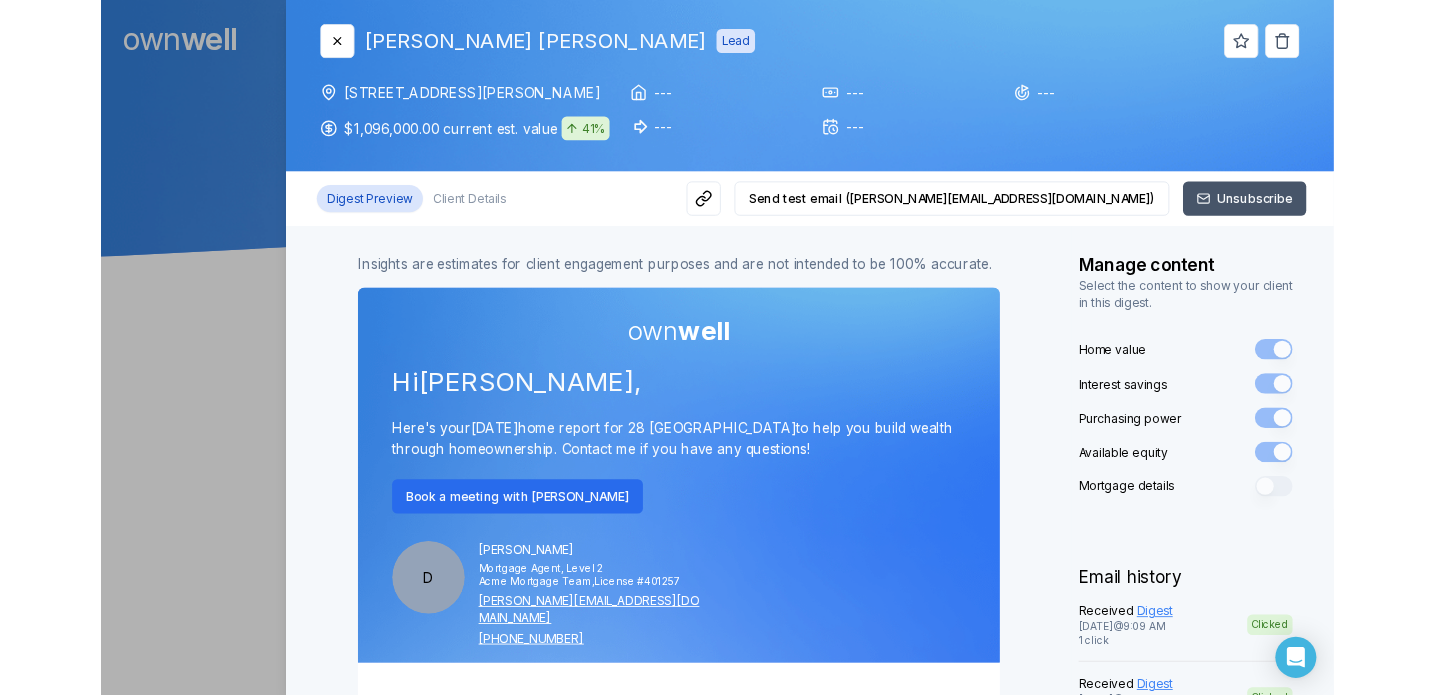 scroll, scrollTop: 0, scrollLeft: 0, axis: both 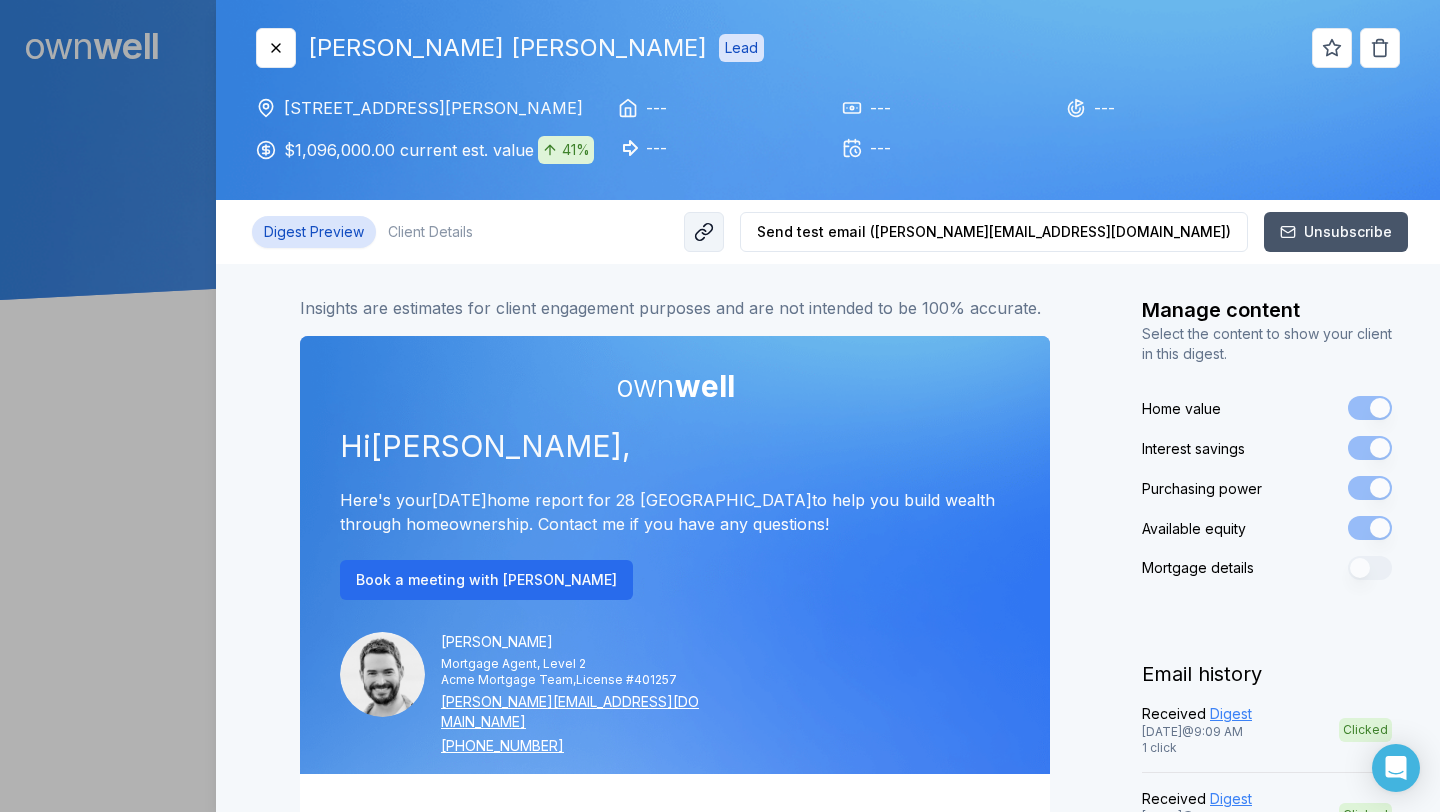 click 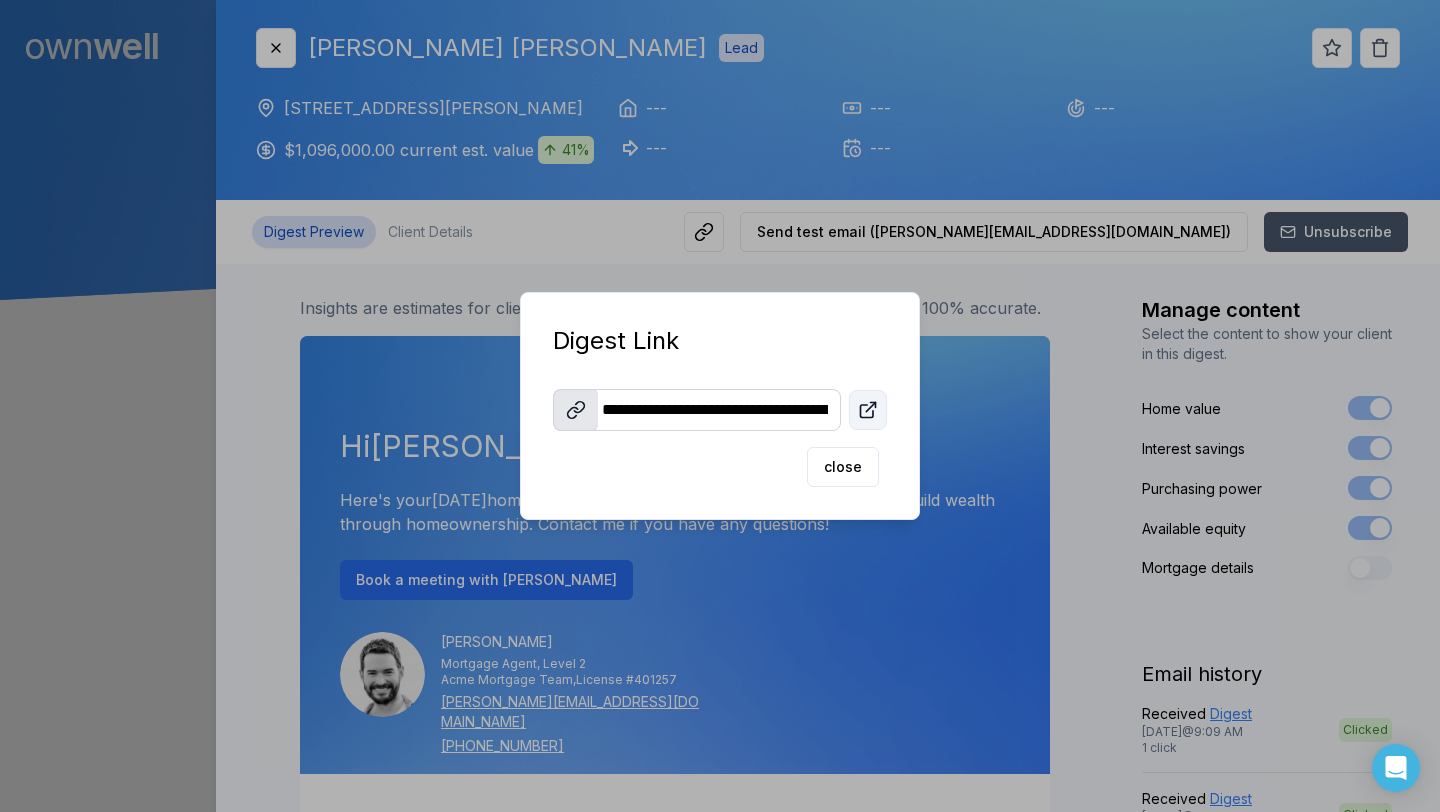 click 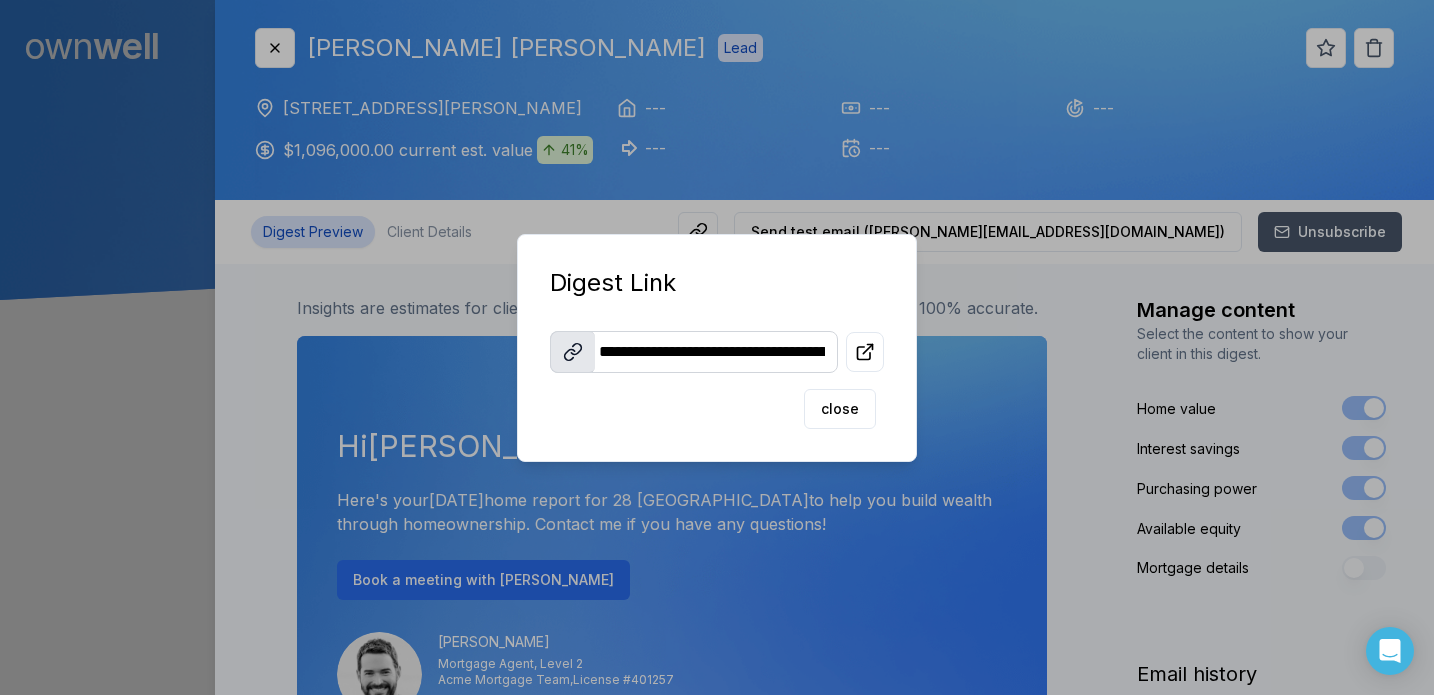 click at bounding box center [717, 347] 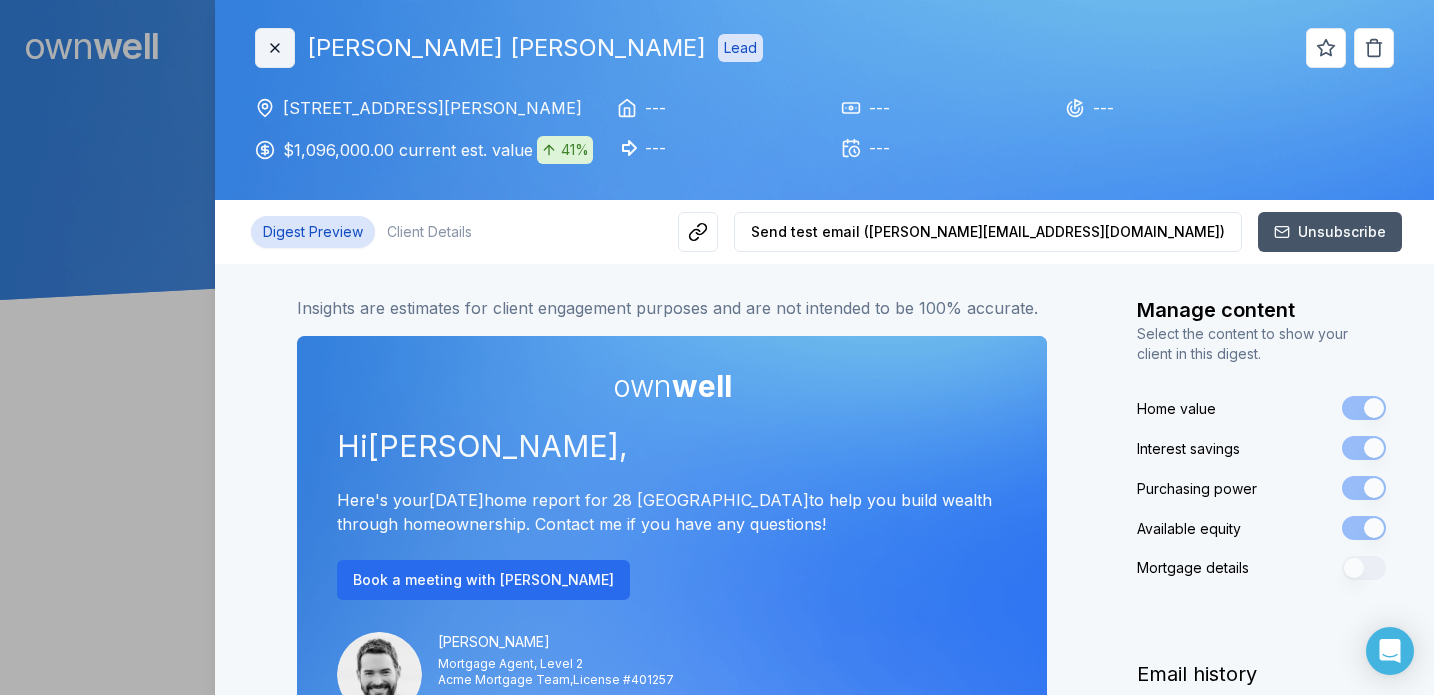click 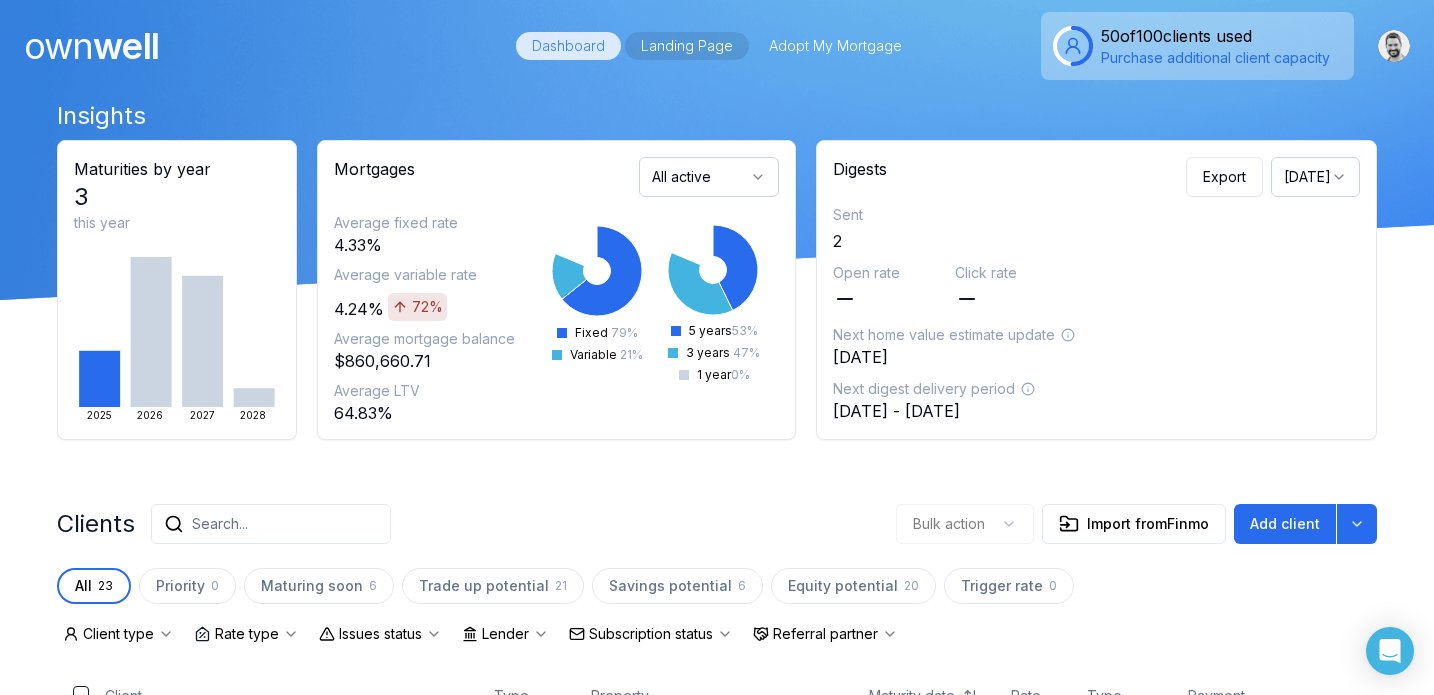 click on "Landing Page" at bounding box center (687, 46) 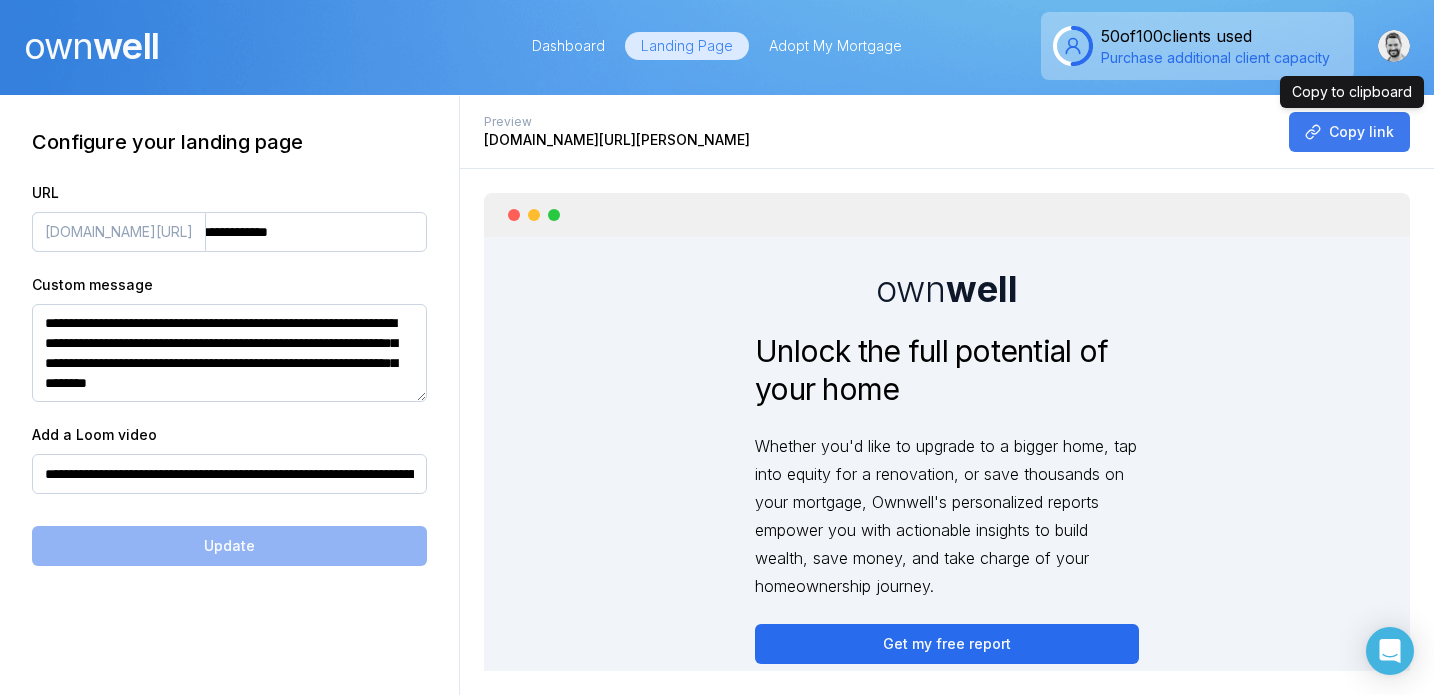 click on "Copy link" at bounding box center (1349, 132) 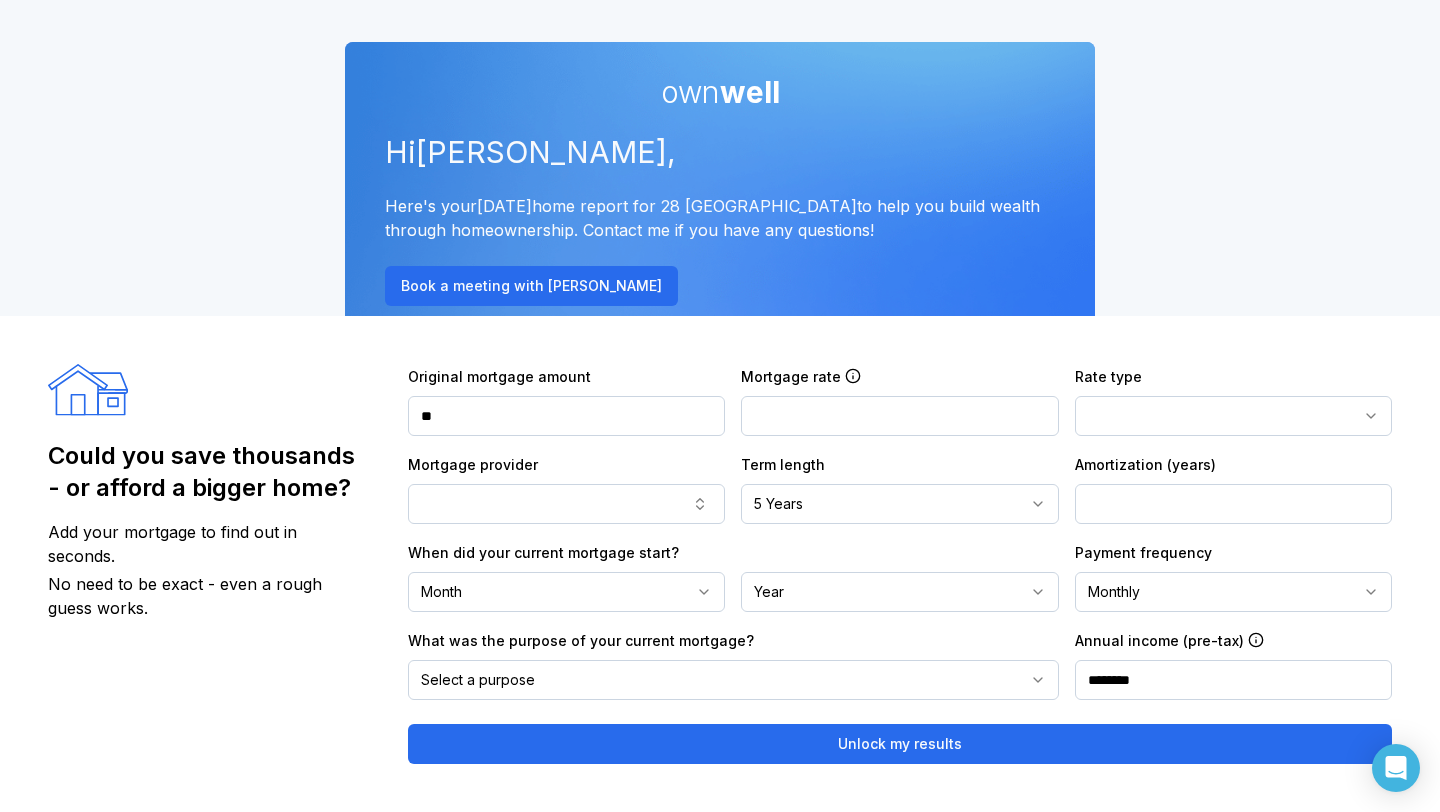 scroll, scrollTop: 0, scrollLeft: 0, axis: both 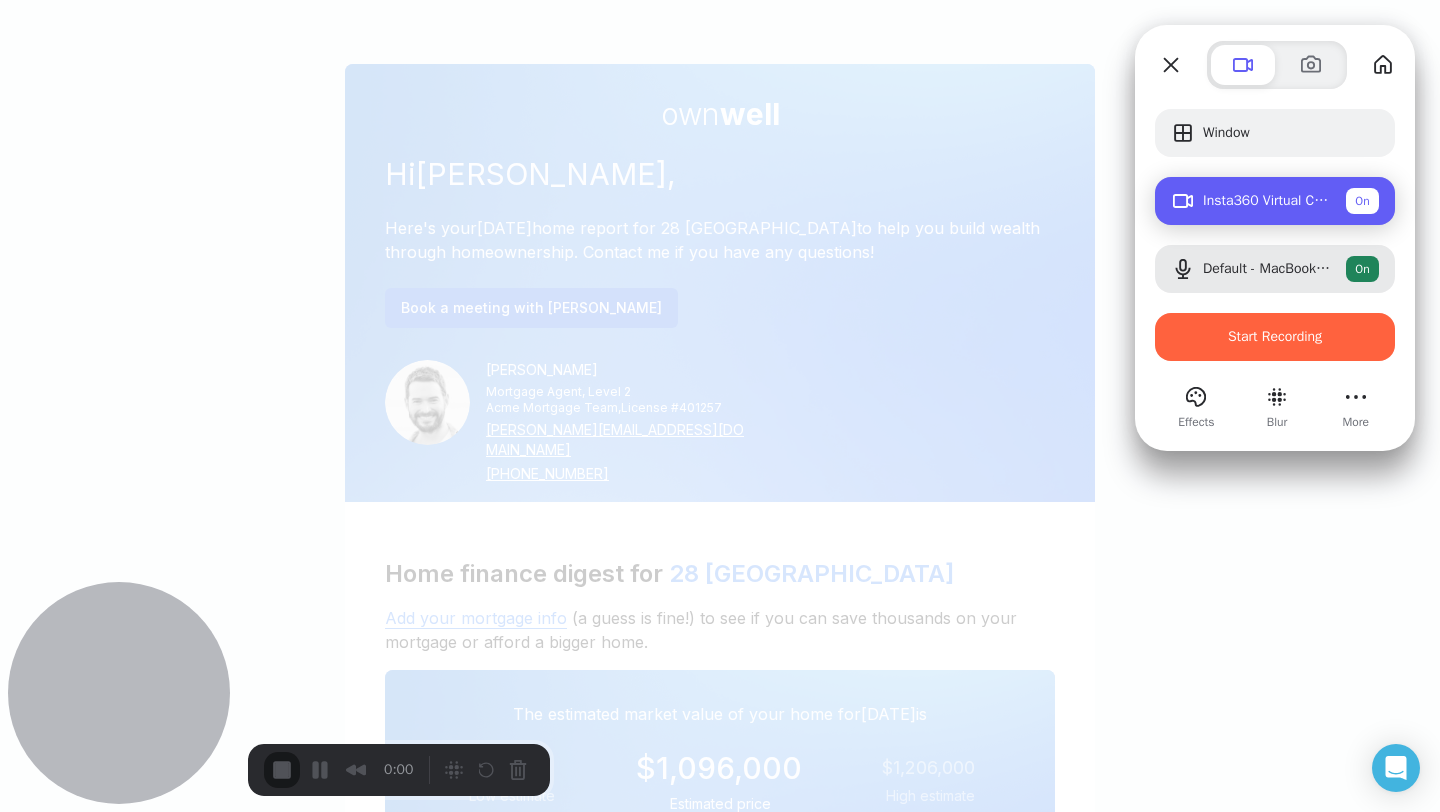 click on "Insta360 Virtual Camera" at bounding box center [1266, 201] 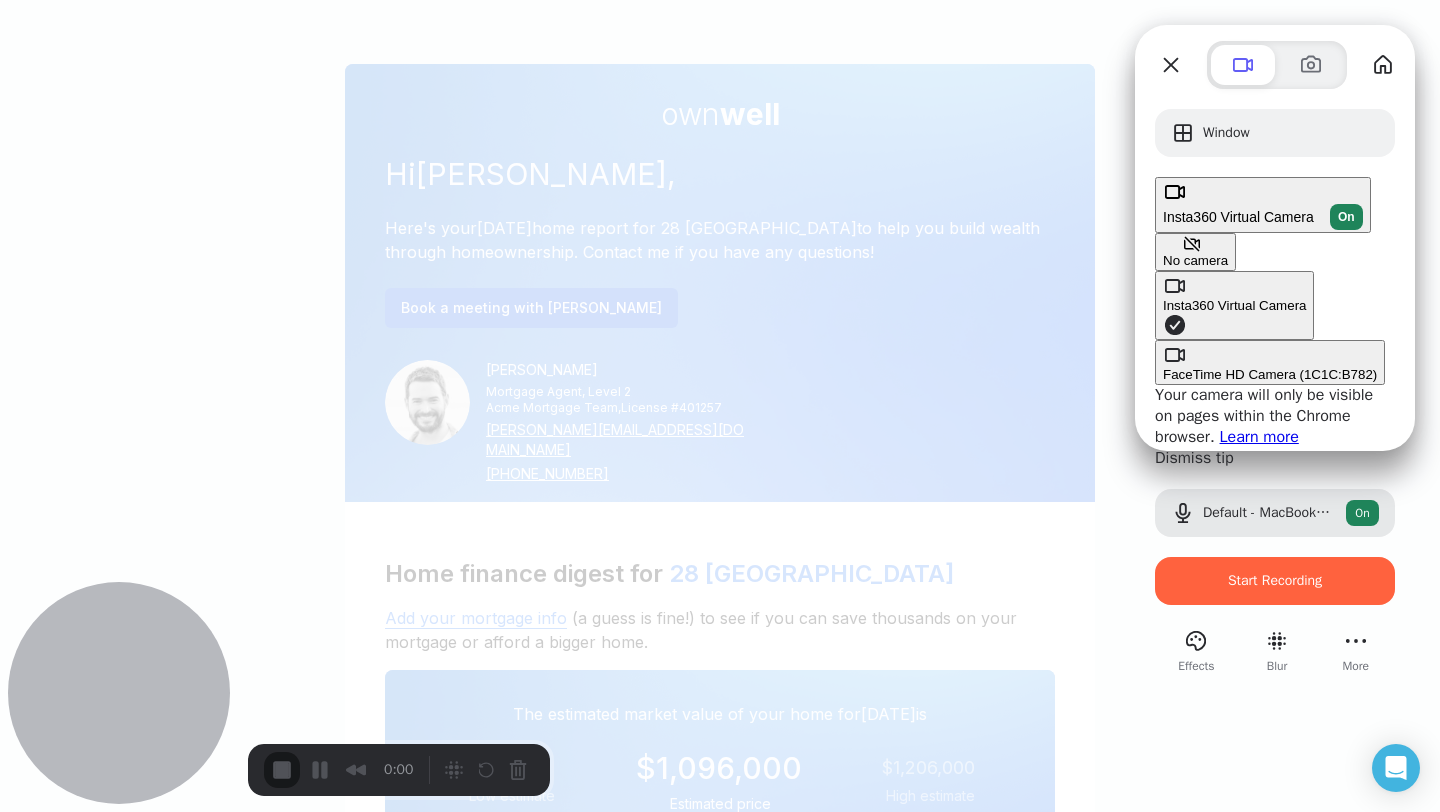 click on "No camera" at bounding box center [1195, 260] 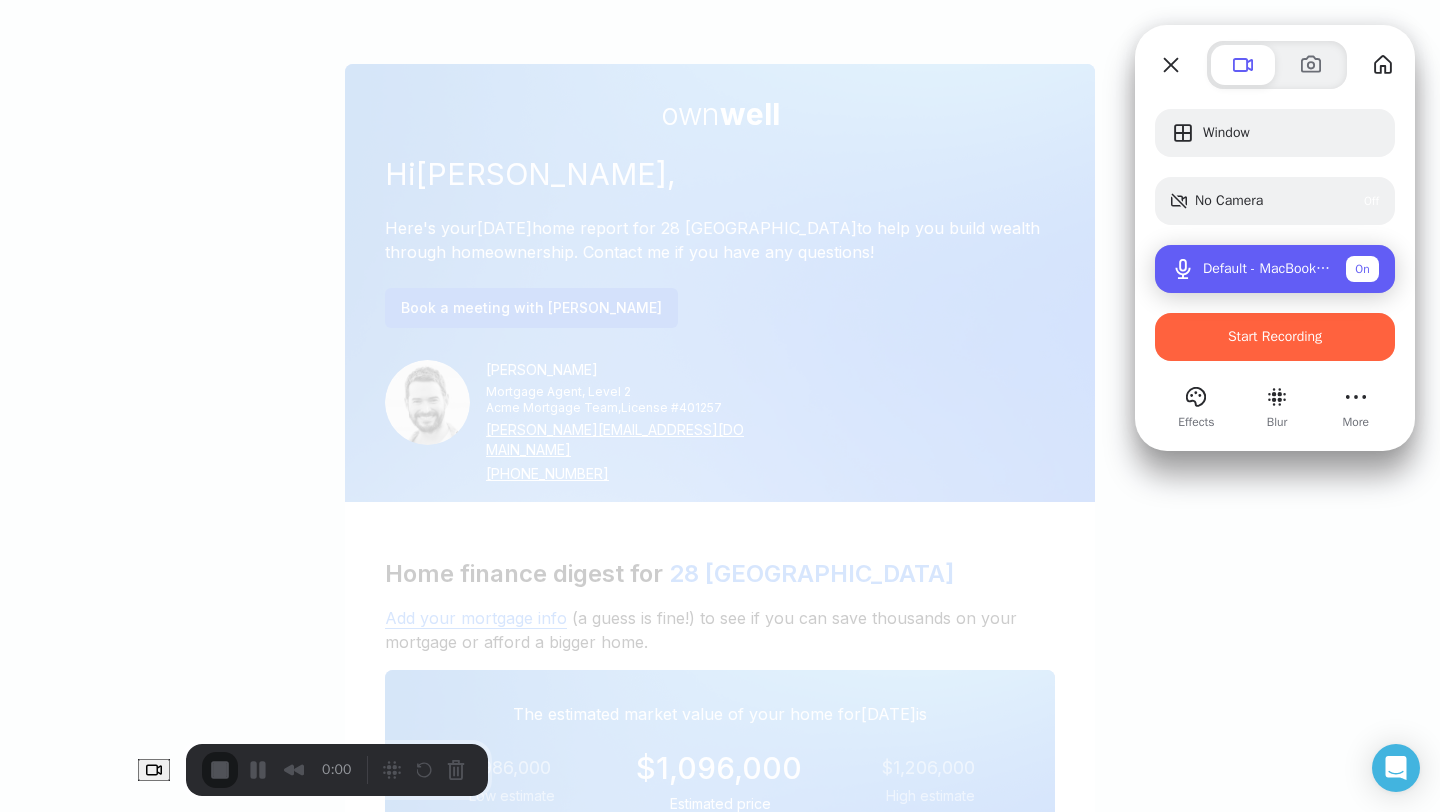 click on "Default - MacBook Air Microphone (Built-in)" at bounding box center (1266, 269) 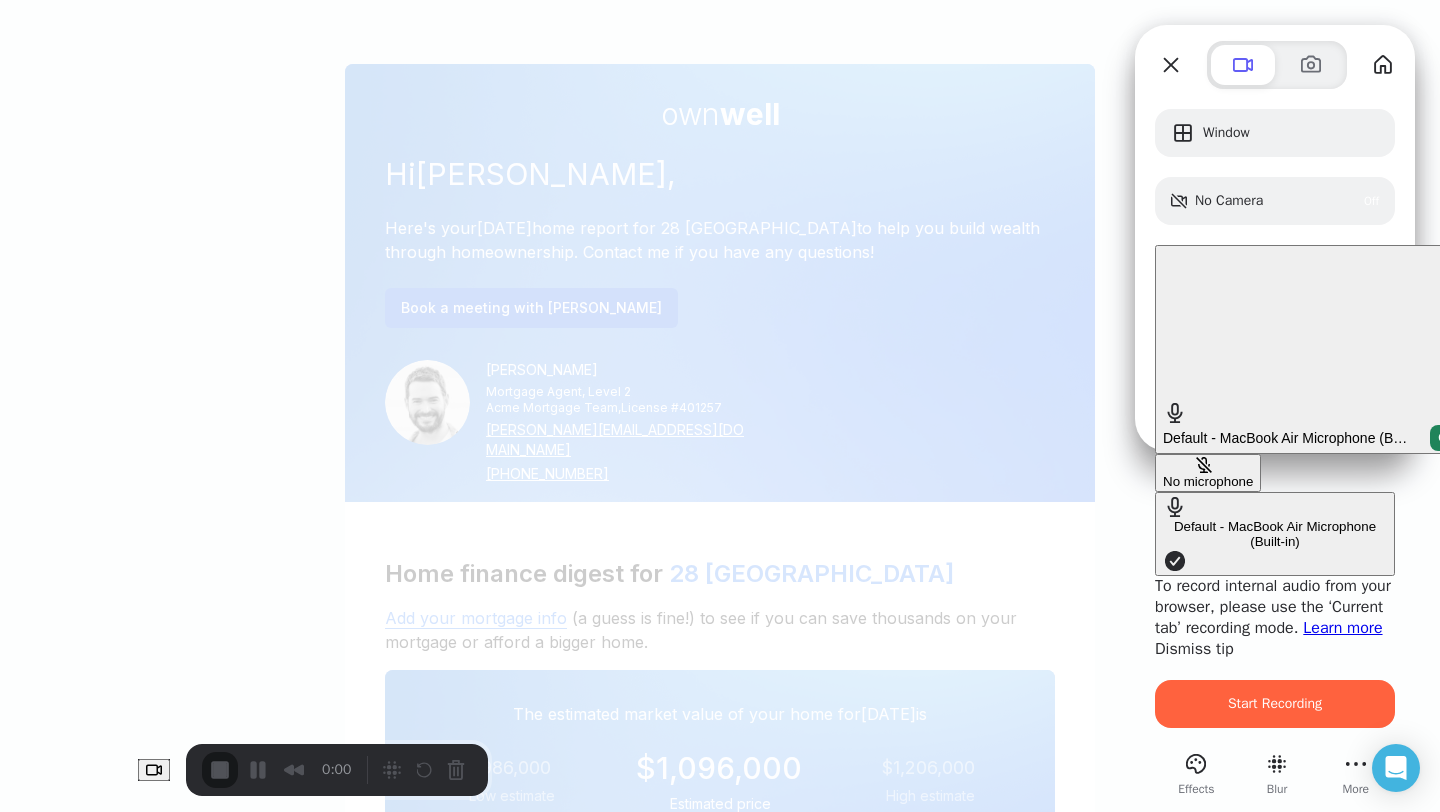 click on "No microphone" at bounding box center [1208, 481] 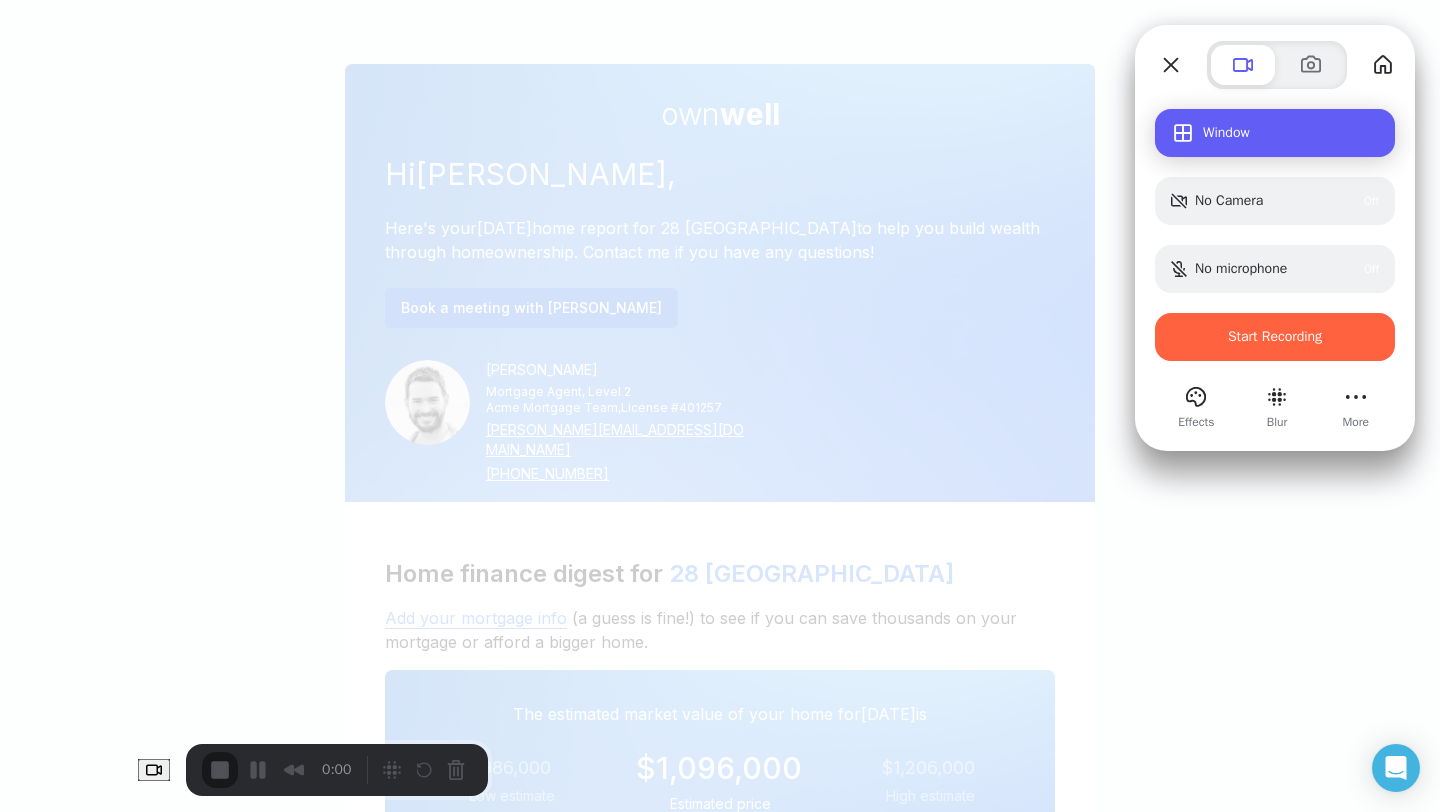 click on "Window" at bounding box center [1291, 133] 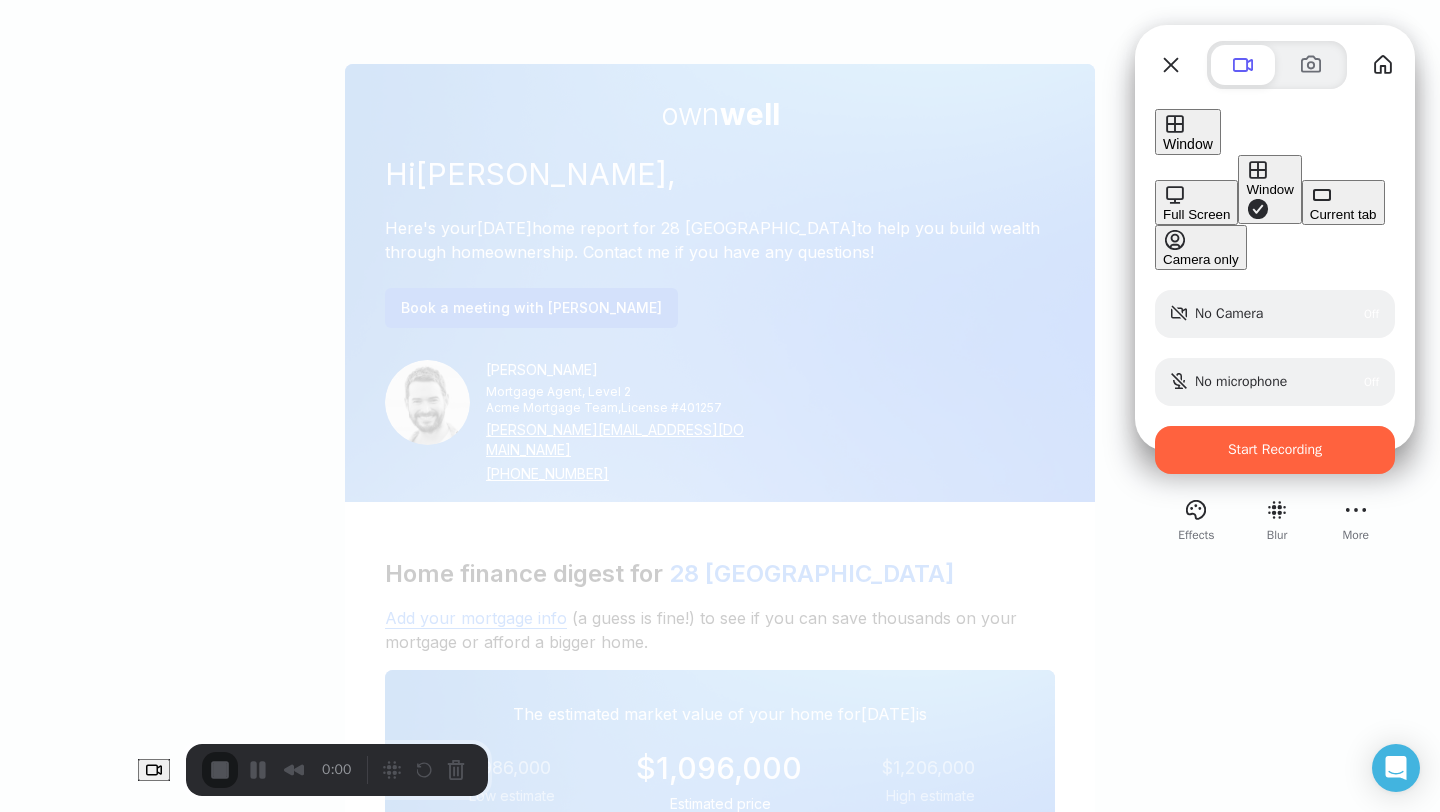 click on "Current tab" at bounding box center [1343, 214] 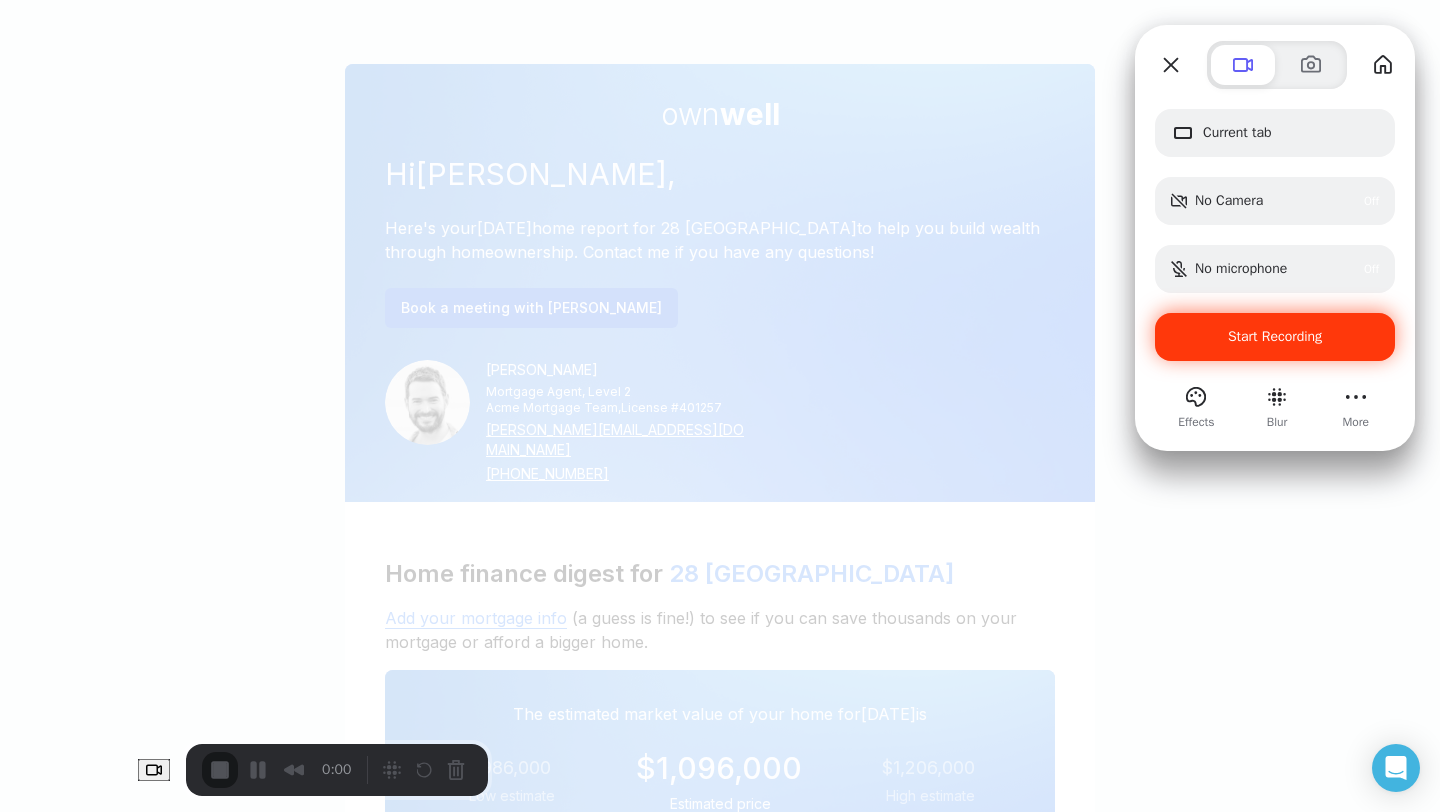click on "Start Recording" at bounding box center [1275, 336] 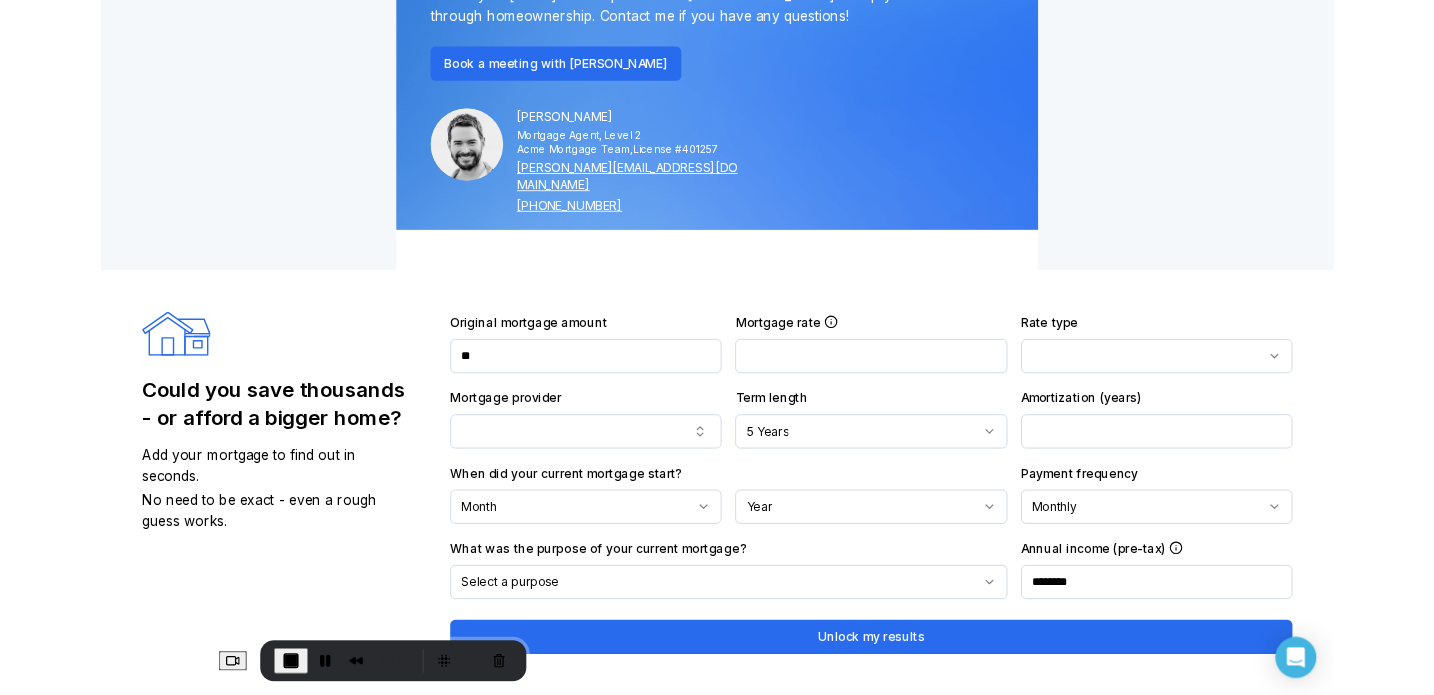 scroll, scrollTop: 0, scrollLeft: 0, axis: both 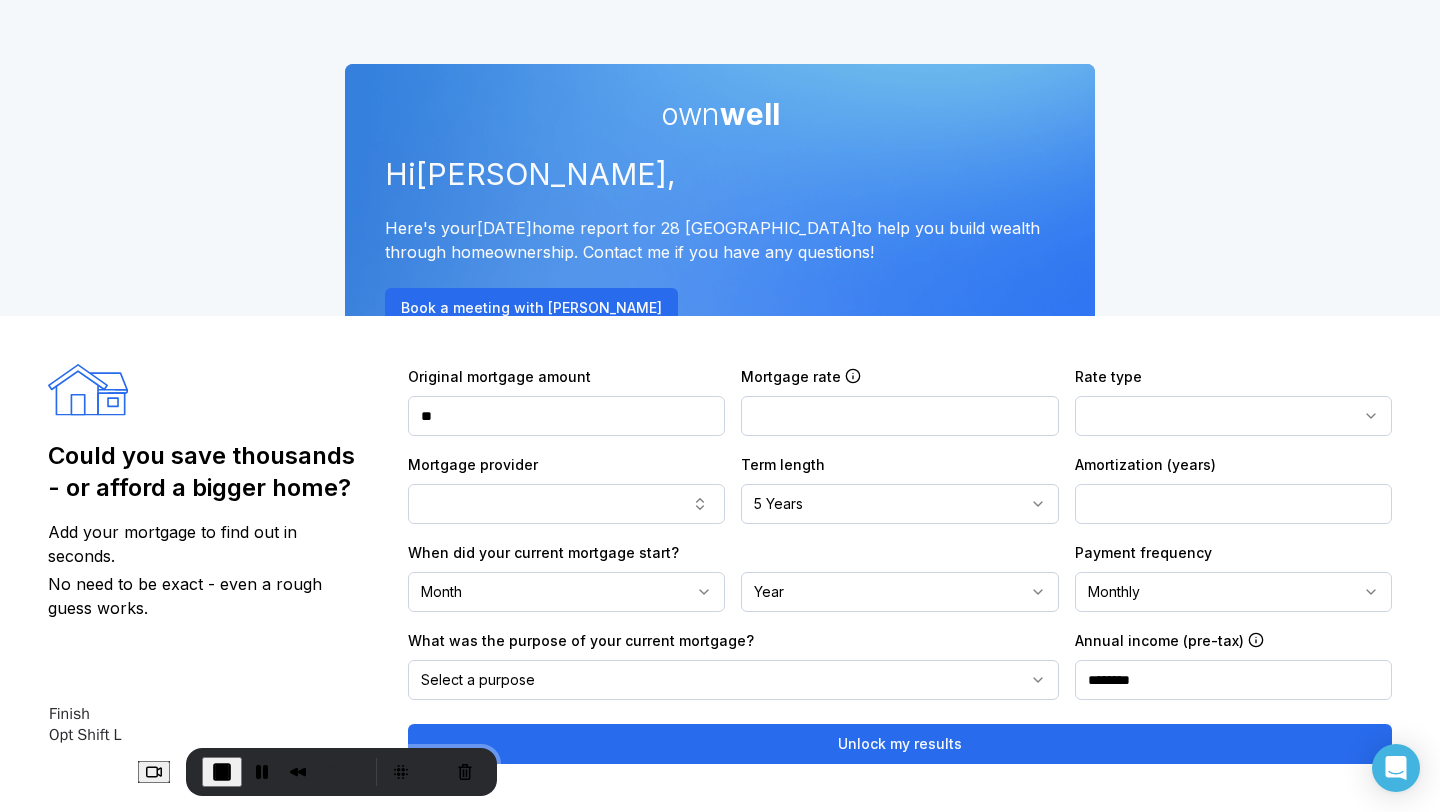click at bounding box center (222, 772) 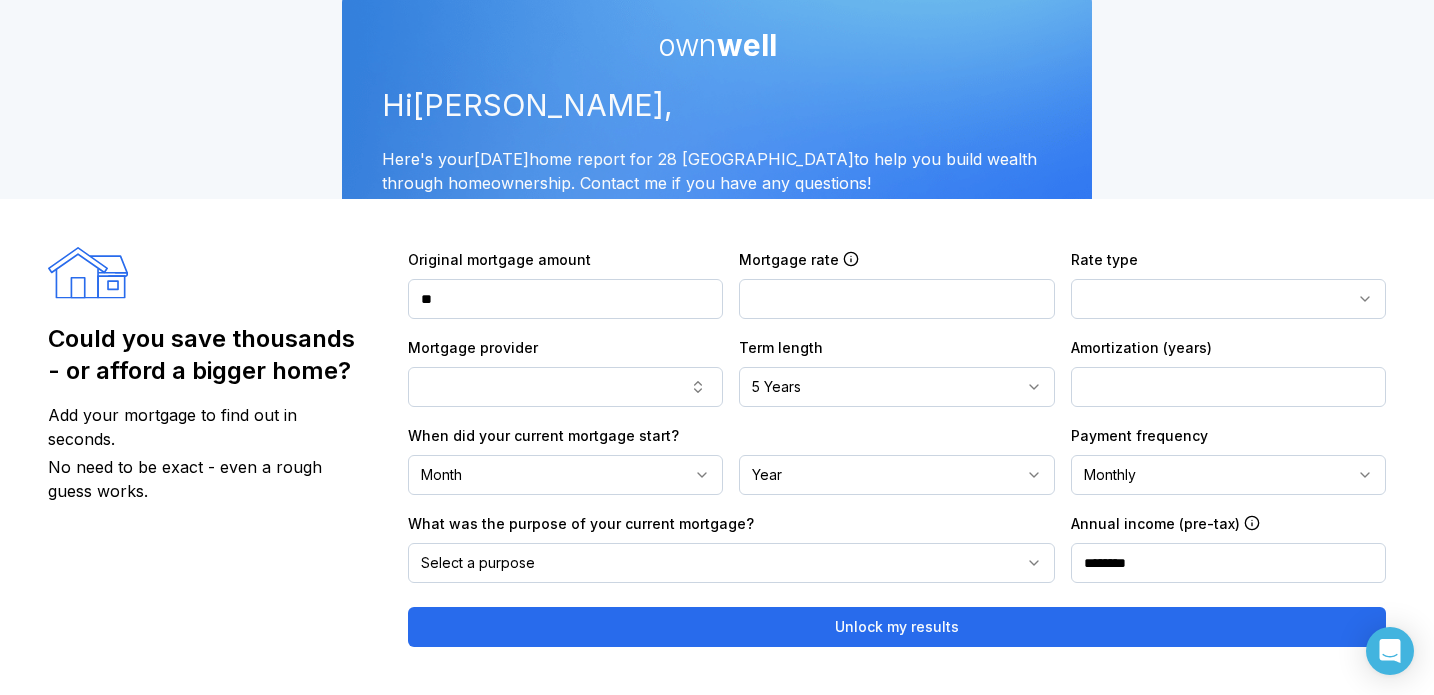 scroll, scrollTop: 0, scrollLeft: 0, axis: both 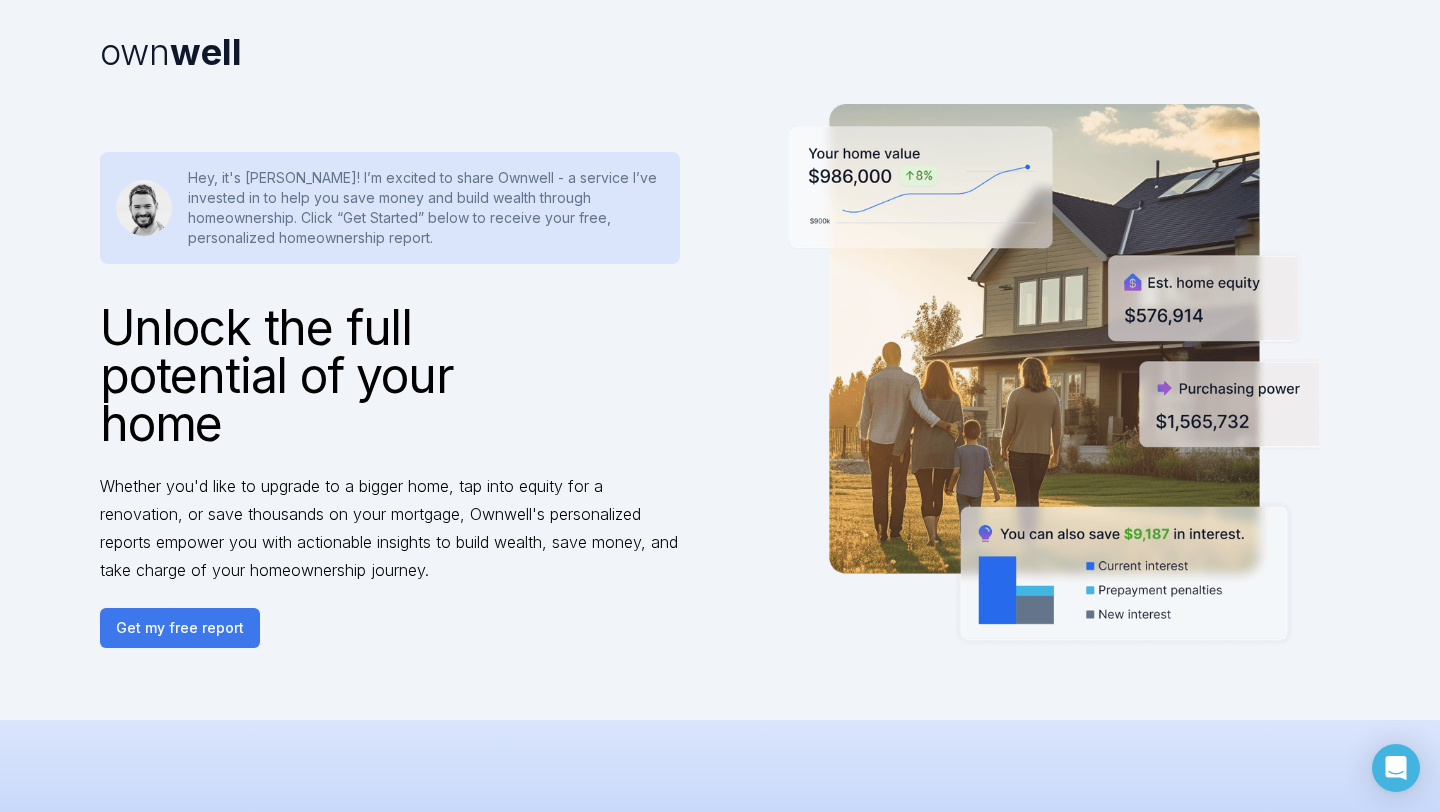 click on "Get my free report" at bounding box center (180, 628) 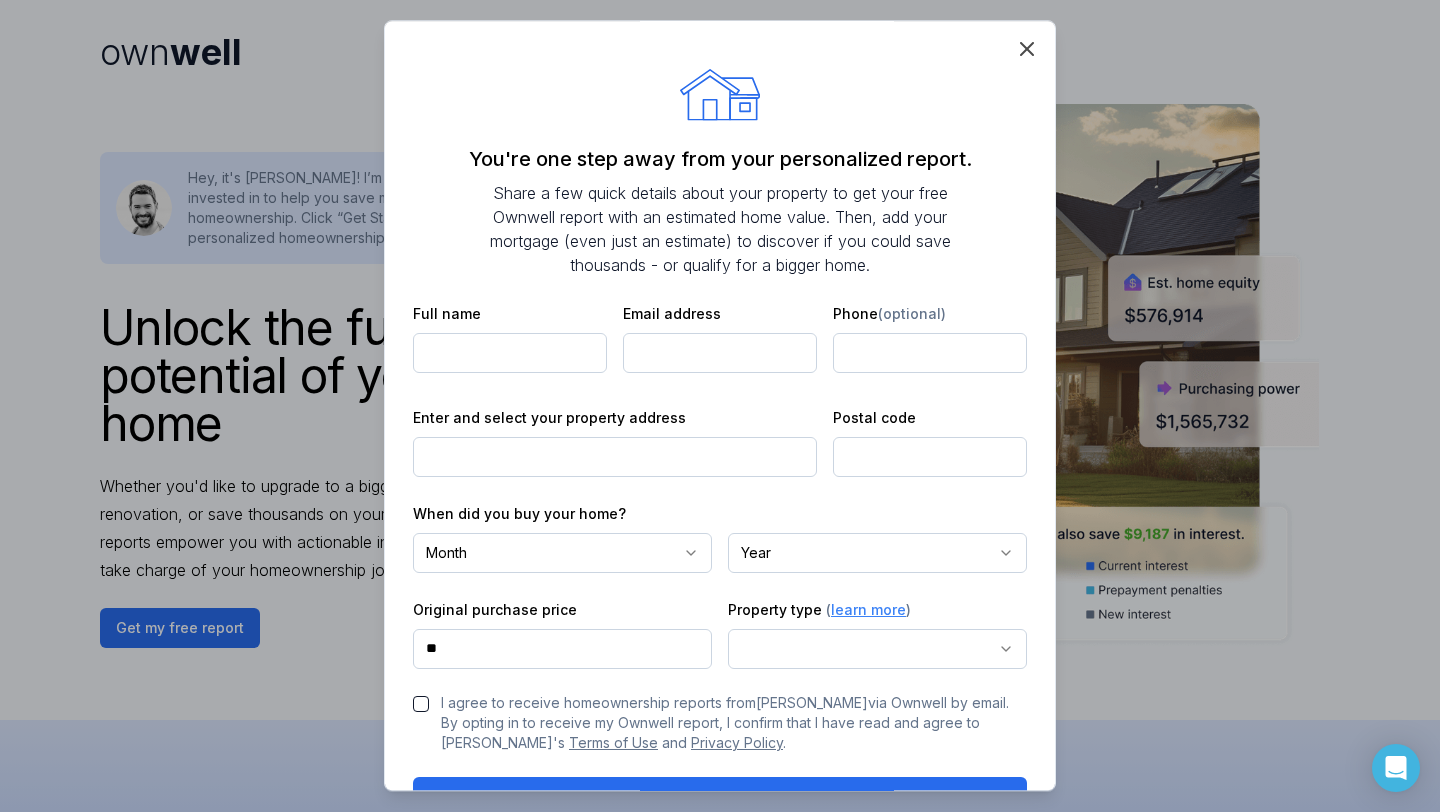 click at bounding box center [510, 353] 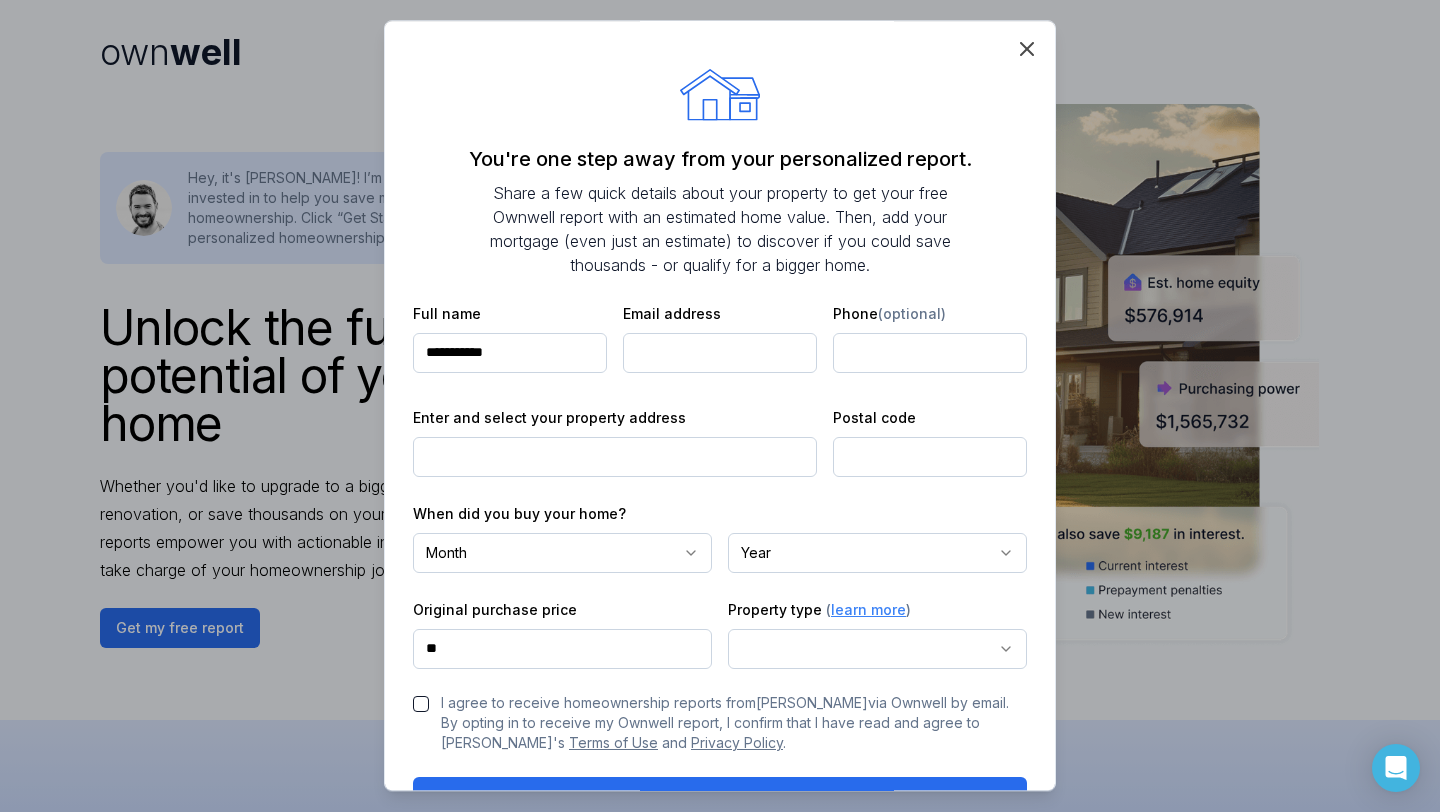 type on "**********" 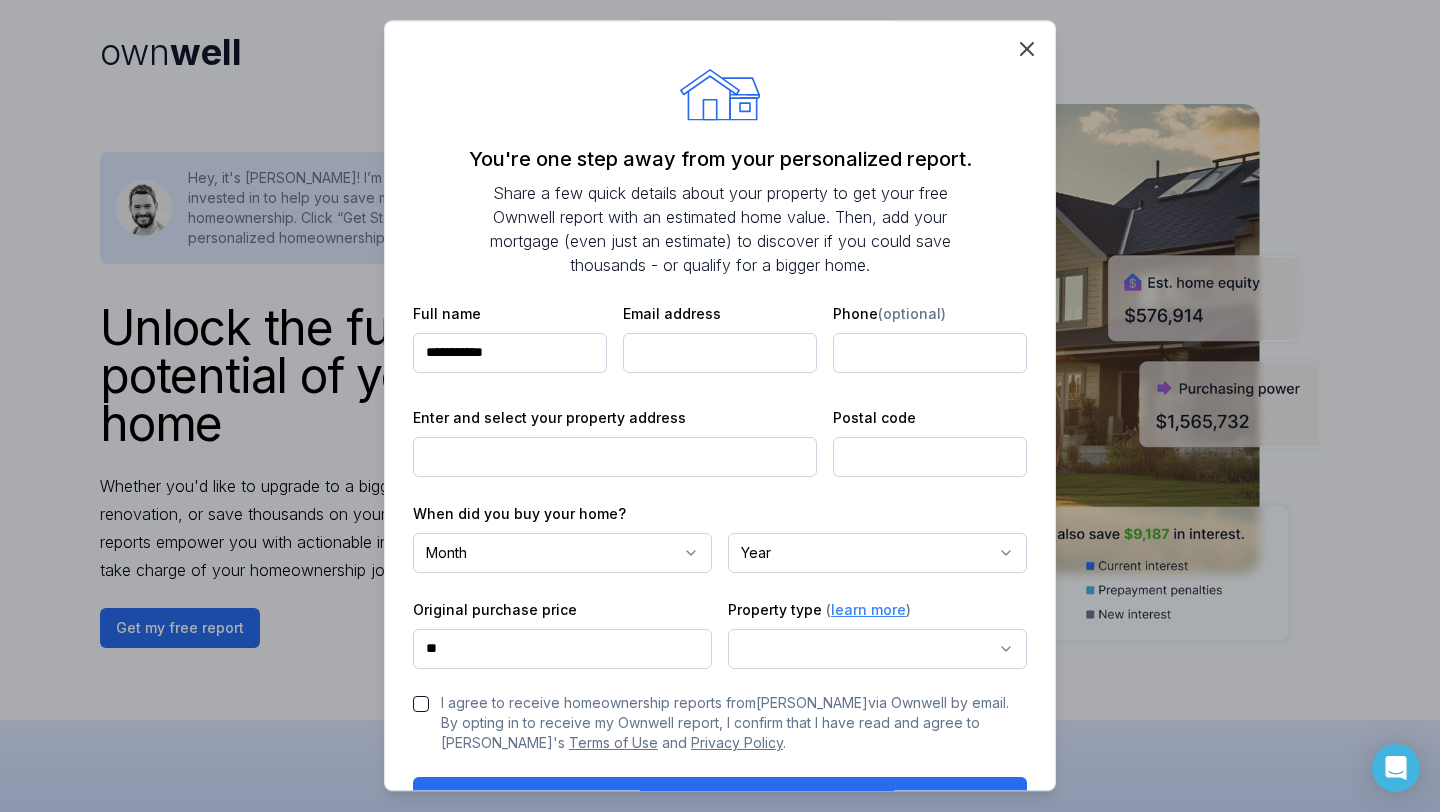 paste on "**********" 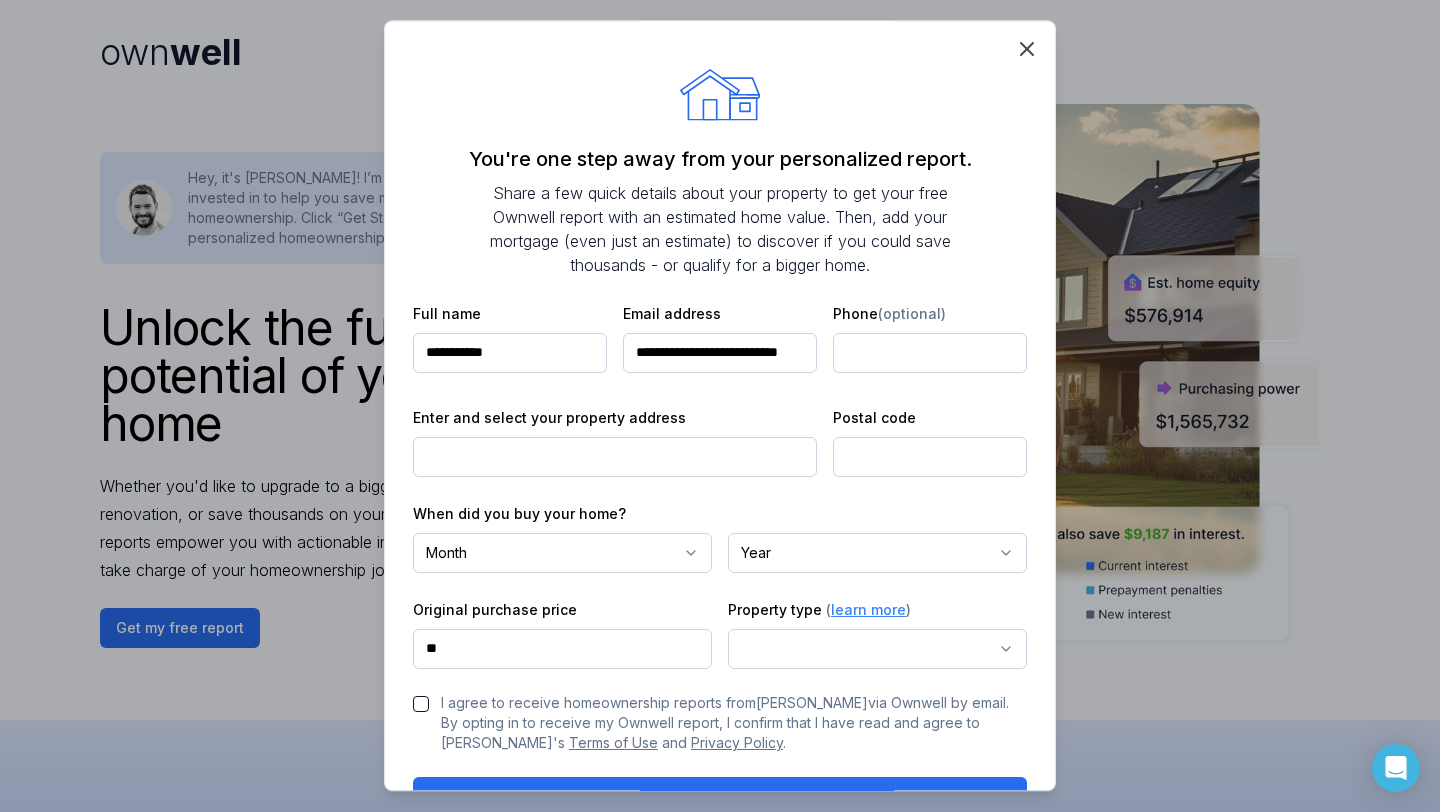 scroll, scrollTop: 0, scrollLeft: 58, axis: horizontal 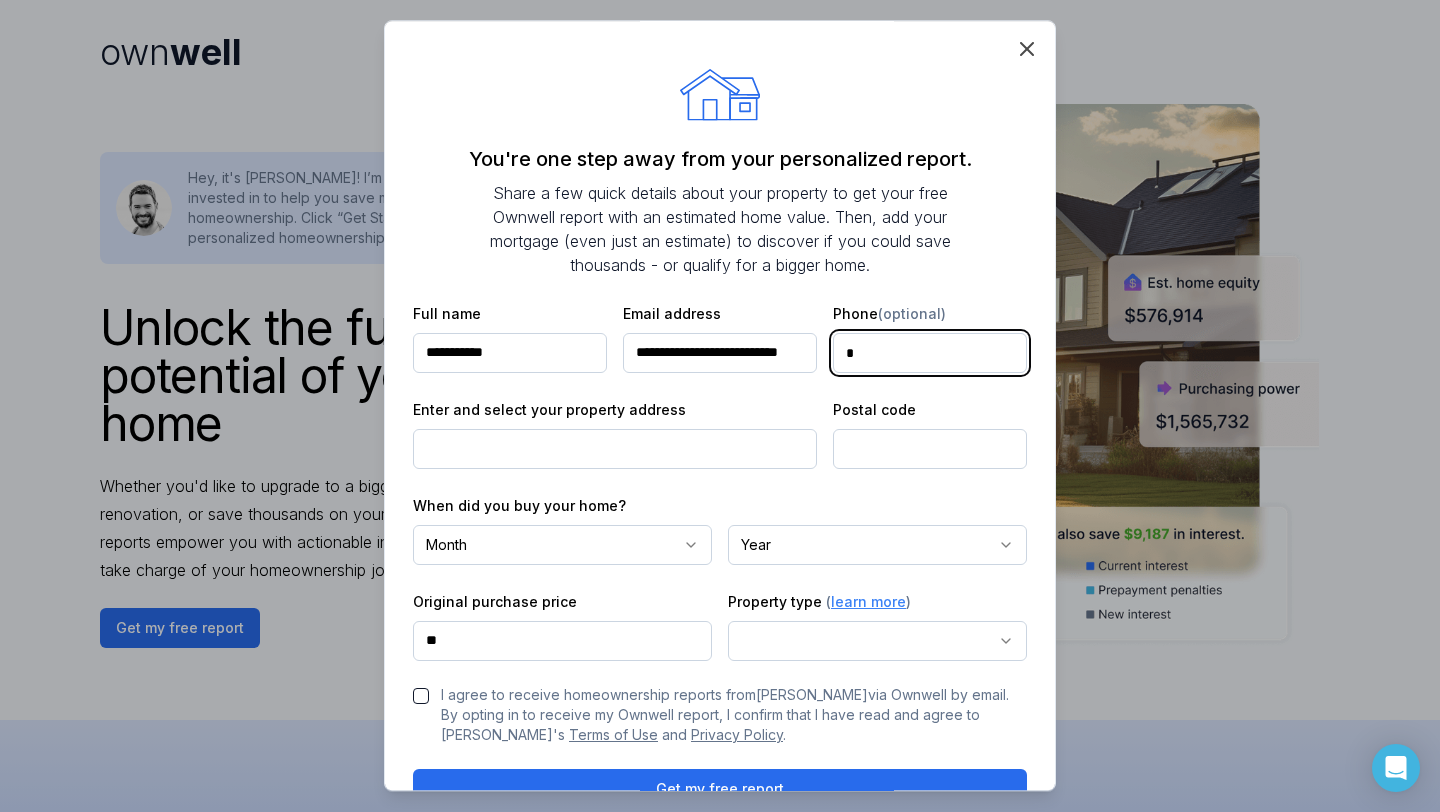 type on "**********" 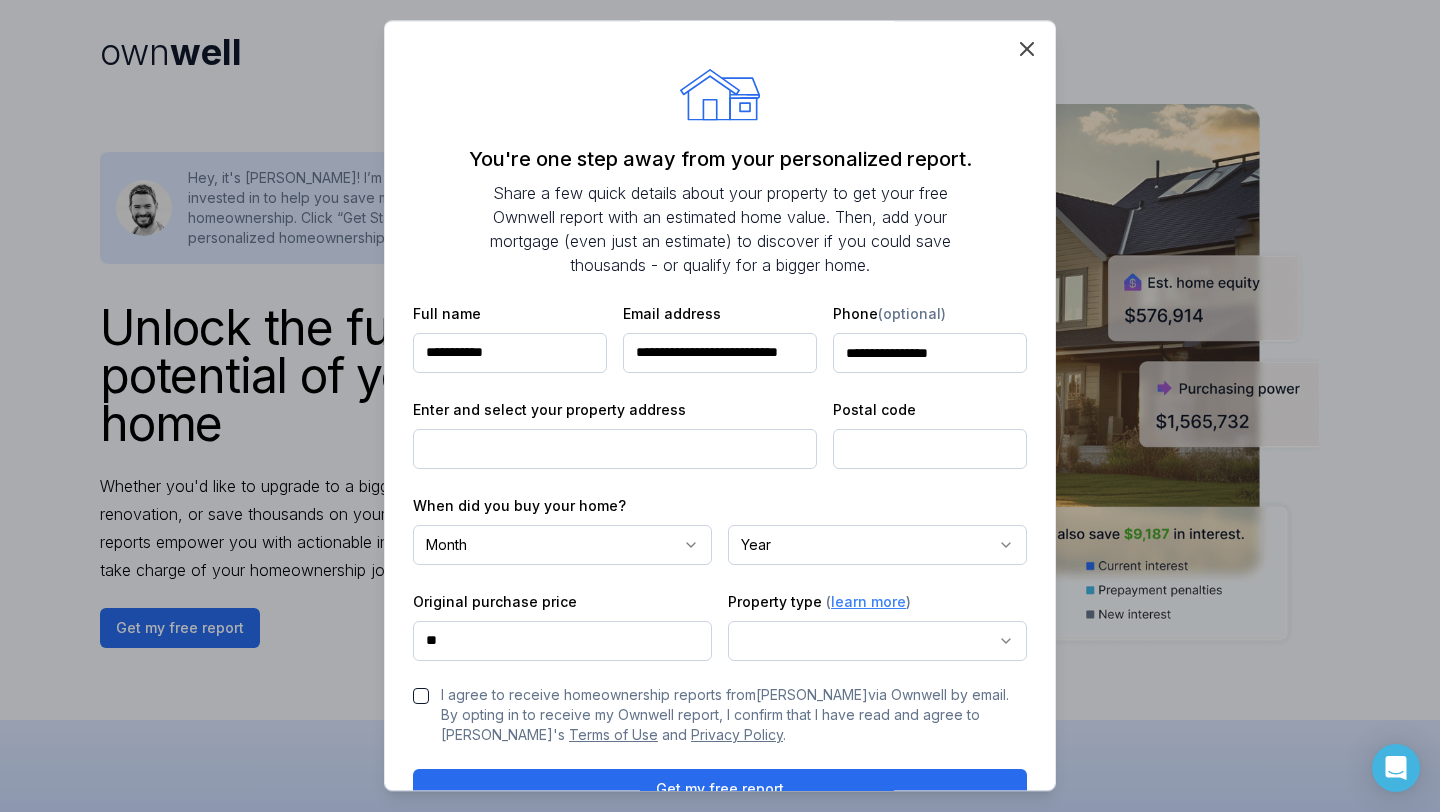 type on "*******" 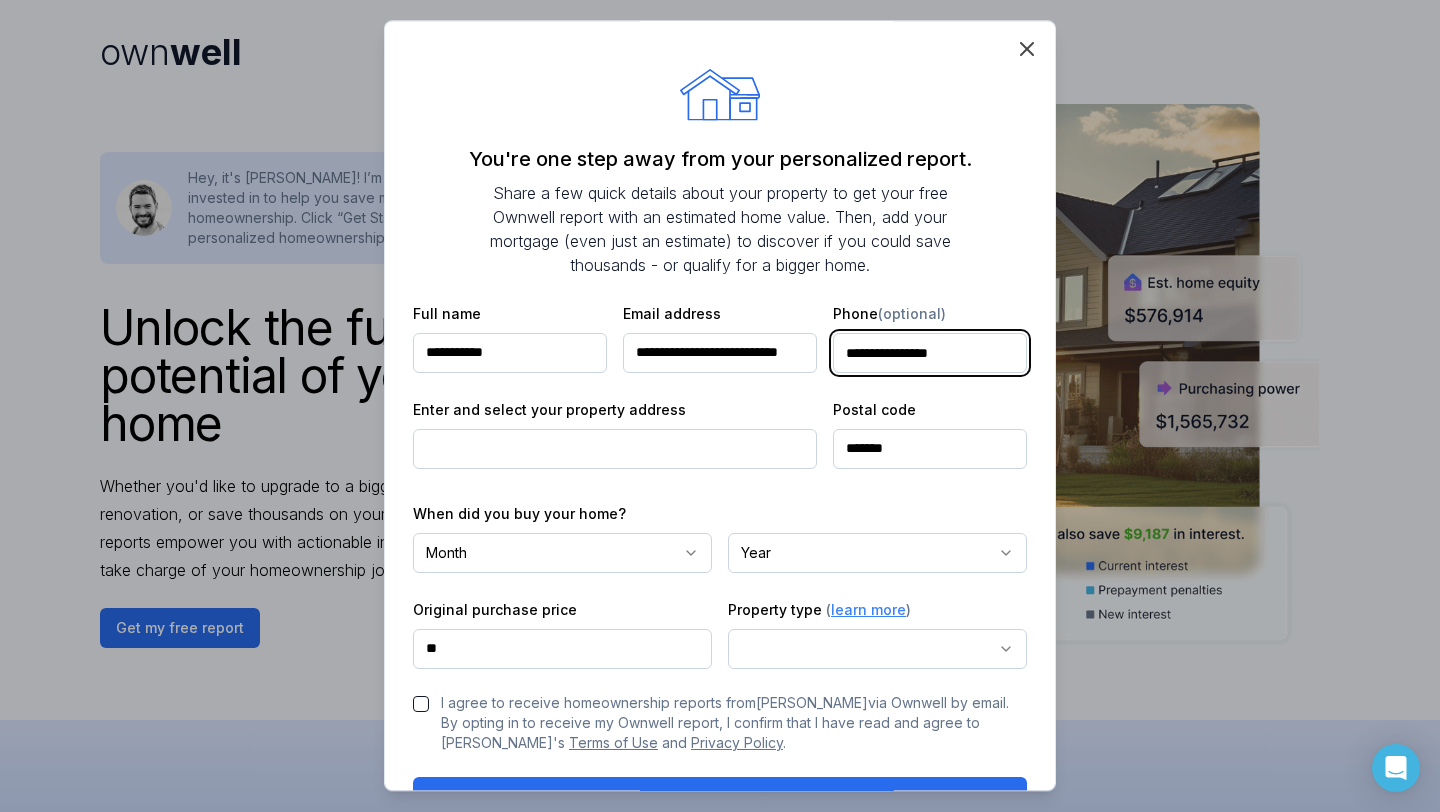 click on "**********" at bounding box center (930, 353) 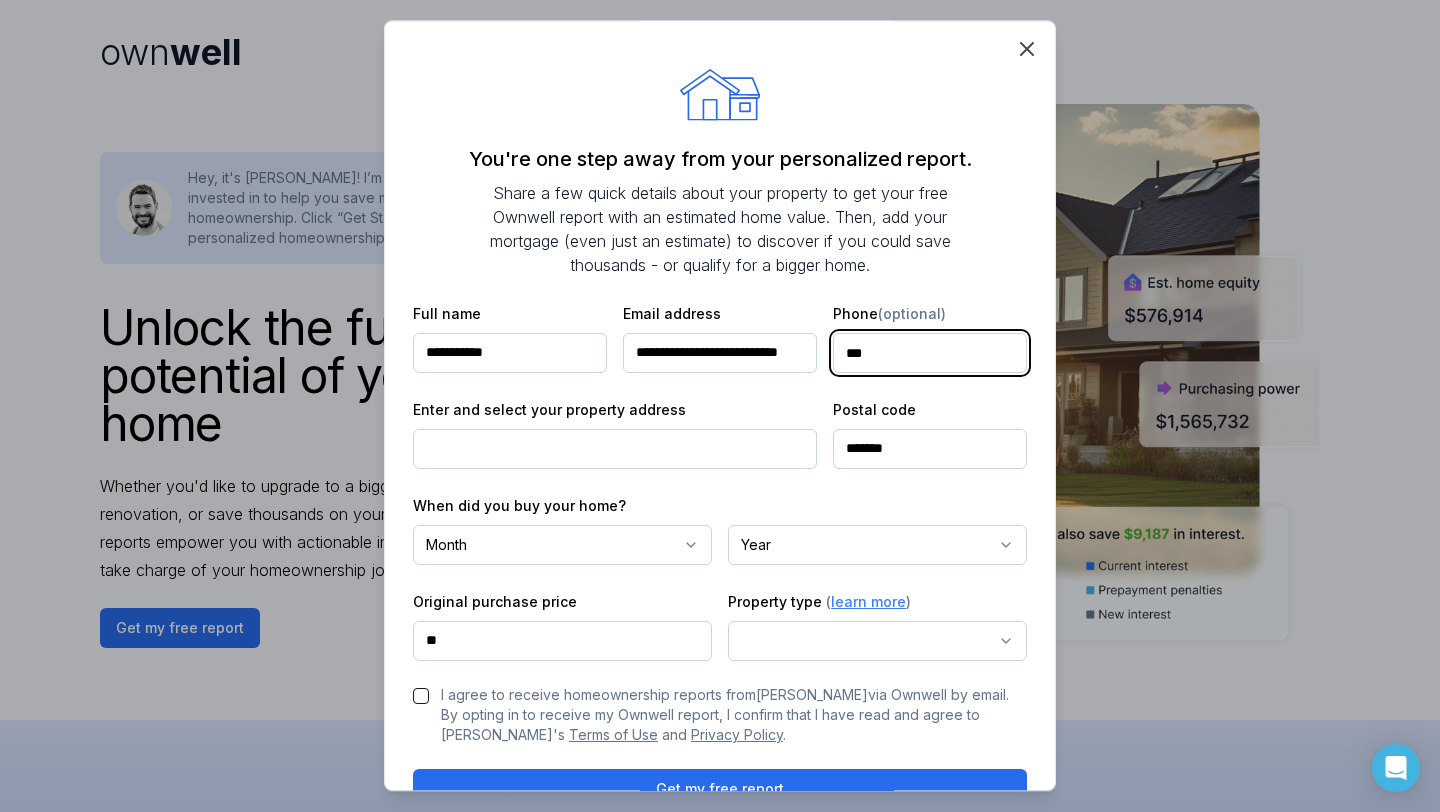 type on "*" 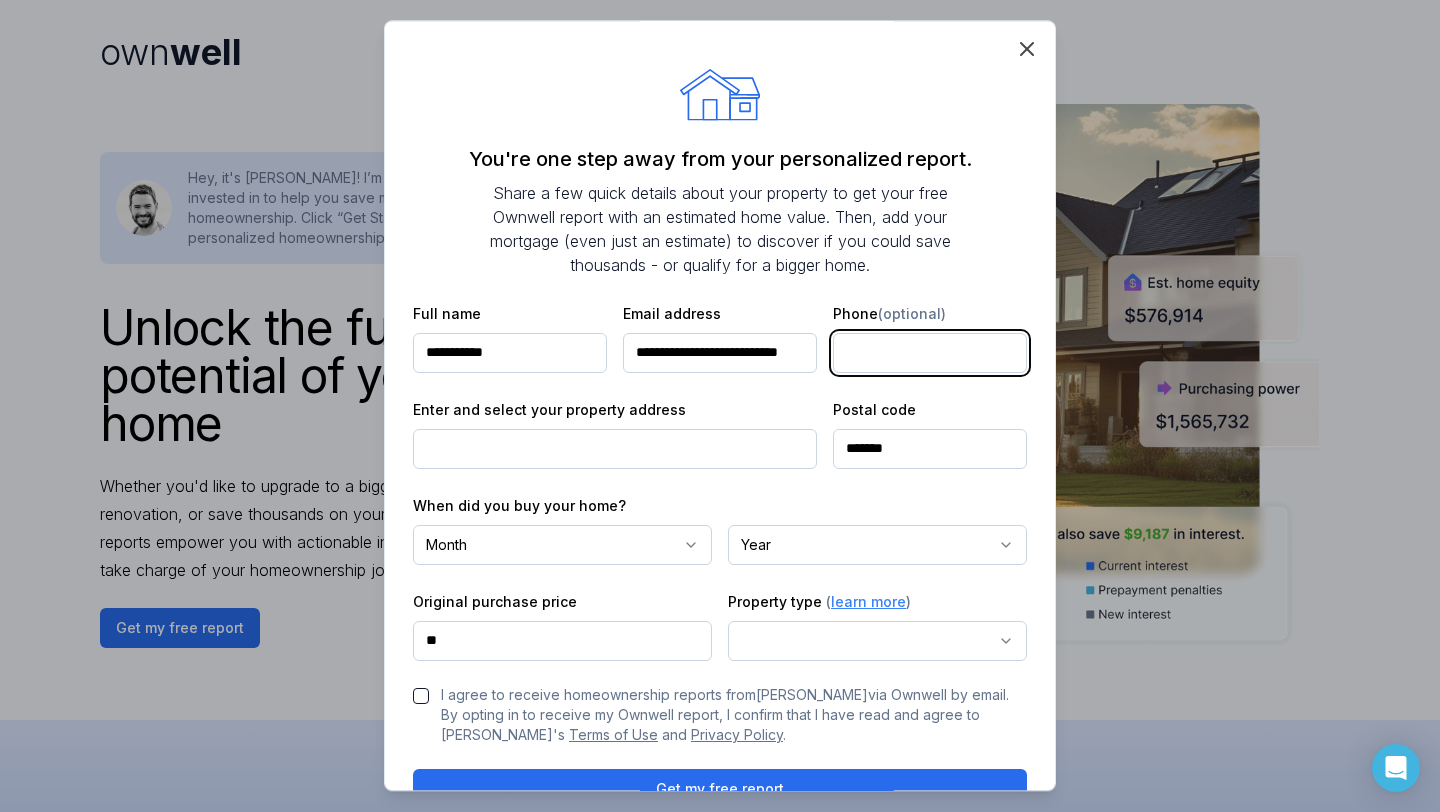 type on "*" 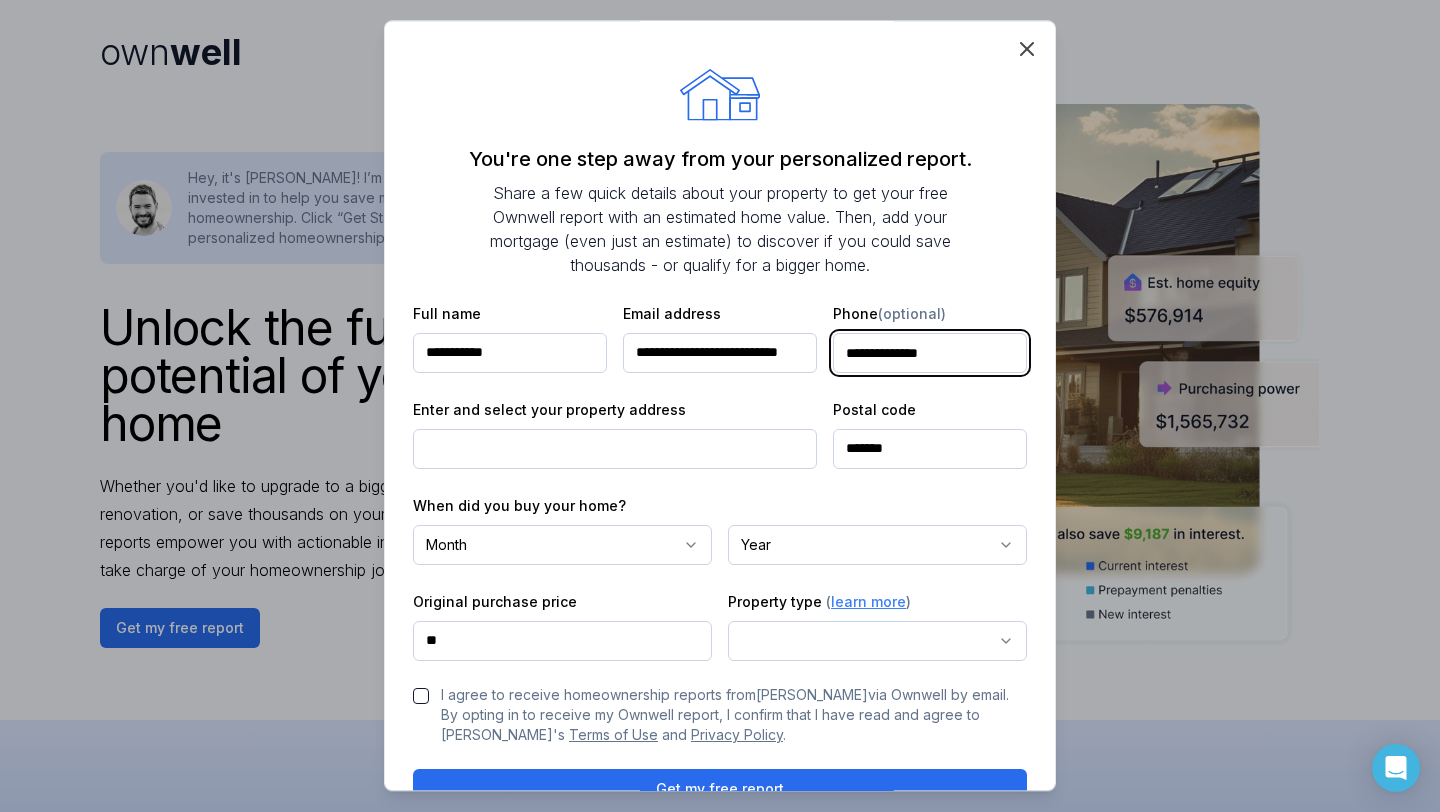 type on "**********" 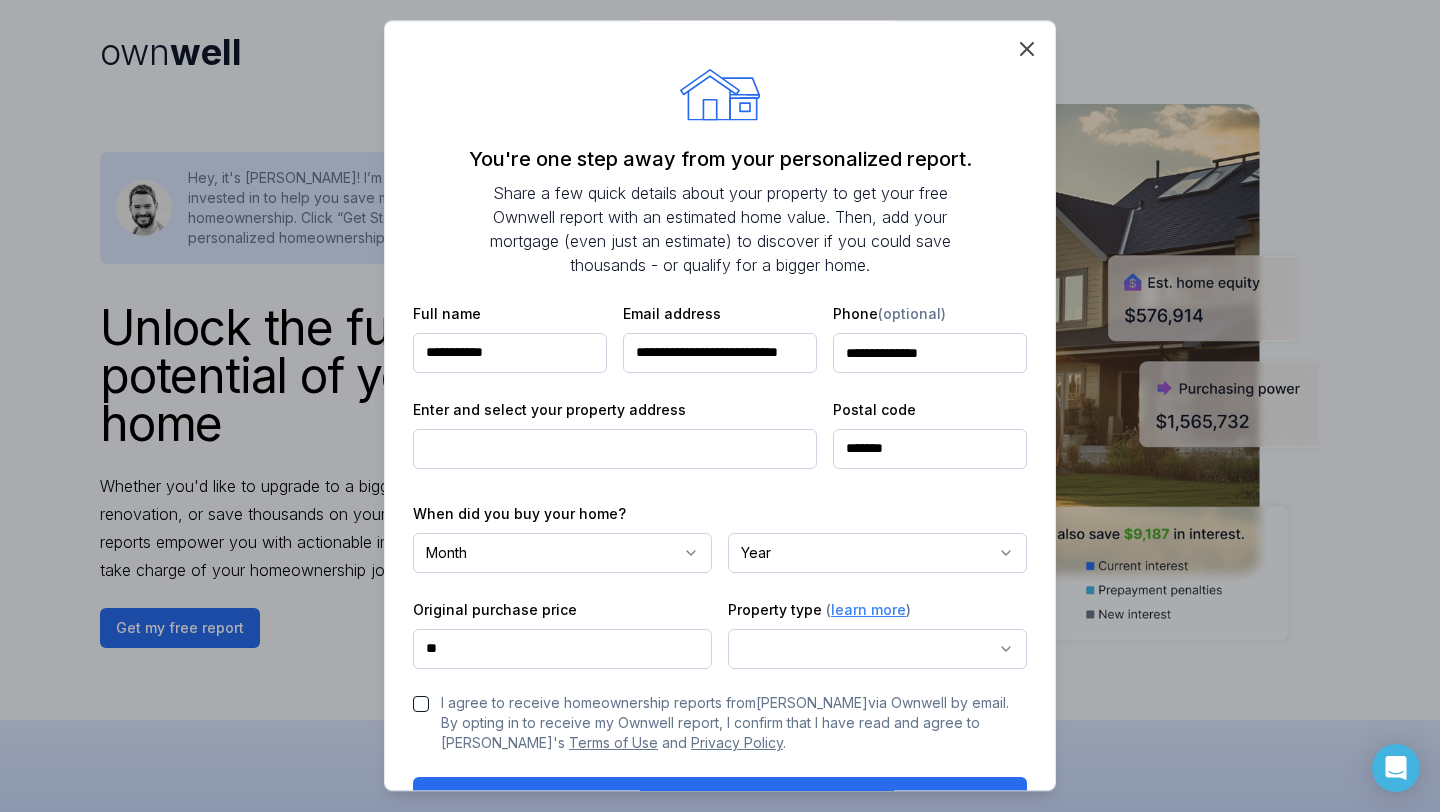 paste on "**********" 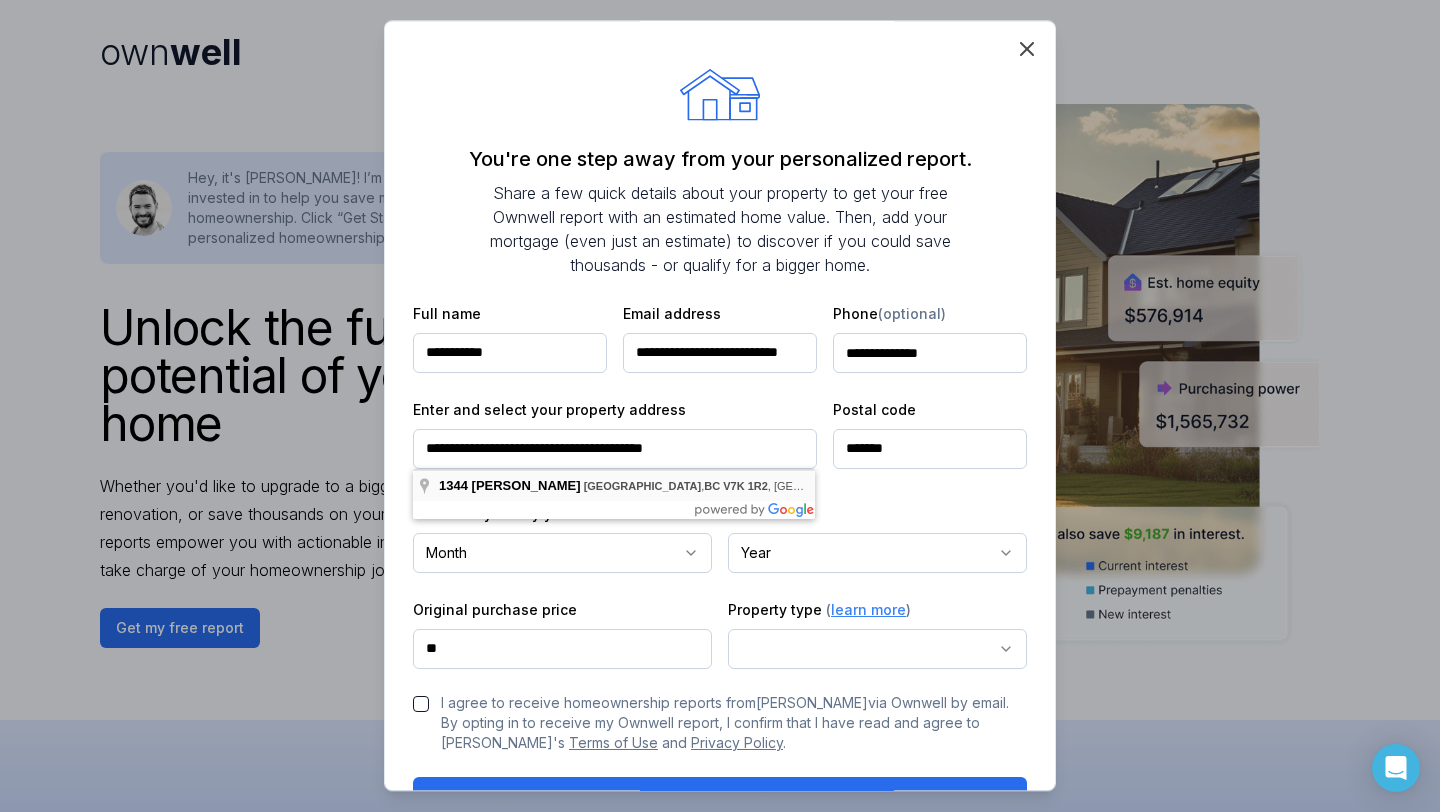type on "**********" 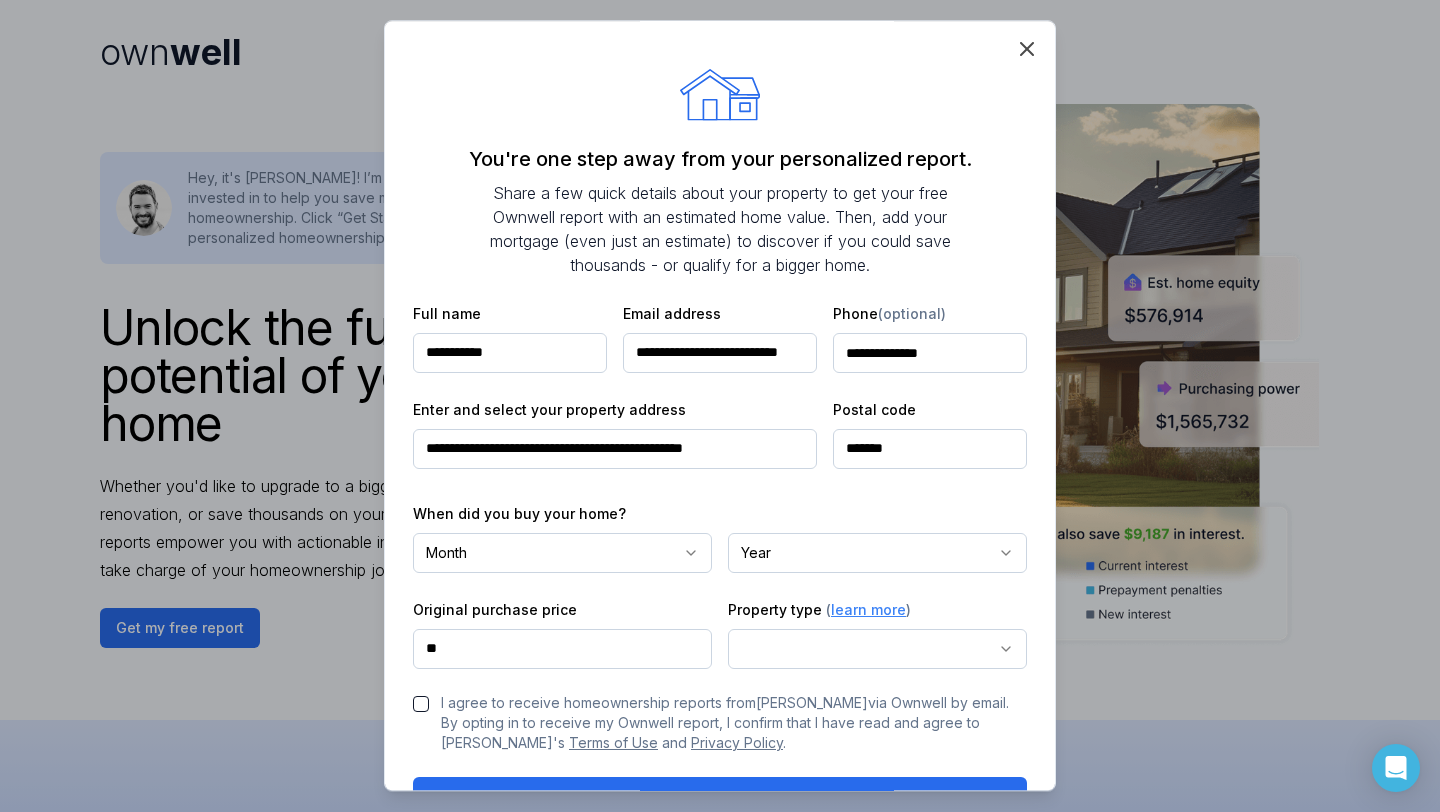 drag, startPoint x: 678, startPoint y: 448, endPoint x: 720, endPoint y: 442, distance: 42.426407 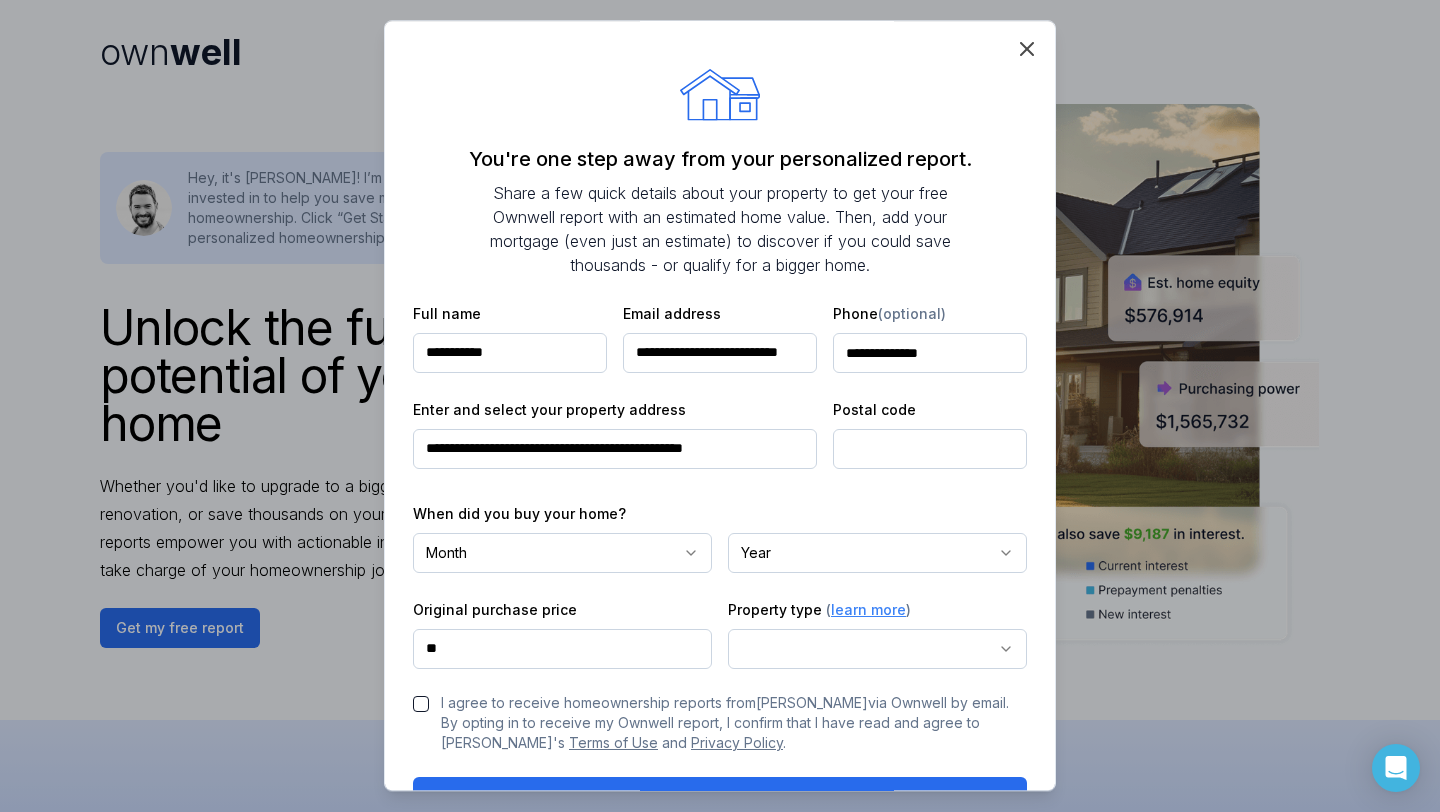 paste on "*******" 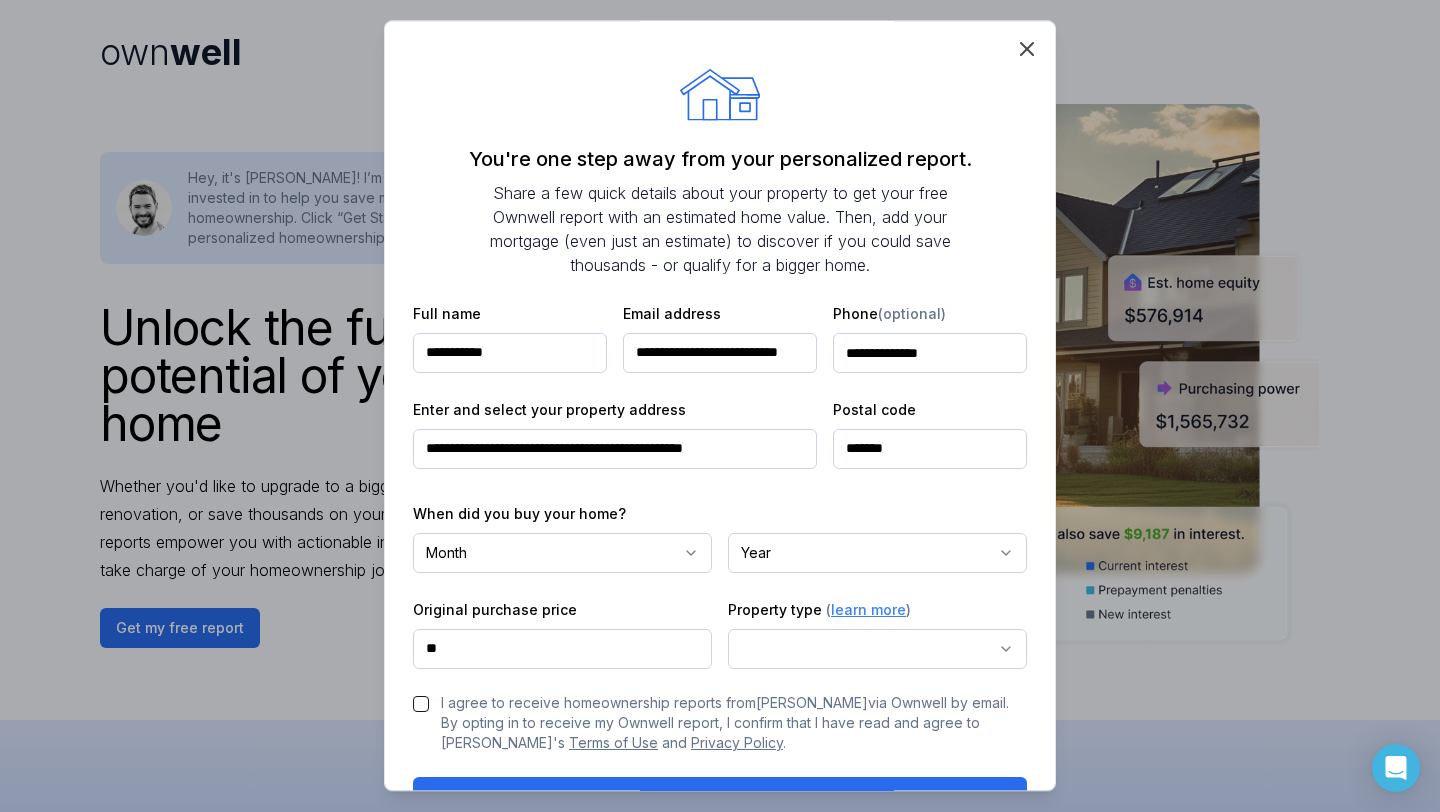 type on "*******" 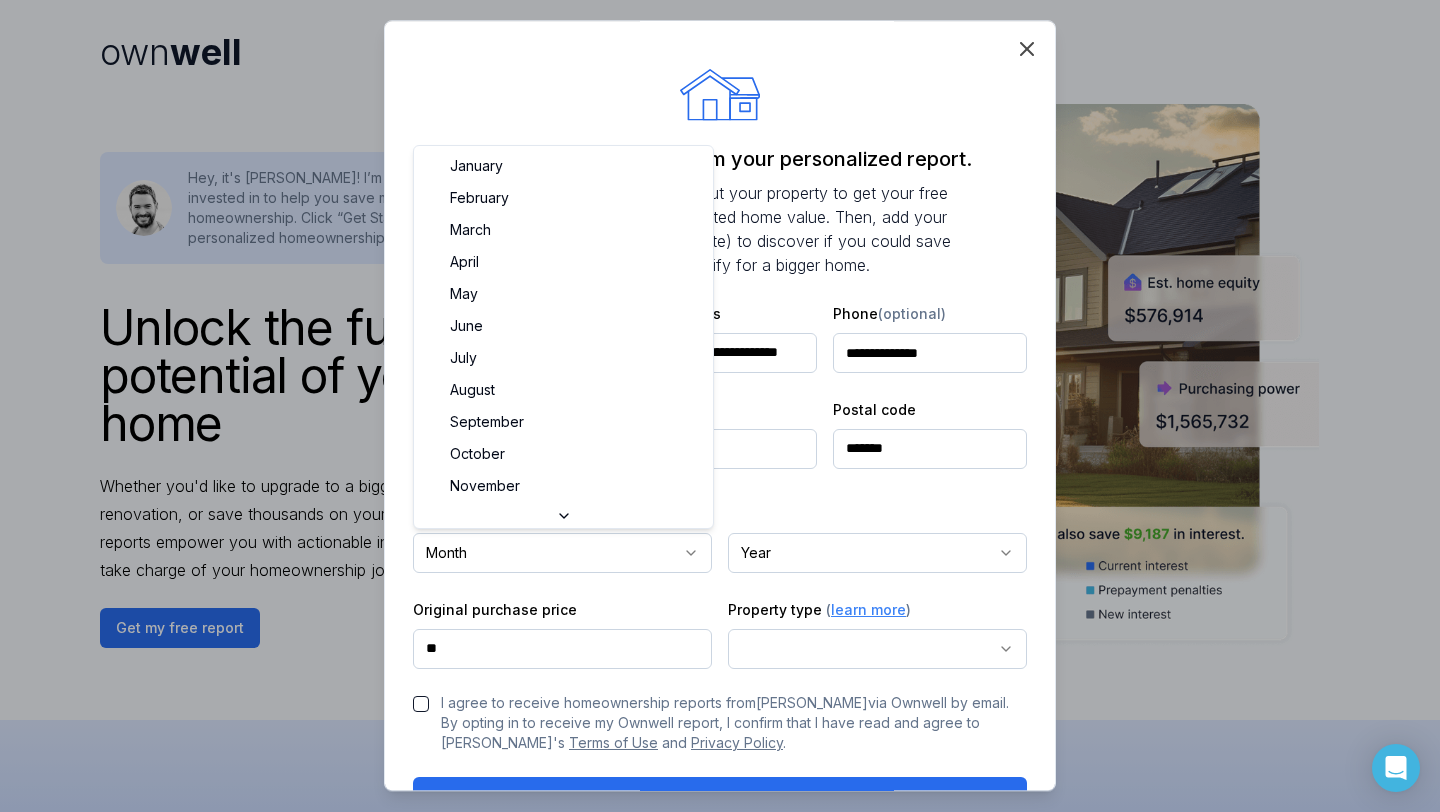 select on "*" 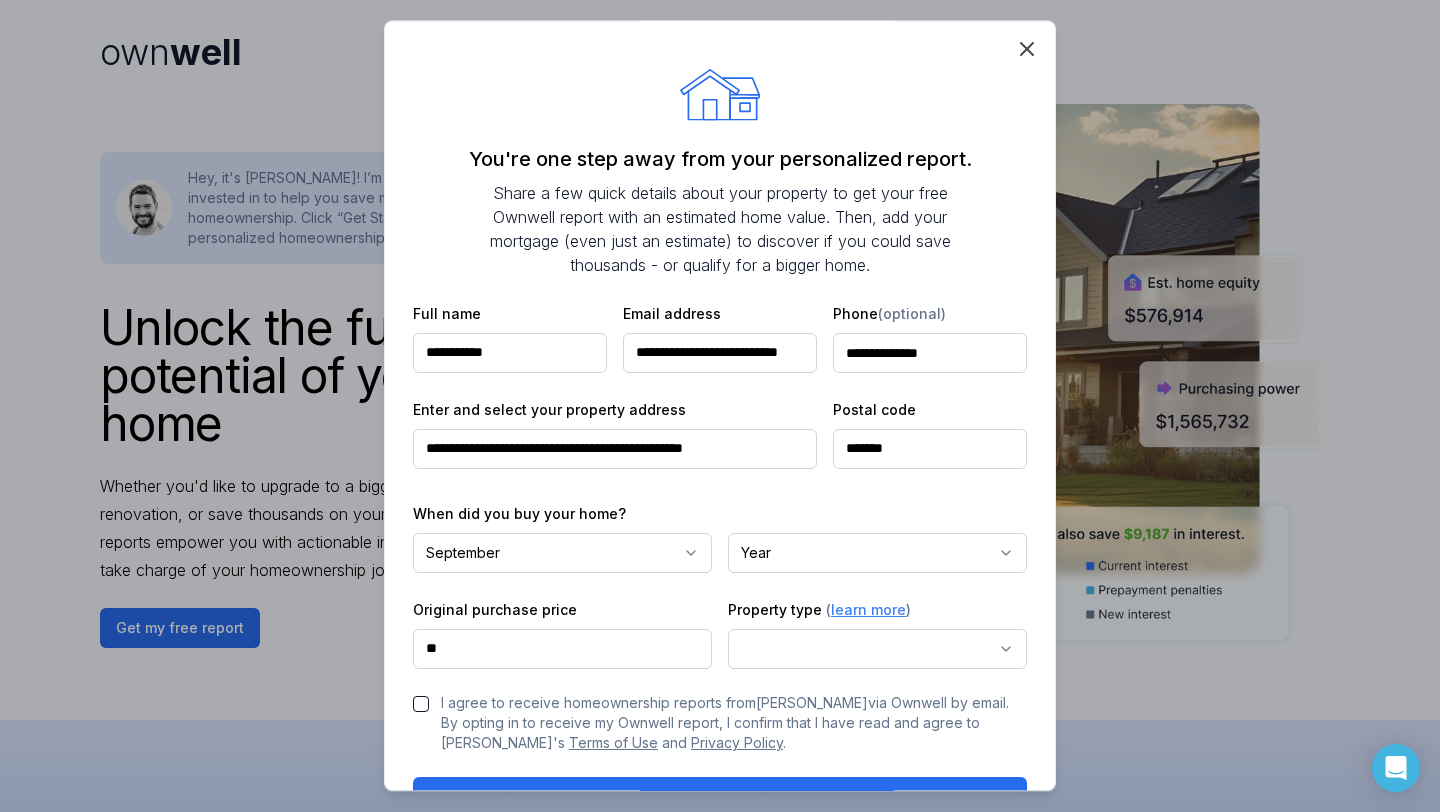 click on "own well Unlock the full potential of your home Whether you'd like to upgrade to a bigger home, tap into equity for a renovation, or save thousands on your mortgage, Ownwell's personalized reports empower you with actionable insights to build wealth, save money, and take charge of your homeownership journey. Hey, it's Dan! I’m excited to share Ownwell - a service I’ve invested in to help you save money and build wealth through homeownership. Click “Get Started” below to receive your free, personalized homeownership report. Get my free report Hear from  Dan : See How the Ownwell Report Helps You Save Money and Build Wealth Price Estimate Monitor Your Home's Value Stay updated with monthly home price estimates. Savings Potential Identify Interest Savings Opportunities Discover opportunities to reduce interest payments and save thousands on your mortgage. Purchasing Power Track Your Purchasing Power Home Equity Tap Into Your Home Equity Mortgage Insights Monitor Your Mortgage Get my free report own well" at bounding box center (720, 2196) 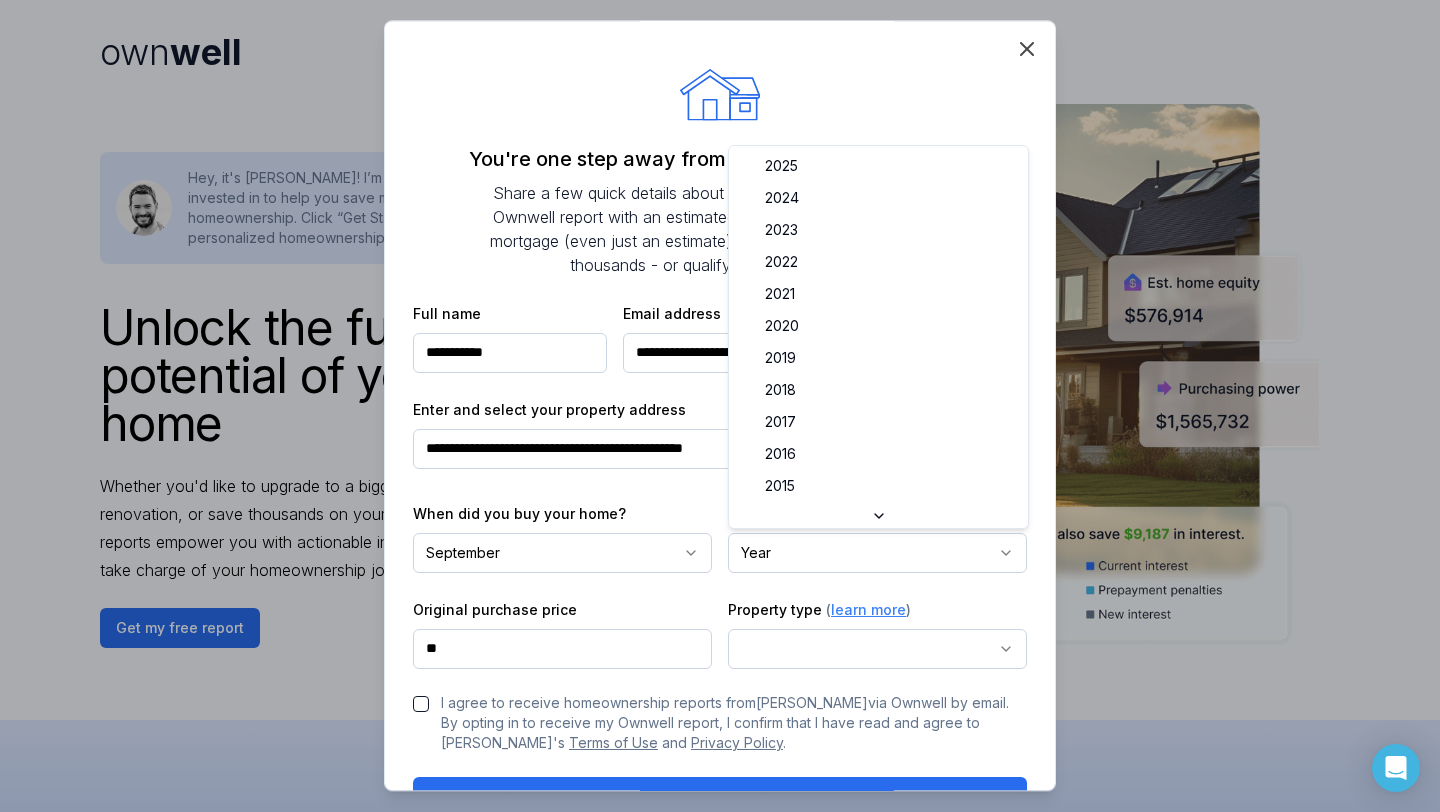 select on "****" 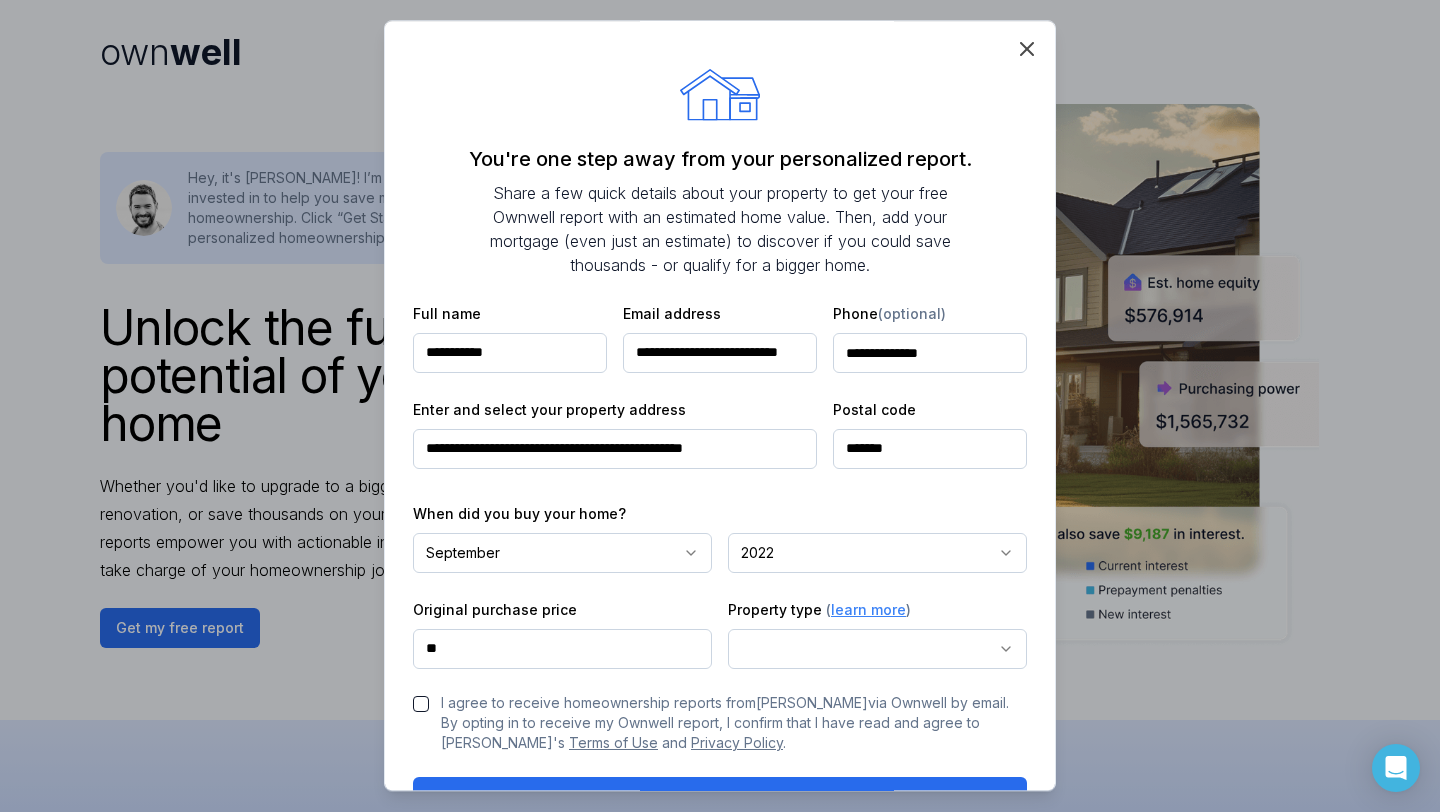 click on "**" at bounding box center [562, 649] 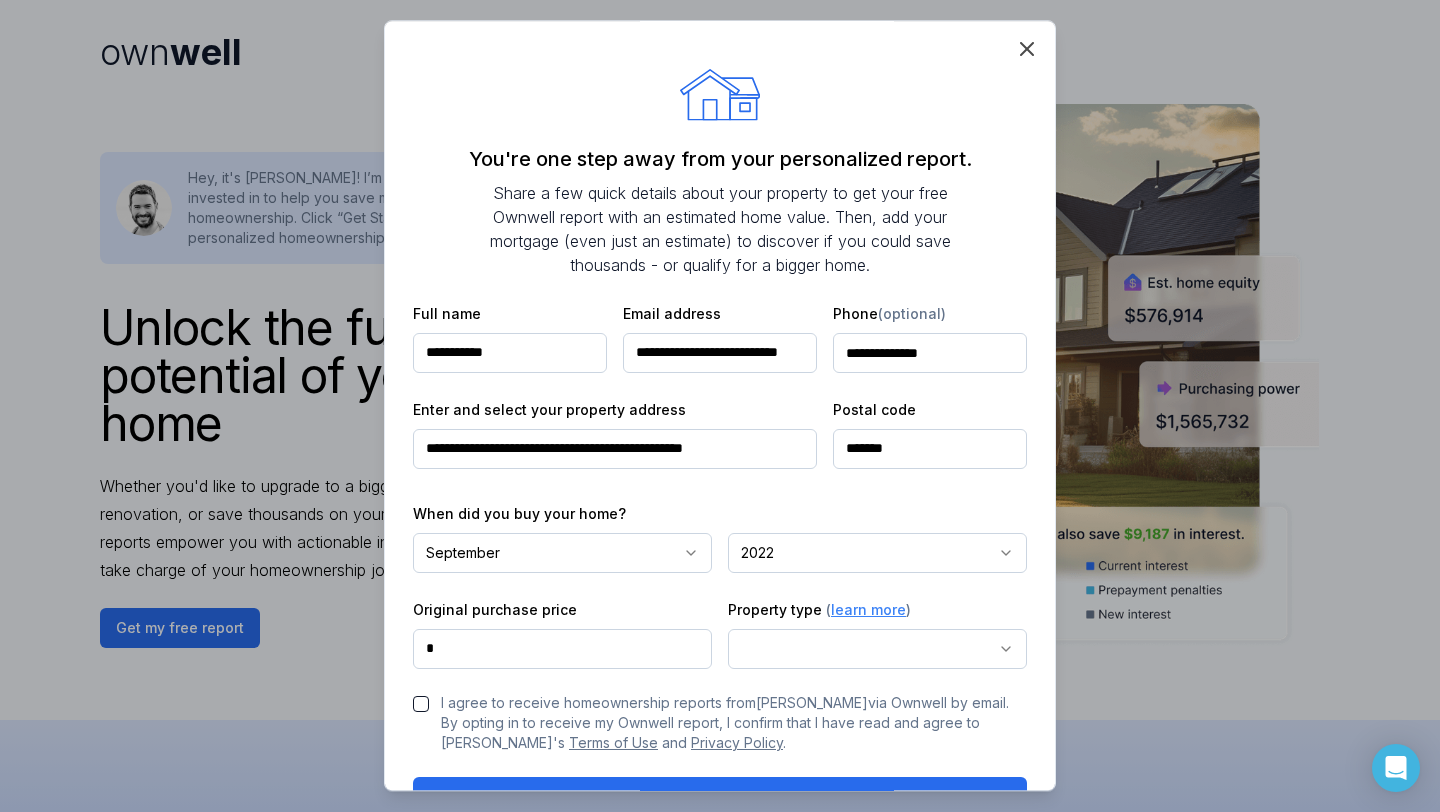 paste on "*********" 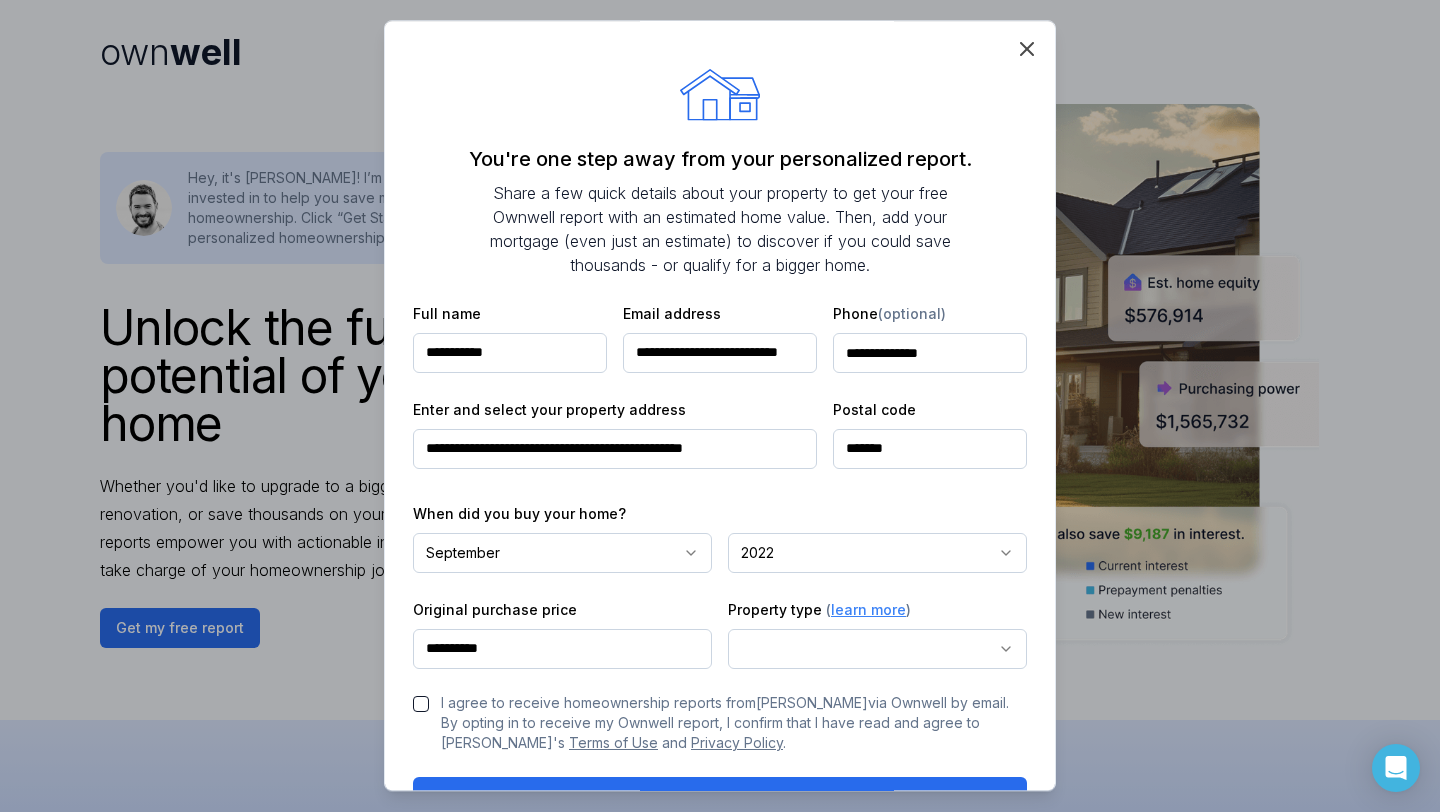 type on "**********" 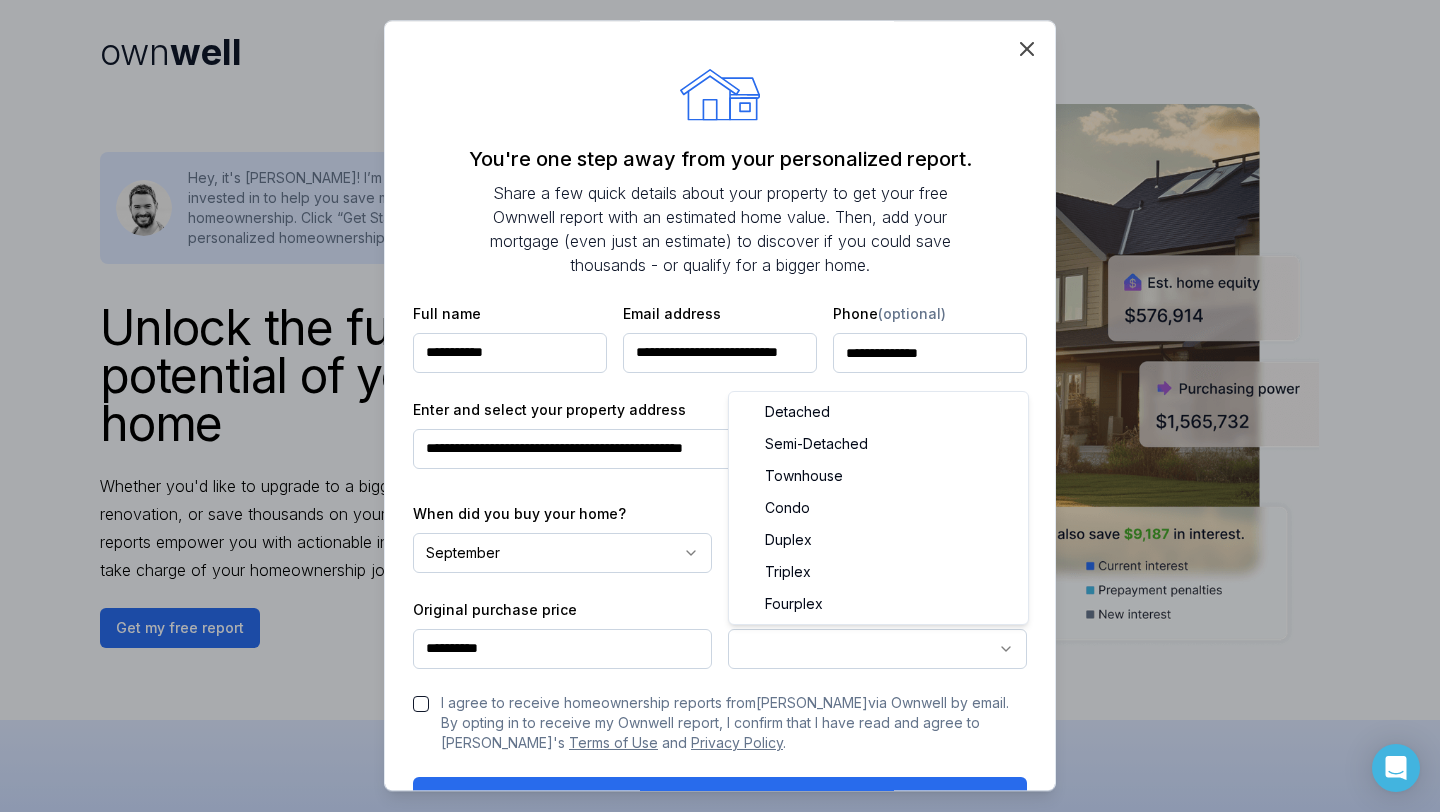 select on "********" 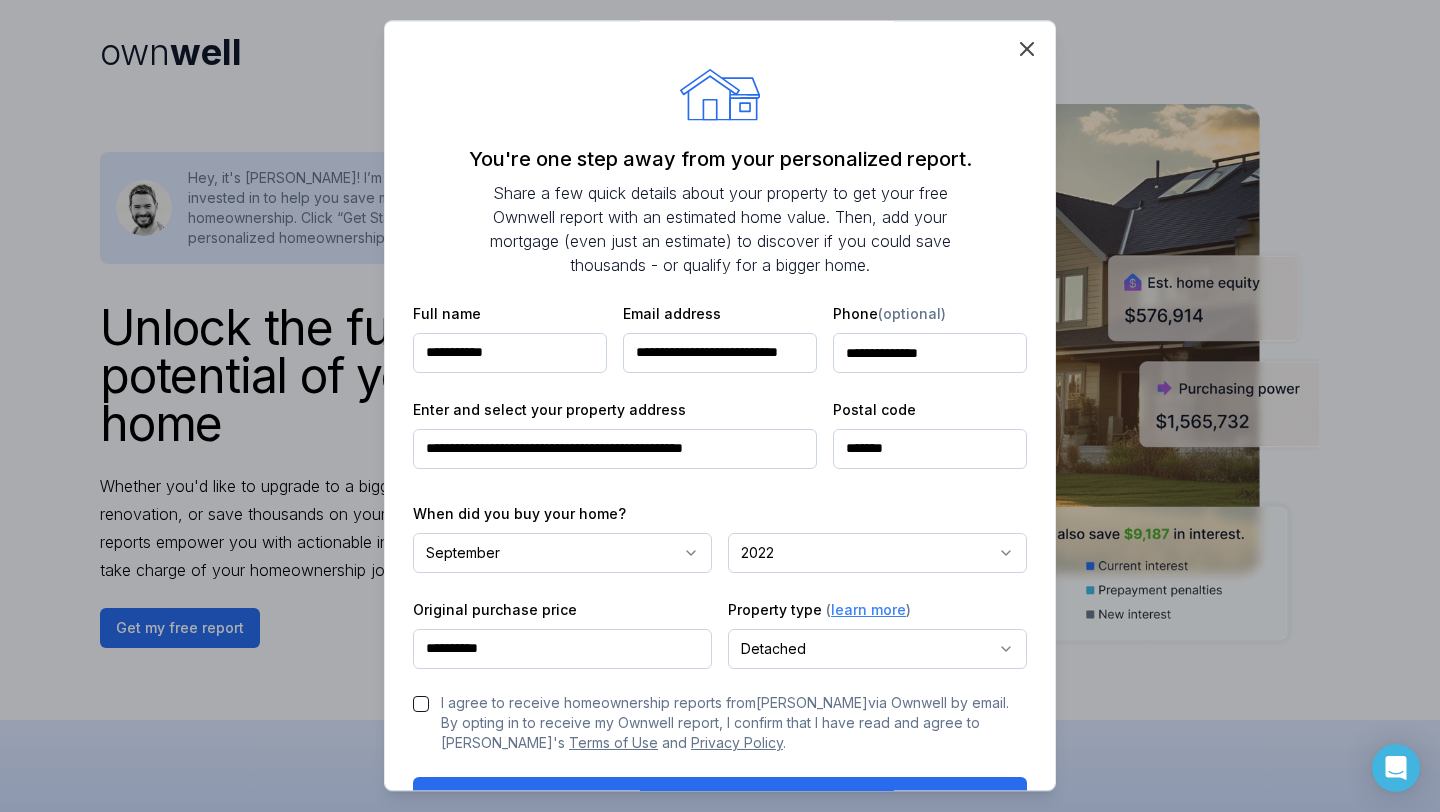 click on "I agree to receive homeownership reports from  Dan MacDonald  via Ownwell by email. By opting in to receive my Ownwell report, I confirm that I have read and agree to Ownwell's   Terms of Use   and   Privacy Policy ." at bounding box center (421, 704) 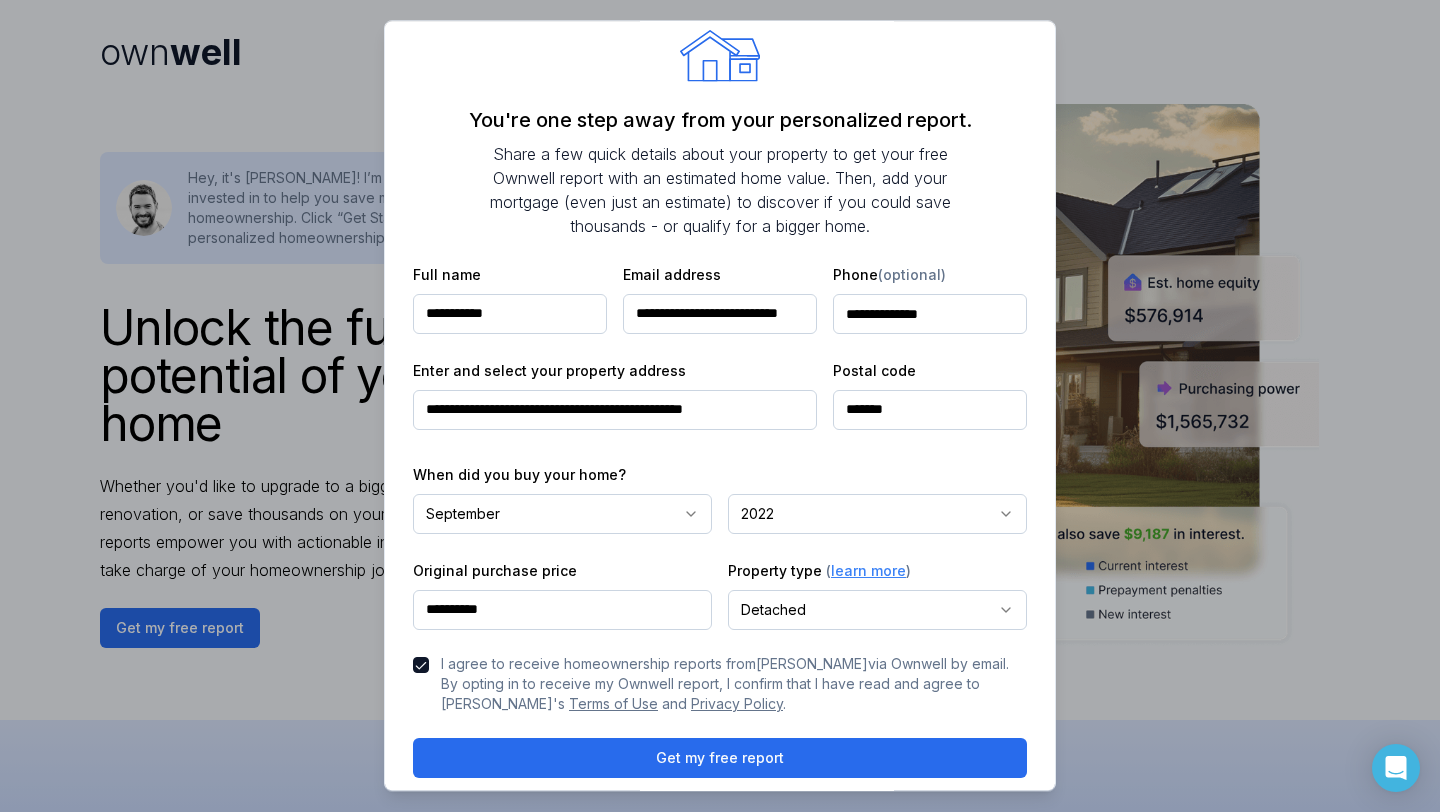 scroll, scrollTop: 35, scrollLeft: 0, axis: vertical 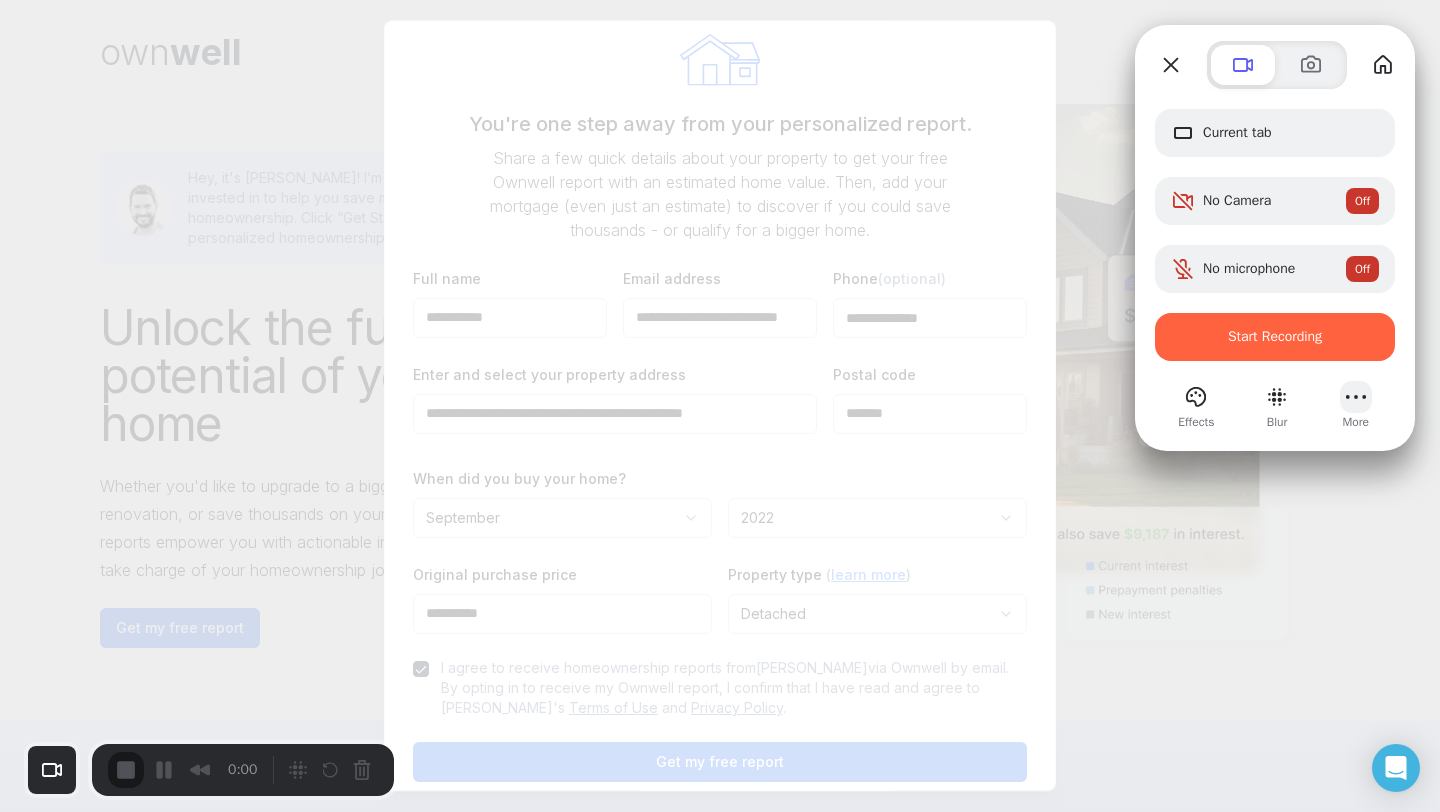 click at bounding box center [1356, 397] 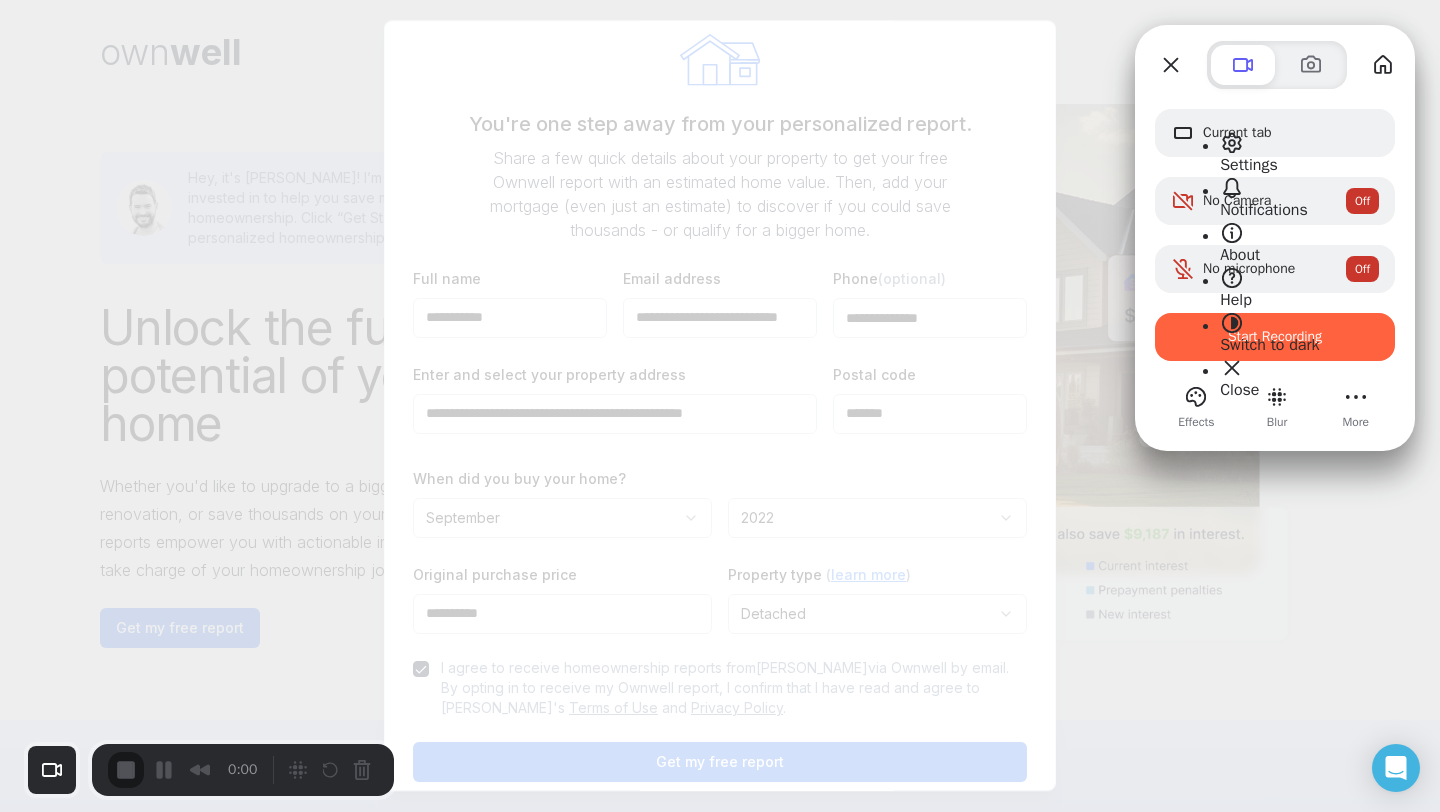 click on "Settings" at bounding box center [1269, 153] 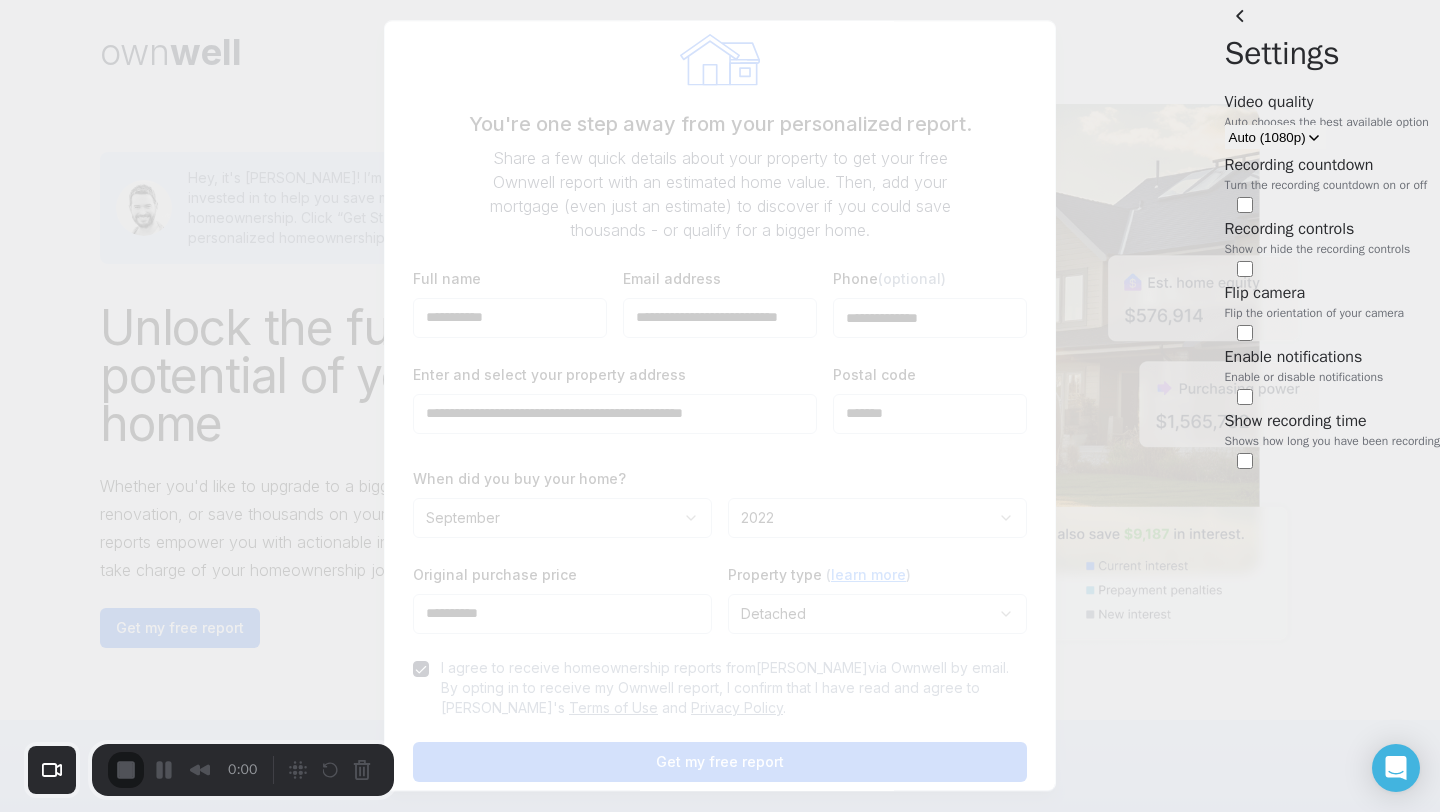 click on "Auto (1080p)" at bounding box center (1267, 137) 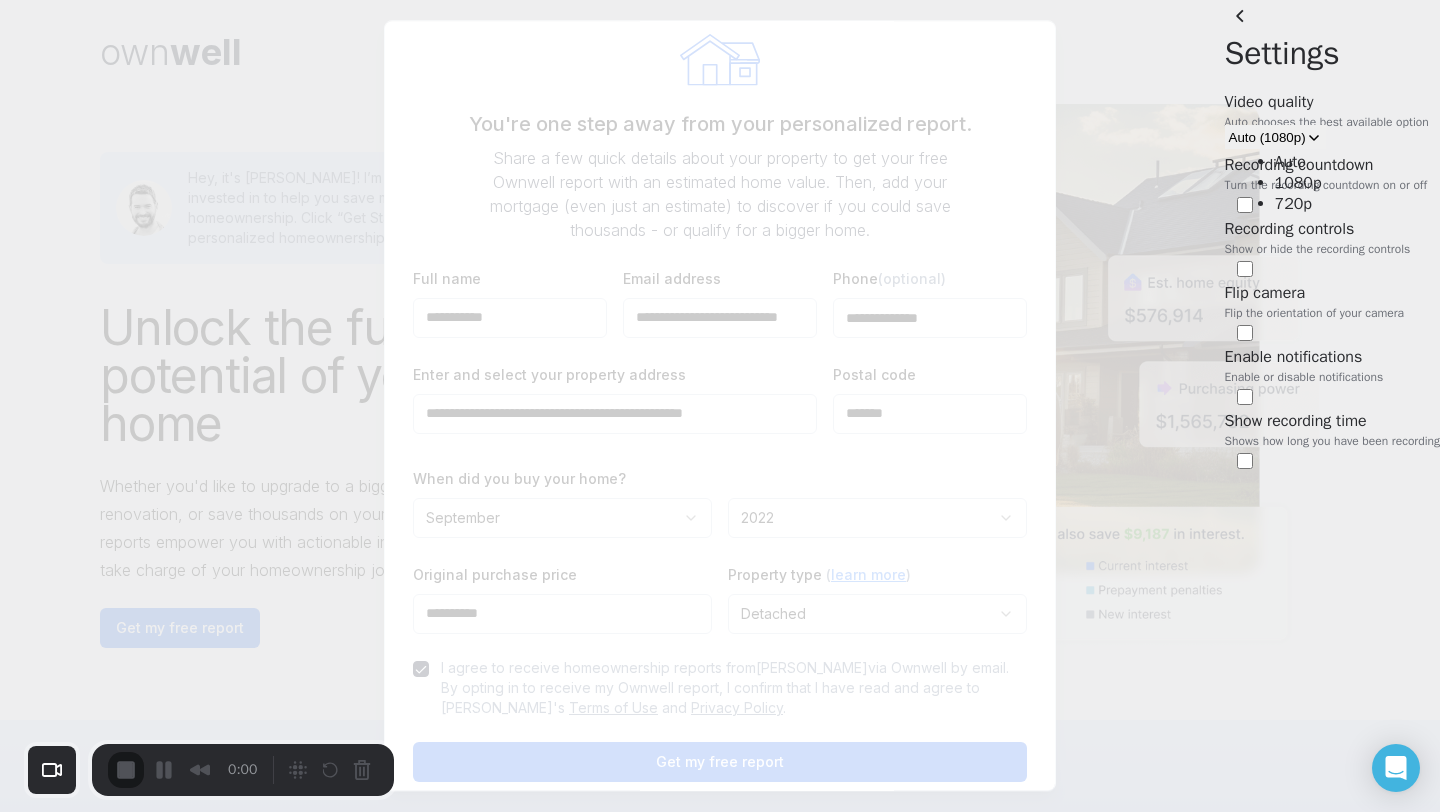 click at bounding box center [1332, 84] 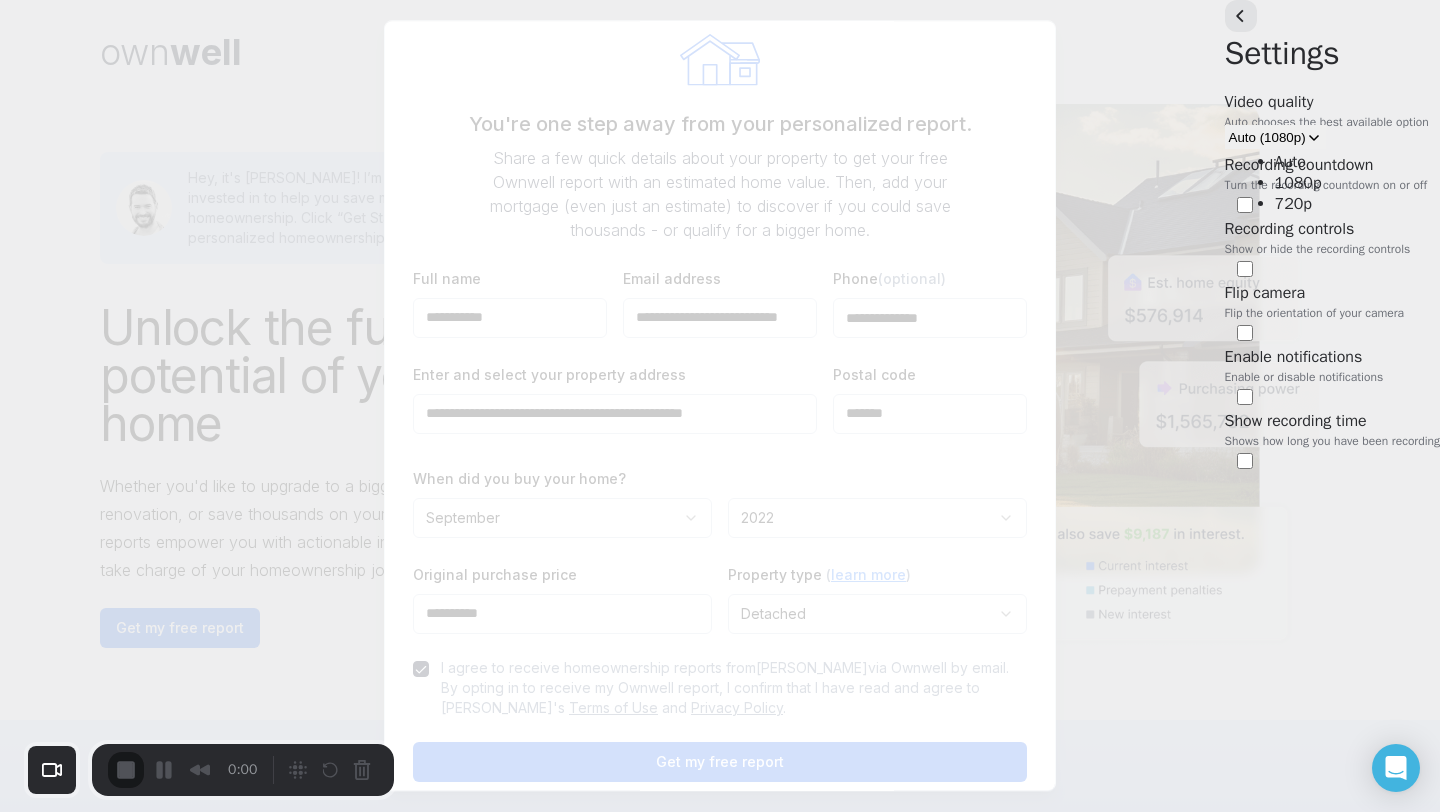 click at bounding box center [1241, 16] 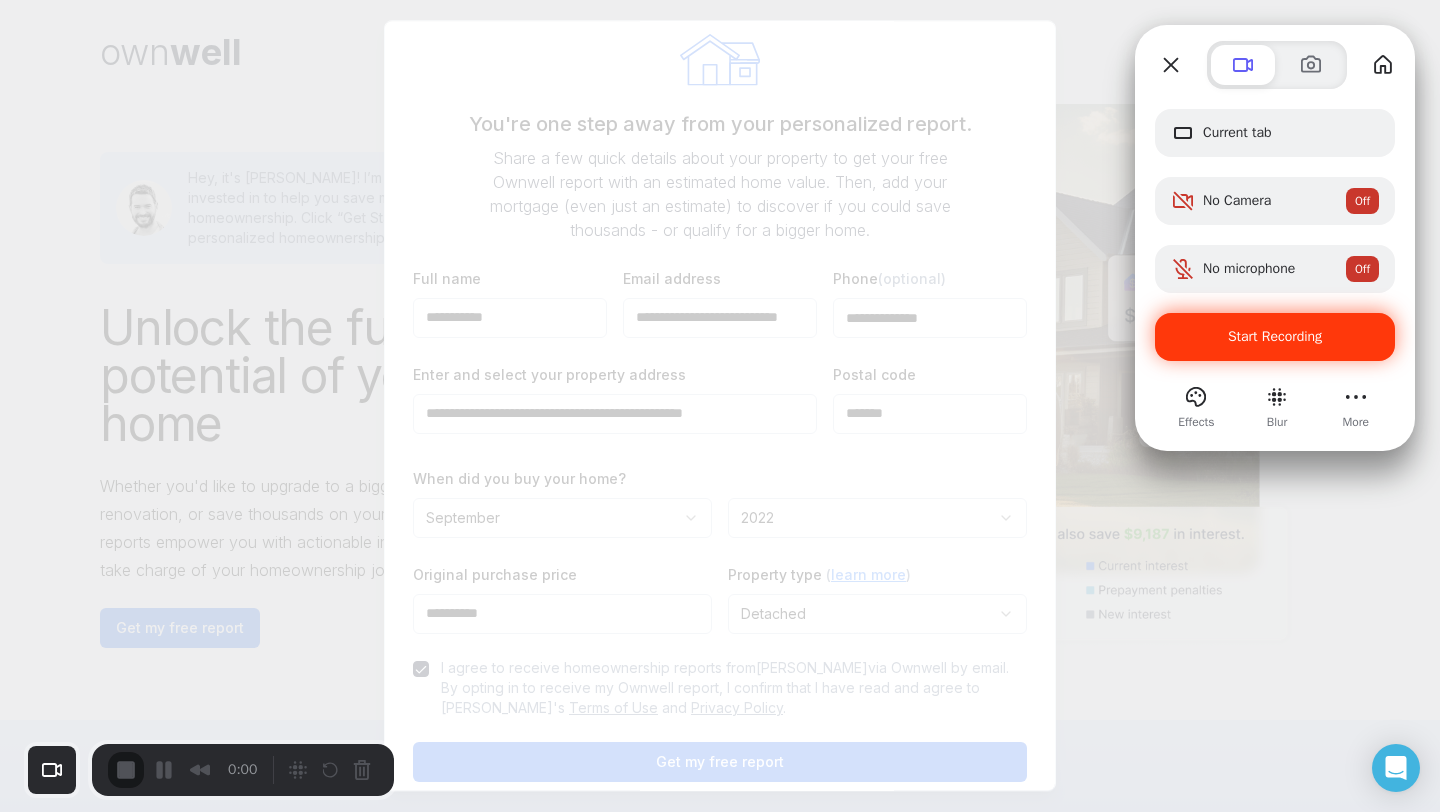 click on "Start Recording" at bounding box center [1275, 337] 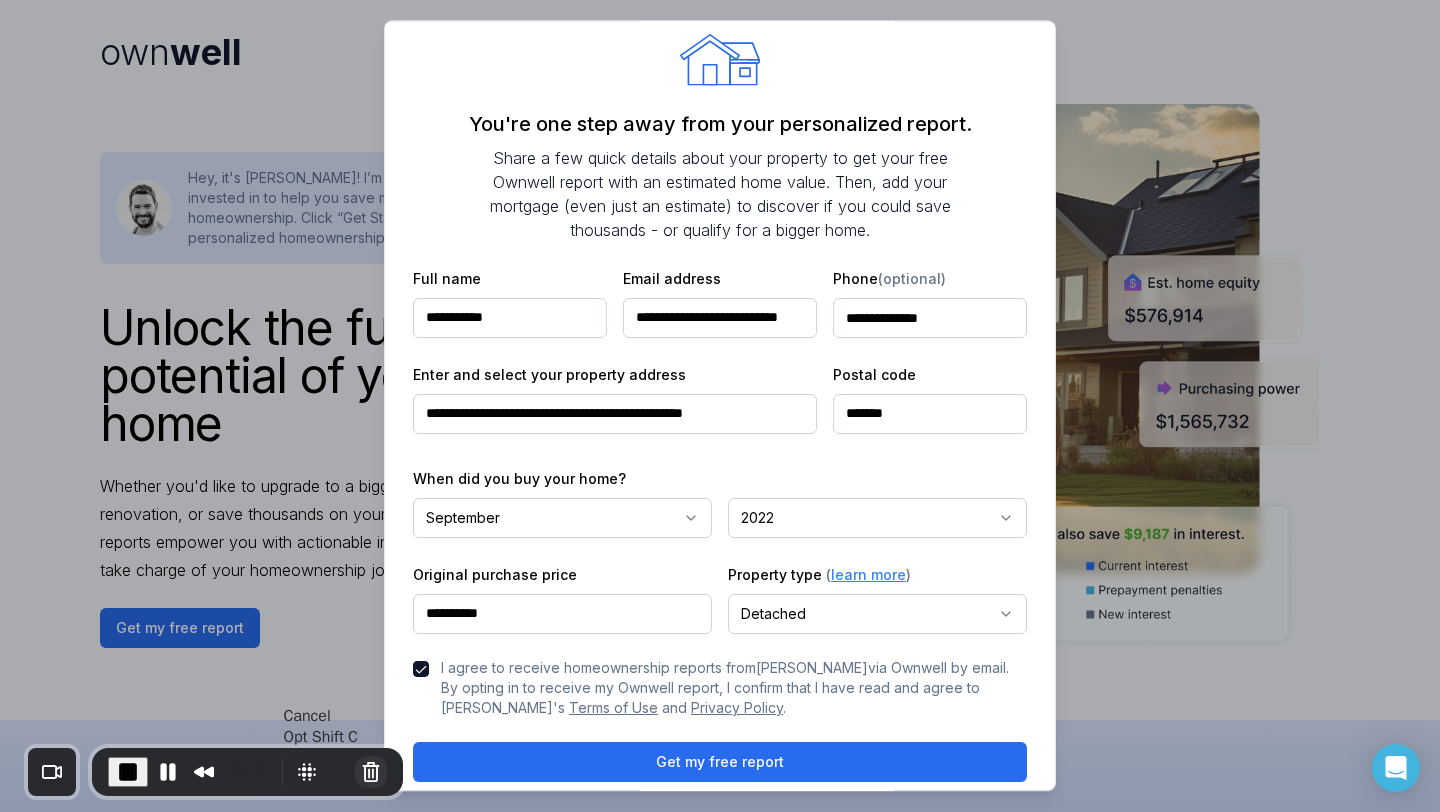 click at bounding box center [371, 772] 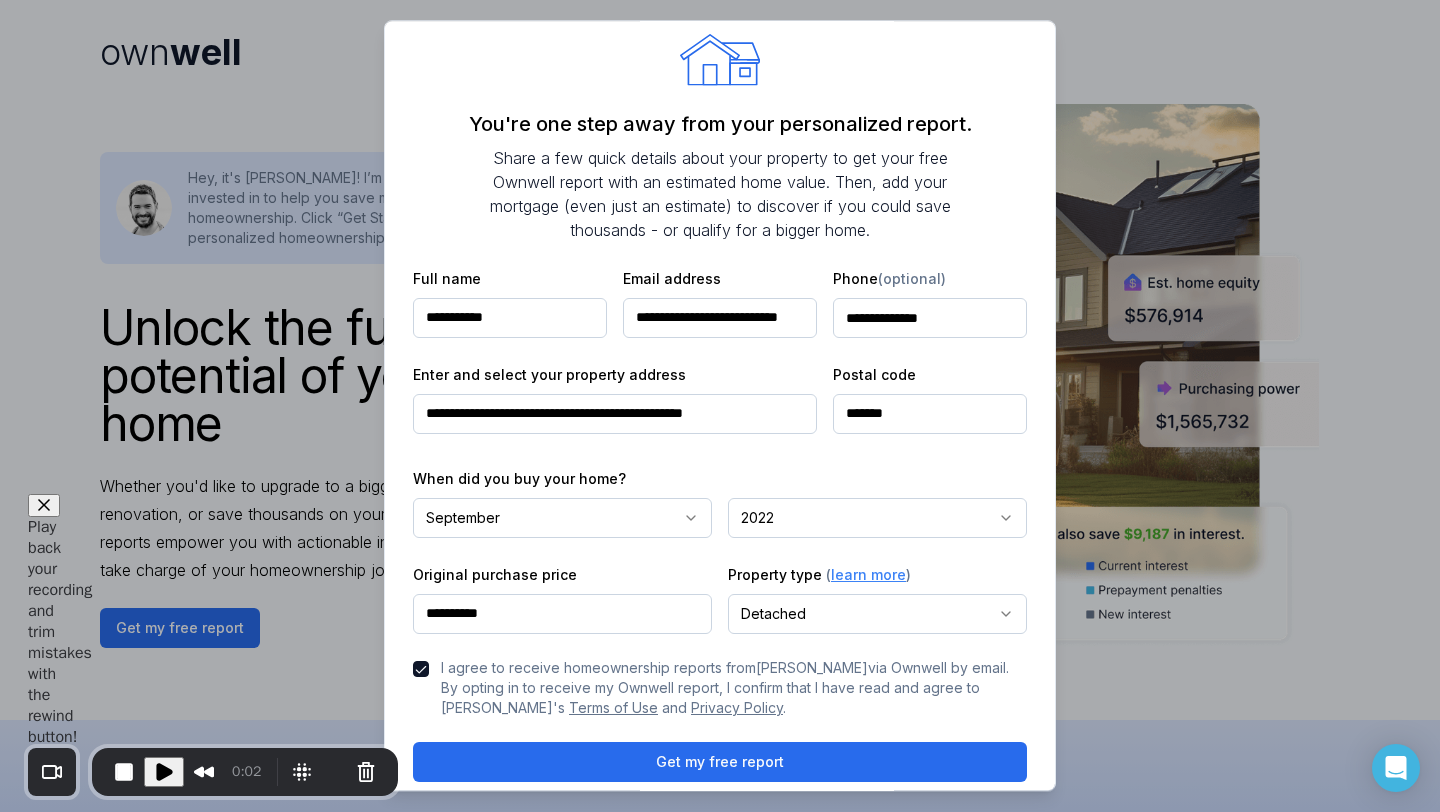 click on "Cancel recording" at bounding box center (551, 981) 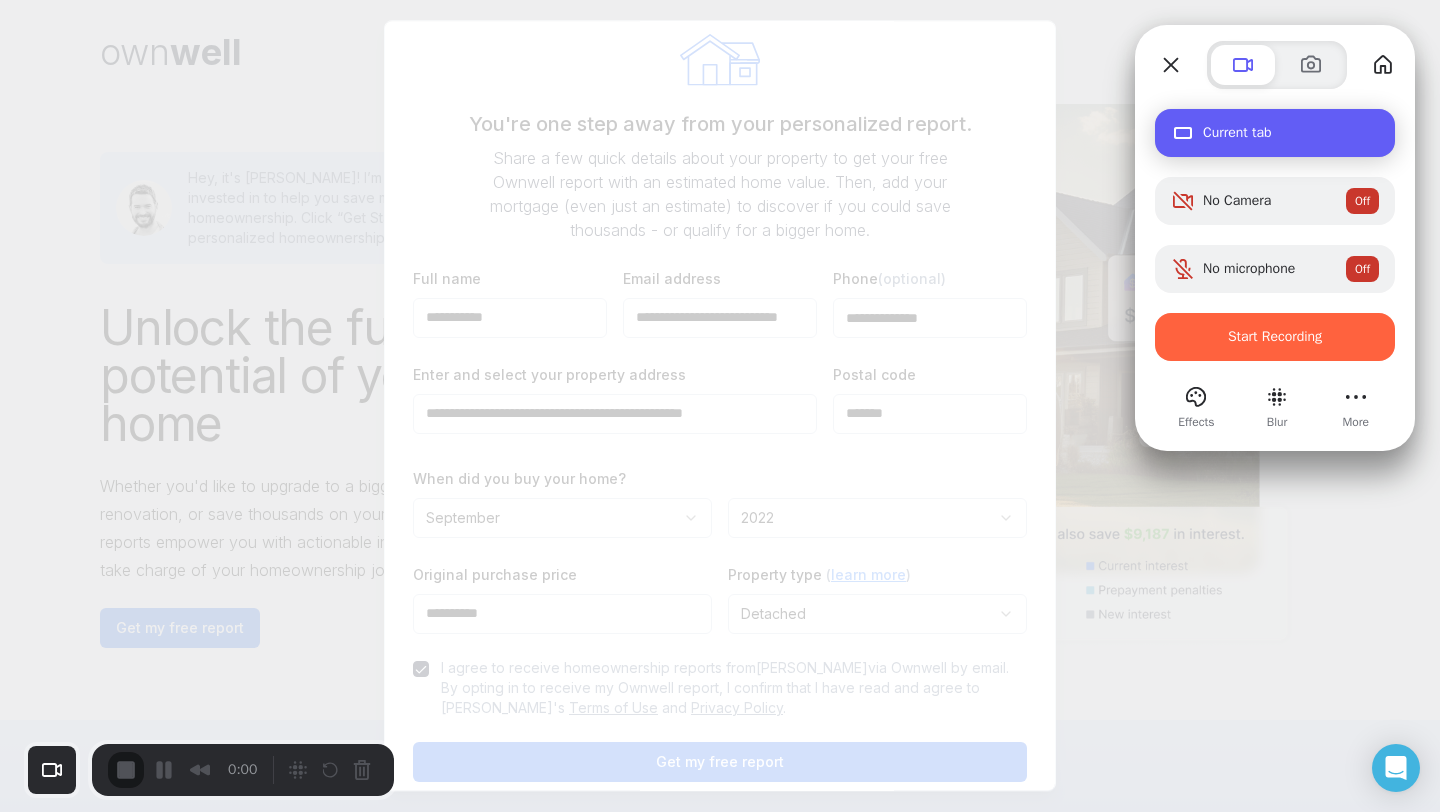 click on "Current tab" at bounding box center (1291, 133) 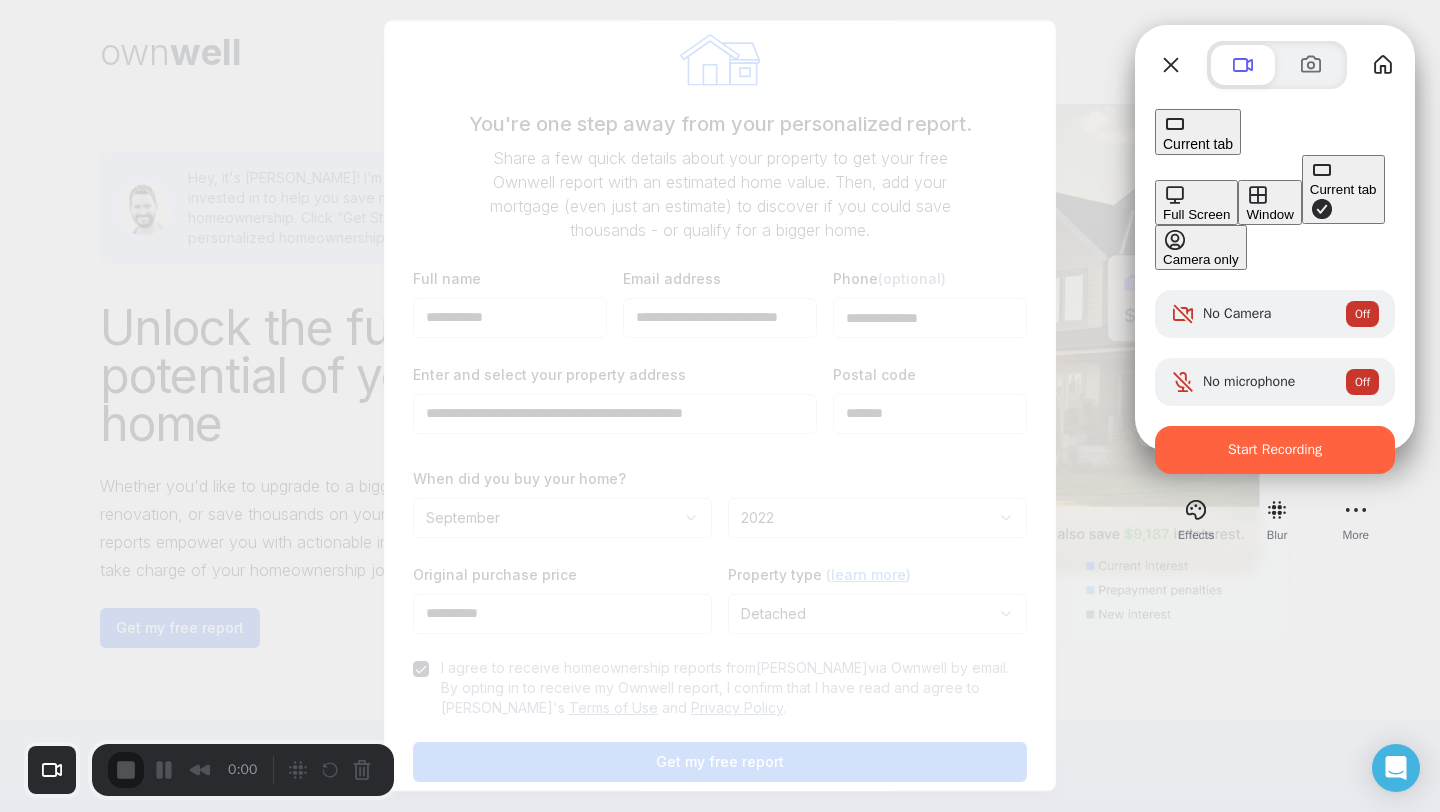 click on "Window" at bounding box center [1269, 214] 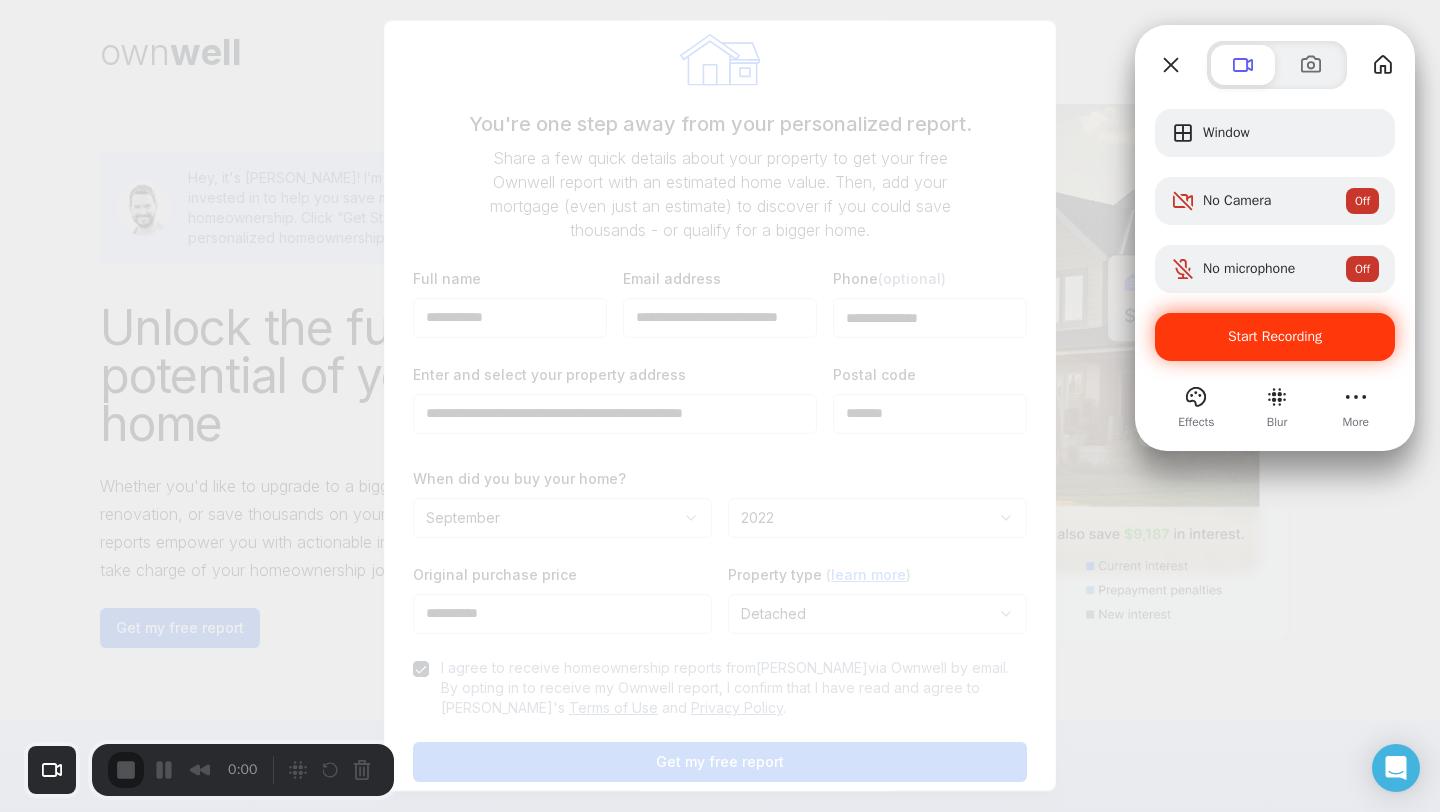 click on "Start Recording" at bounding box center [1275, 337] 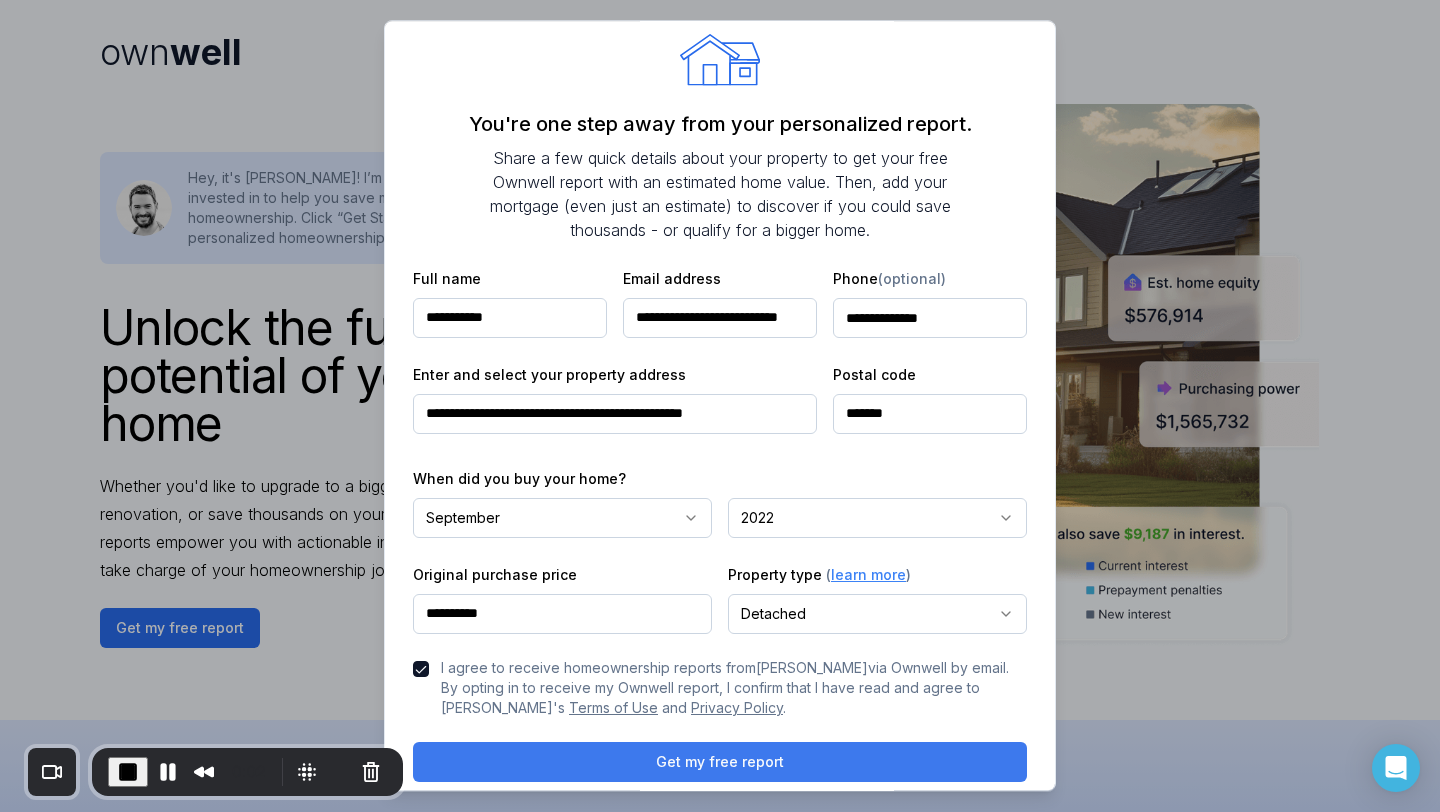 click on "Get my free report" at bounding box center [720, 762] 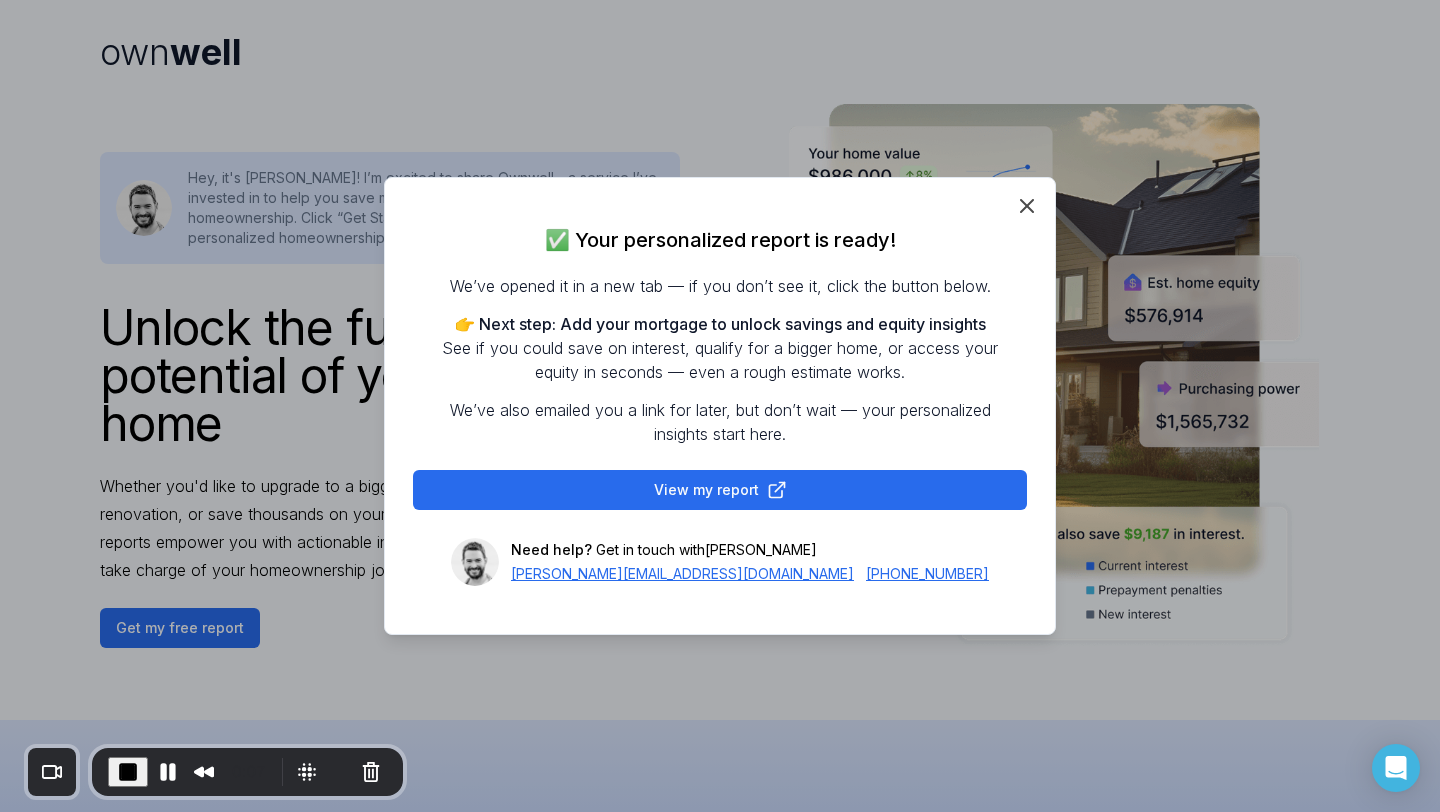 scroll, scrollTop: 0, scrollLeft: 0, axis: both 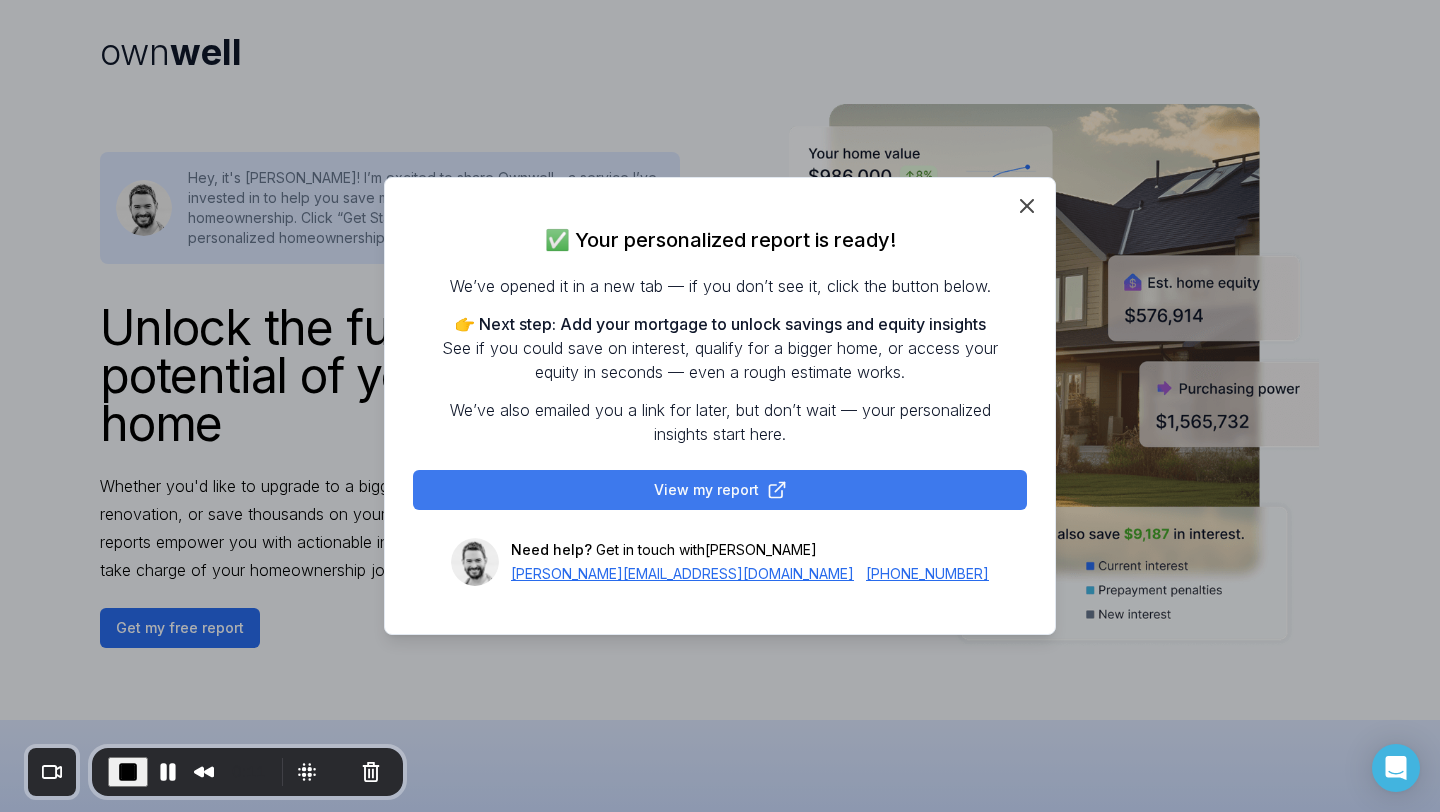 click 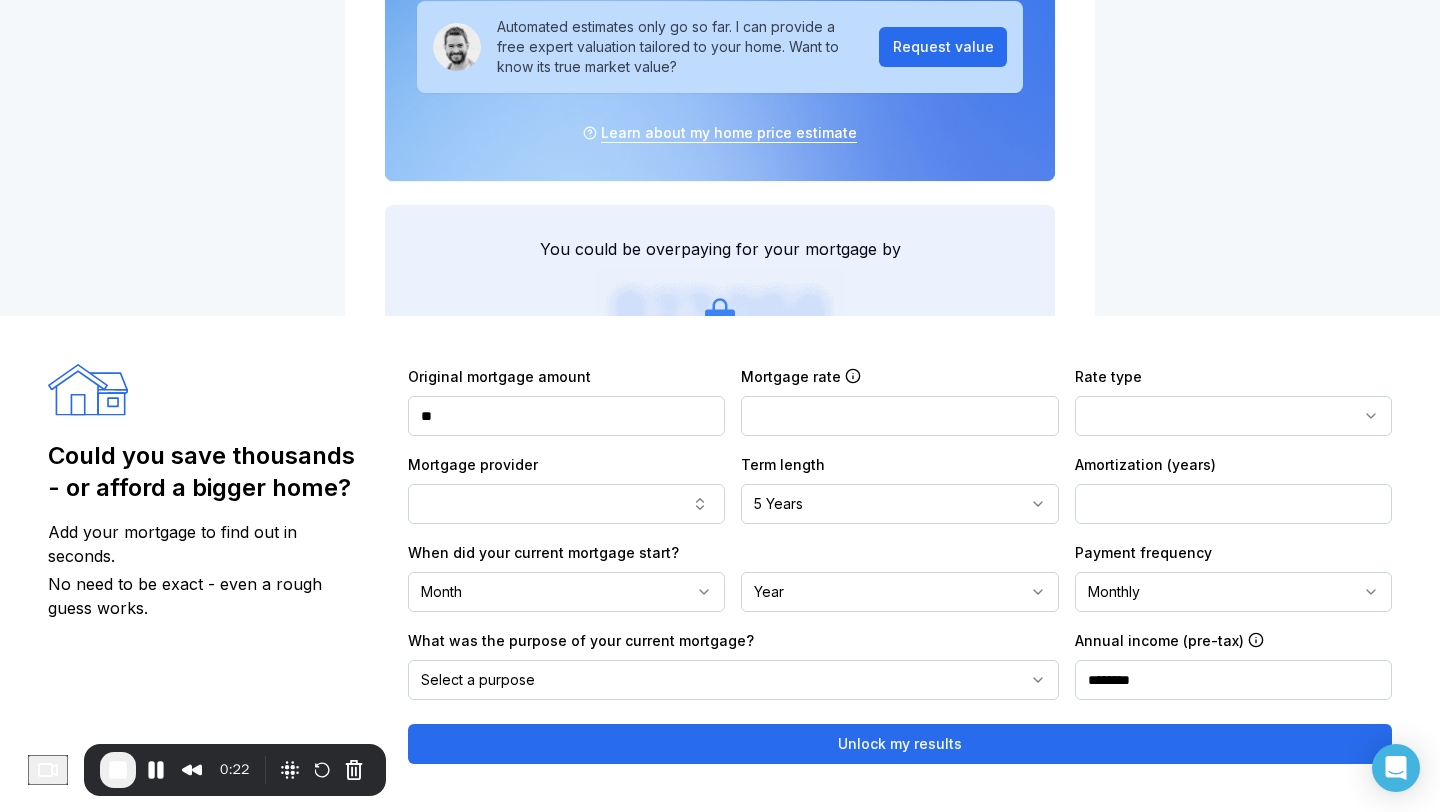 scroll, scrollTop: 1227, scrollLeft: 0, axis: vertical 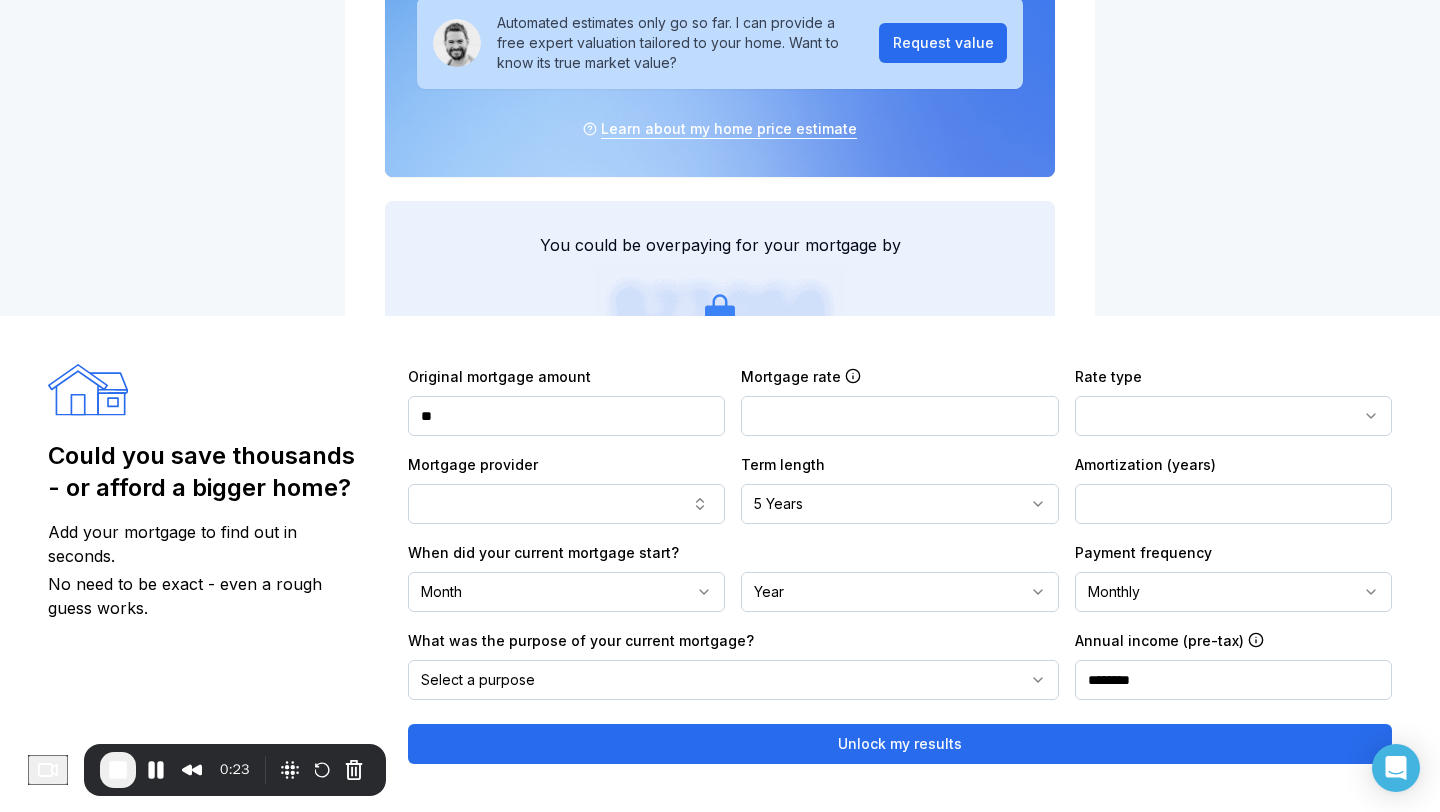 click on "**" at bounding box center (566, 416) 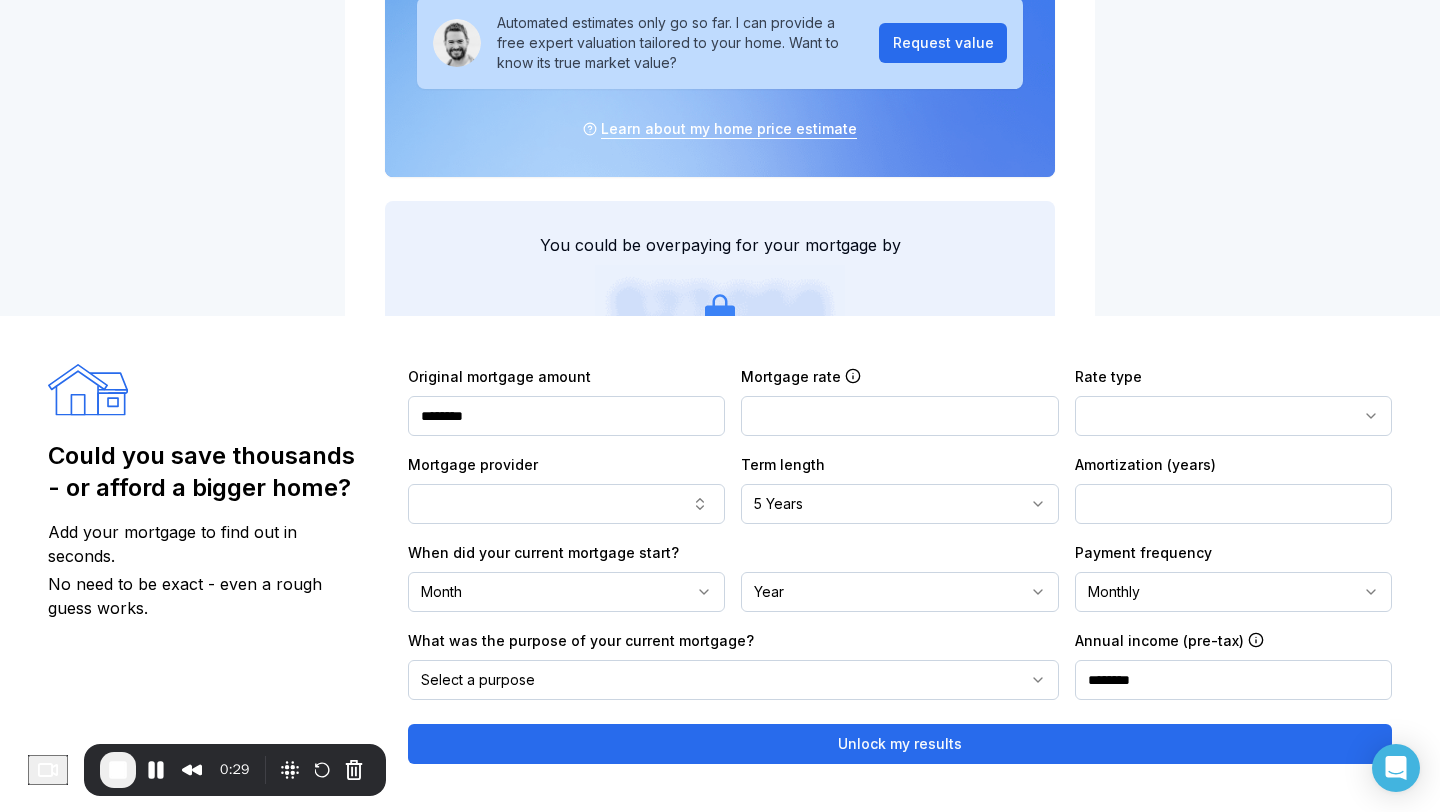 type on "********" 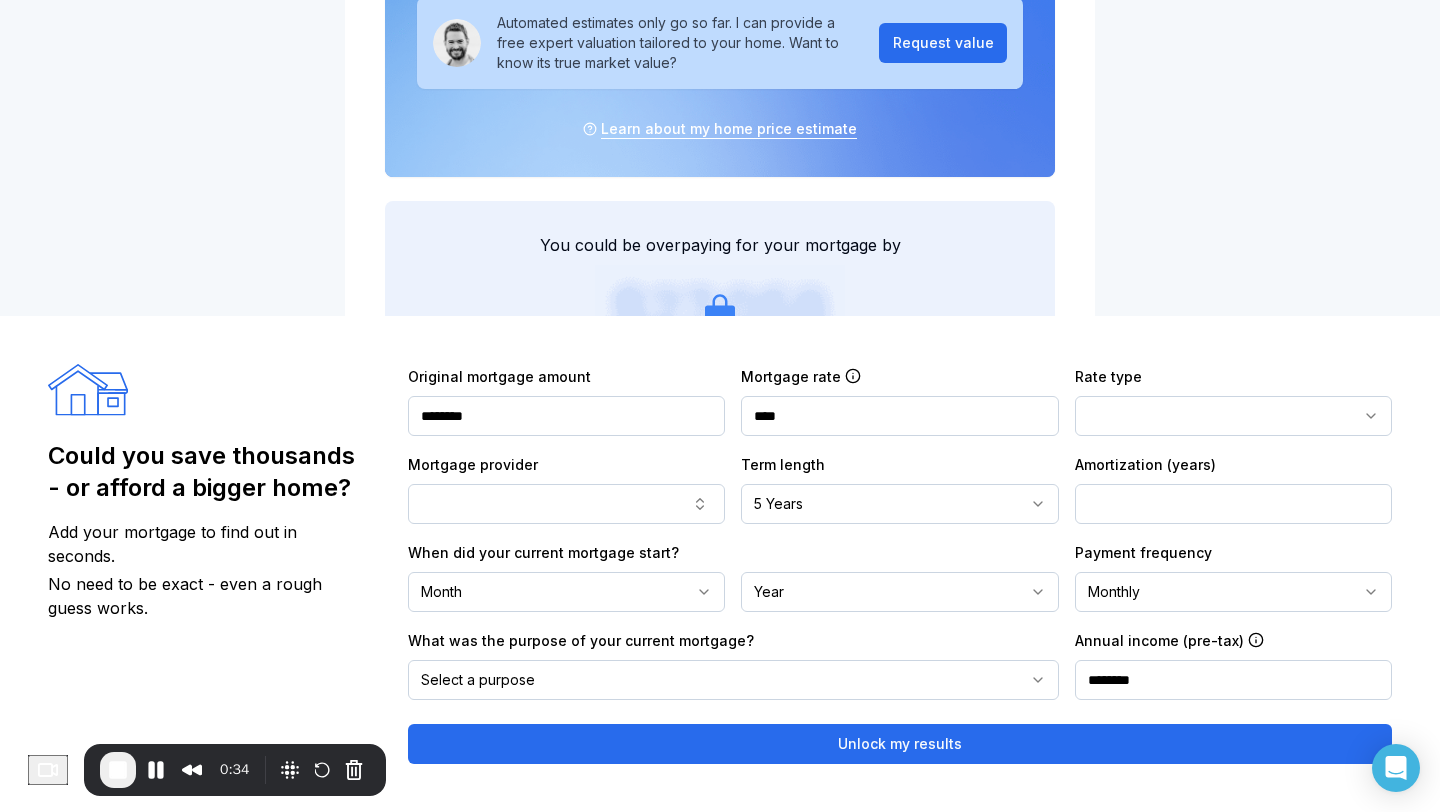 type on "****" 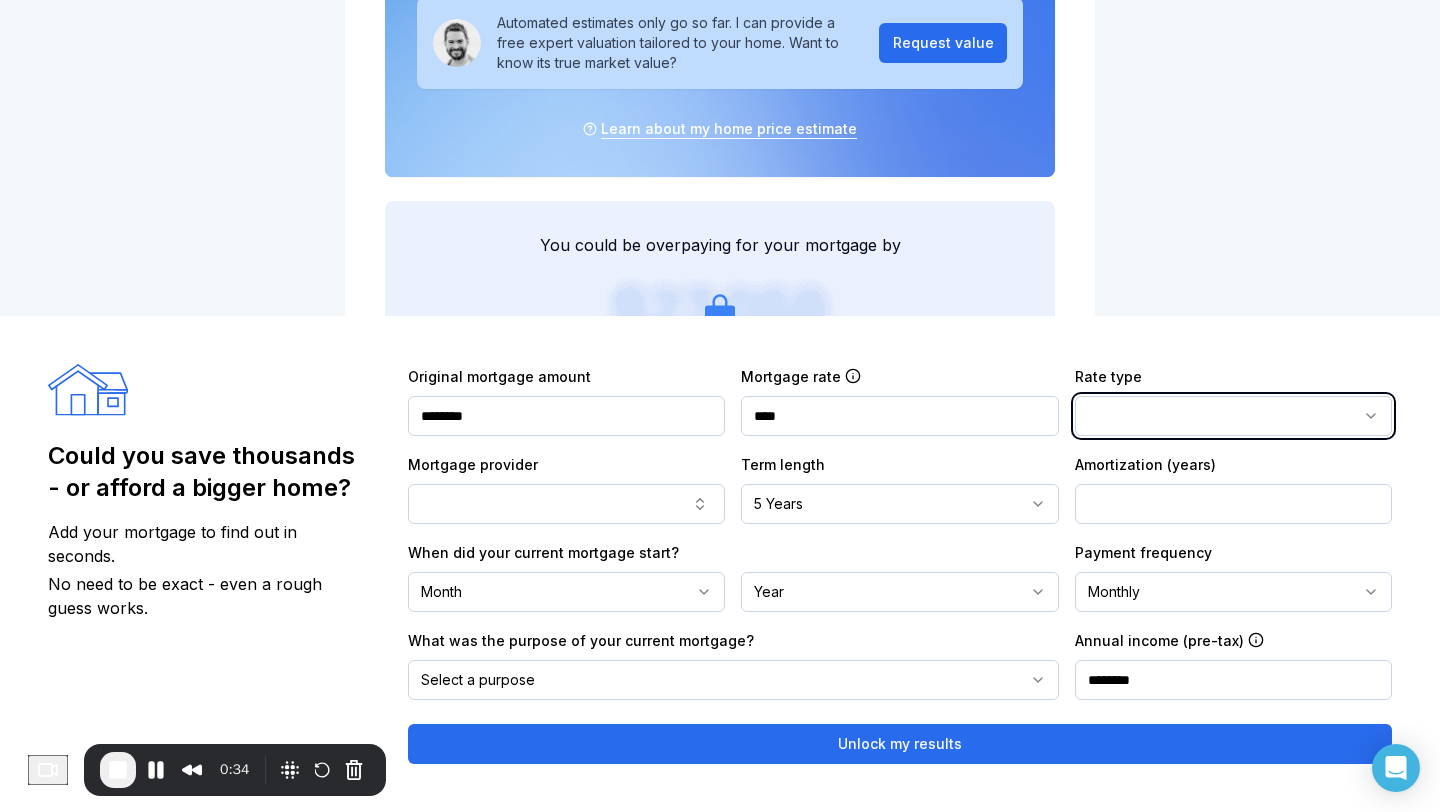 type 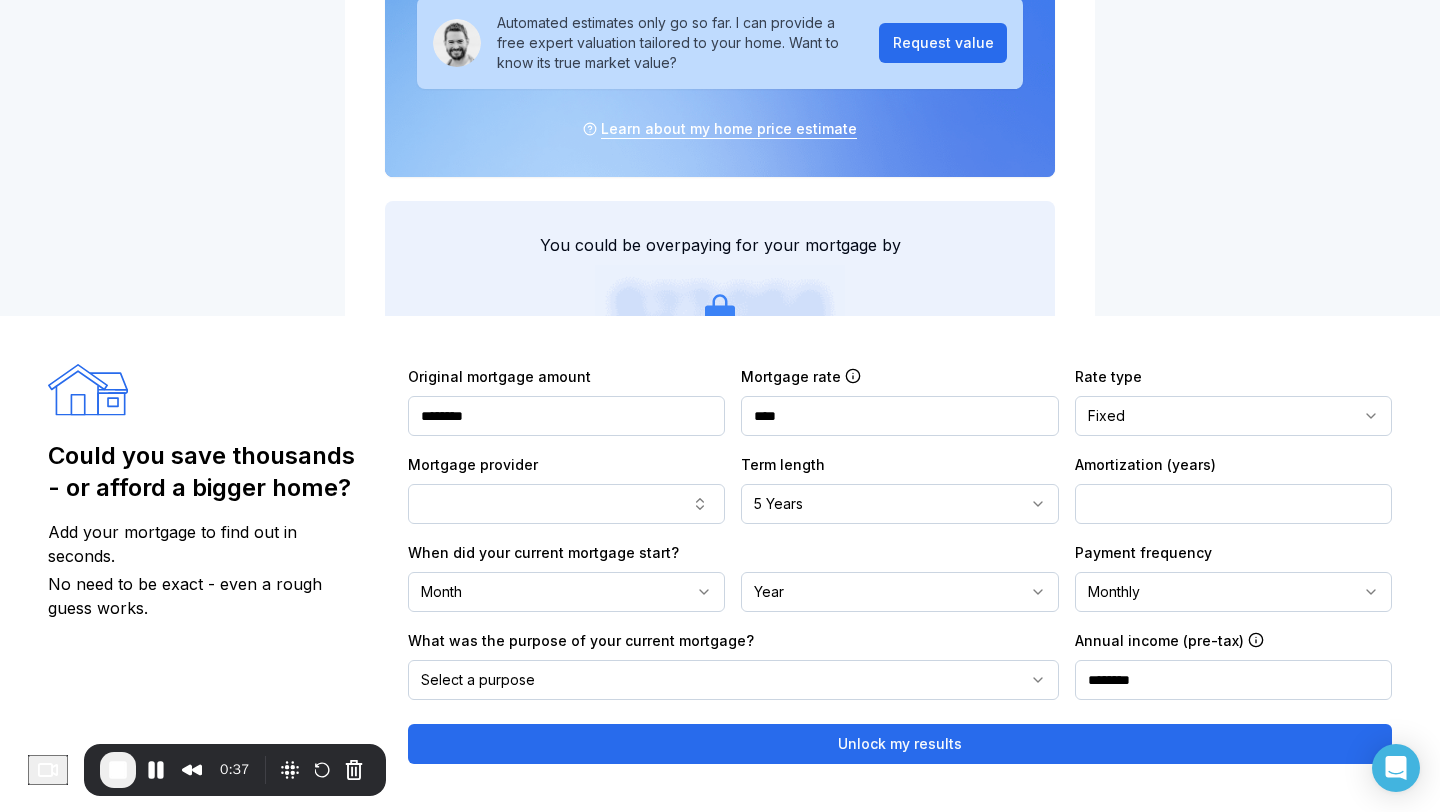type 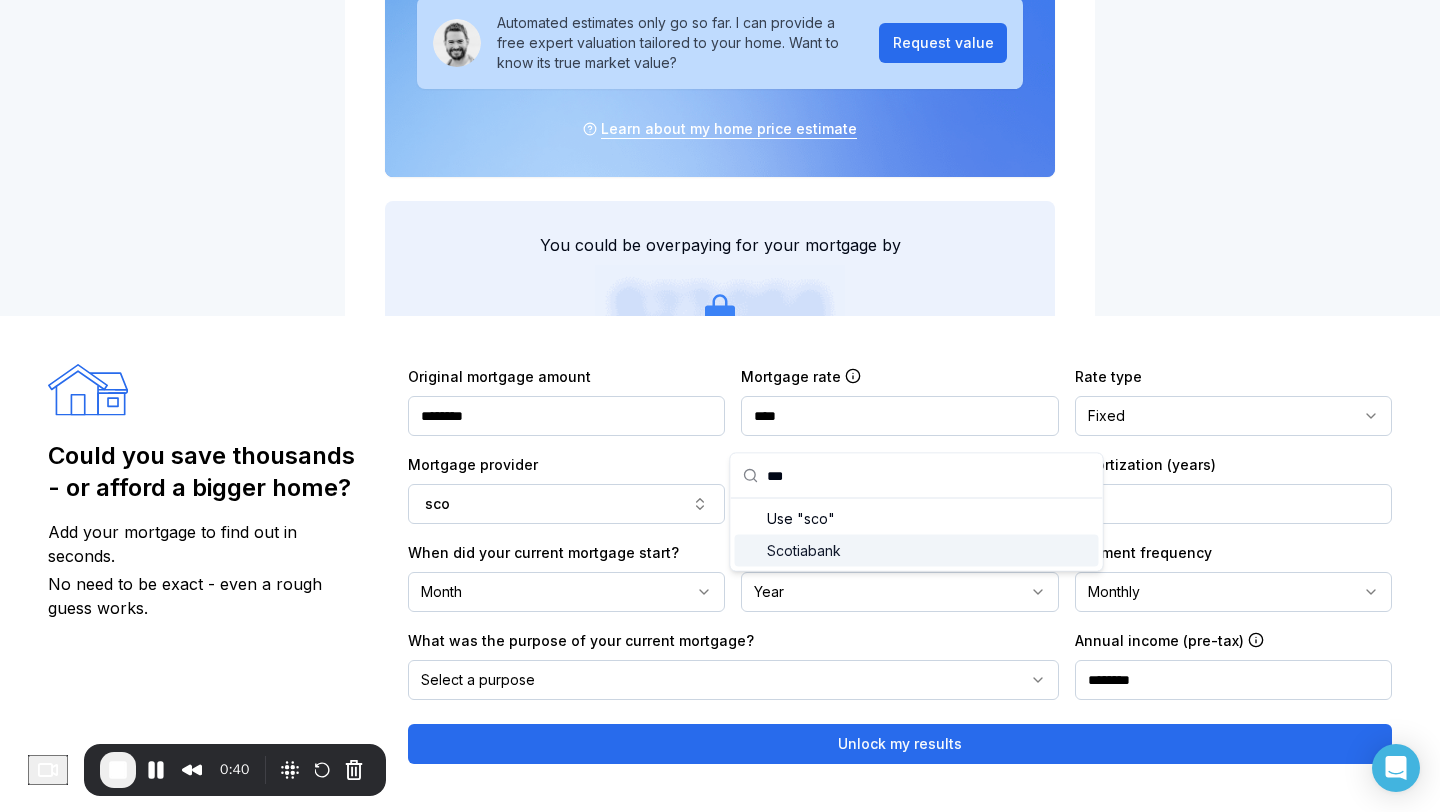 type on "**********" 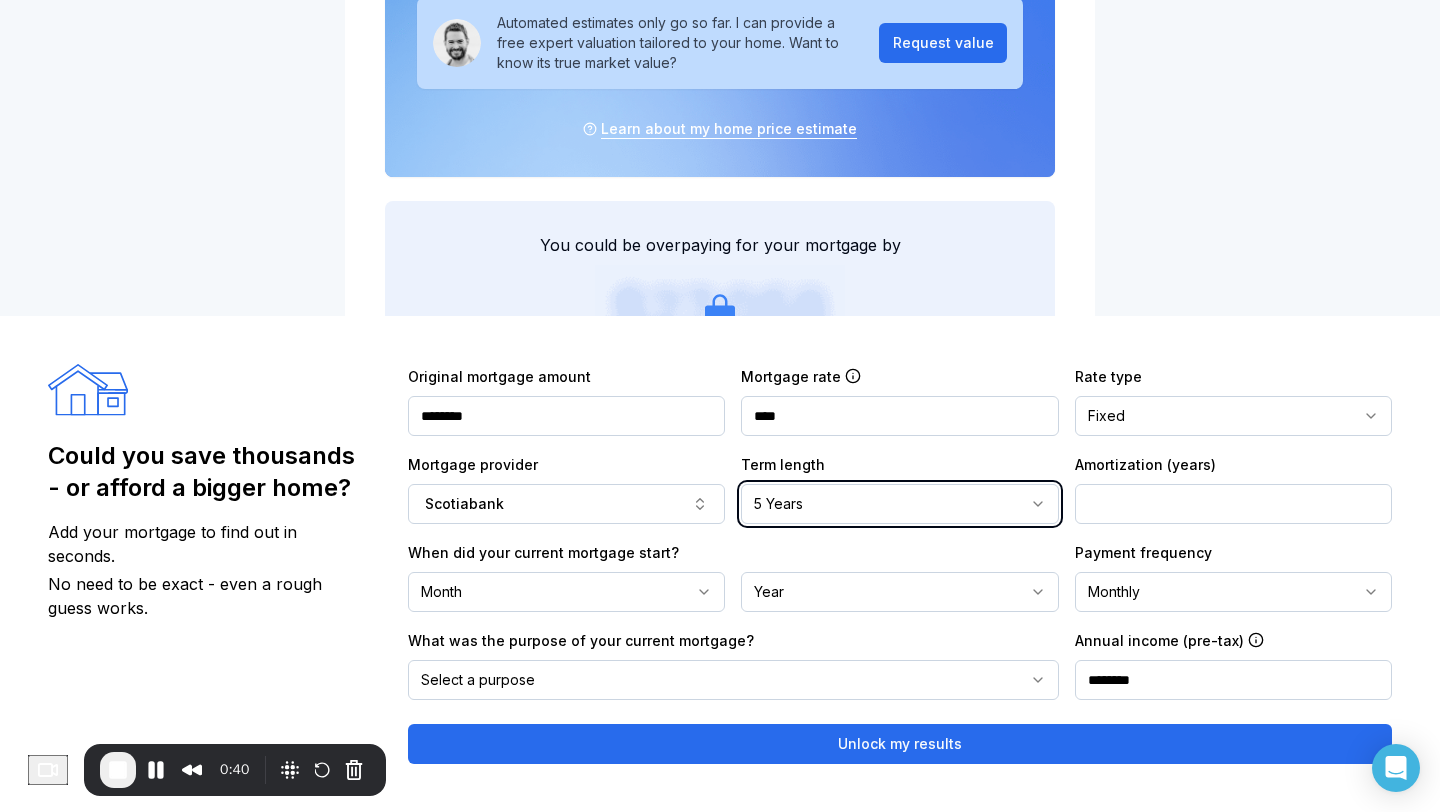type 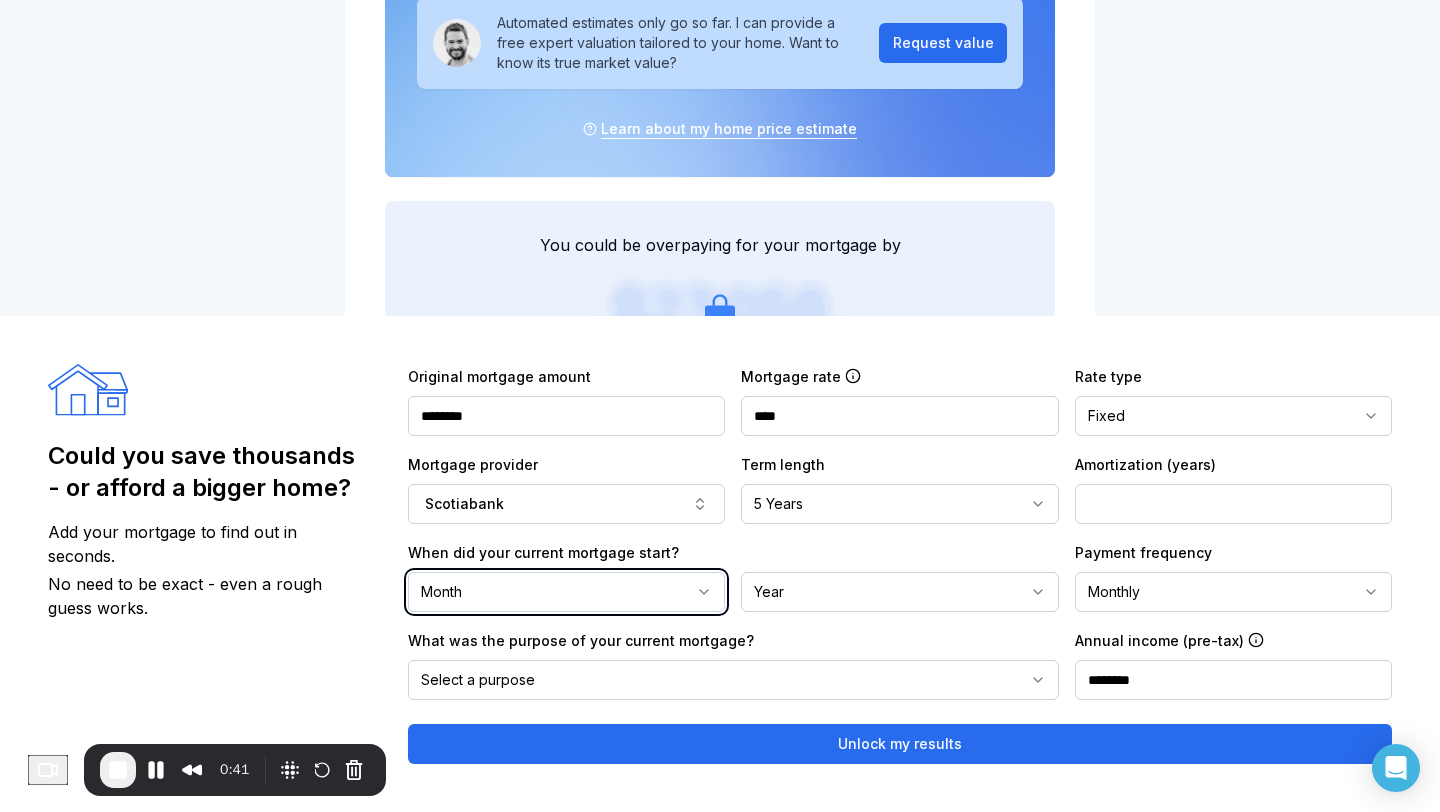 type 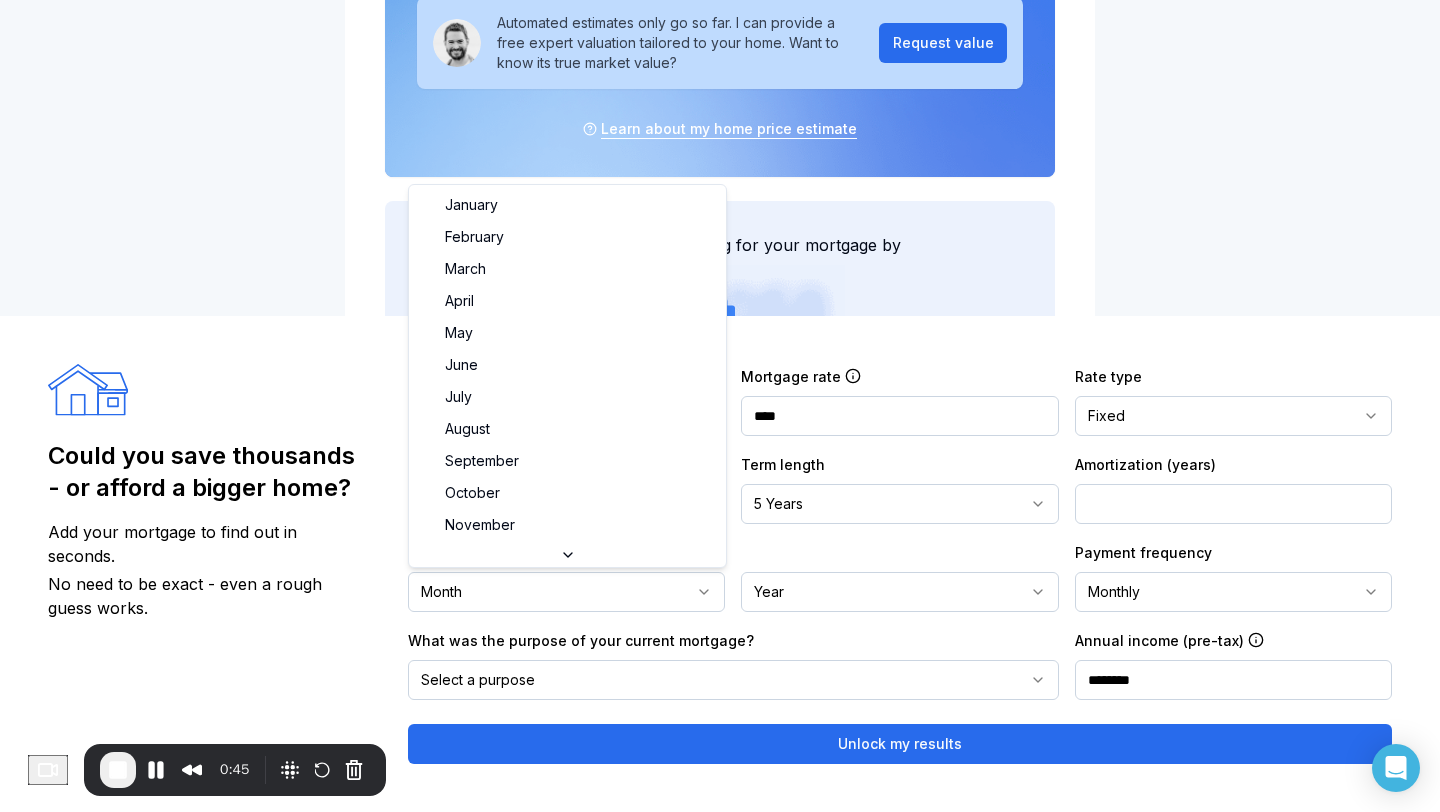 select on "**" 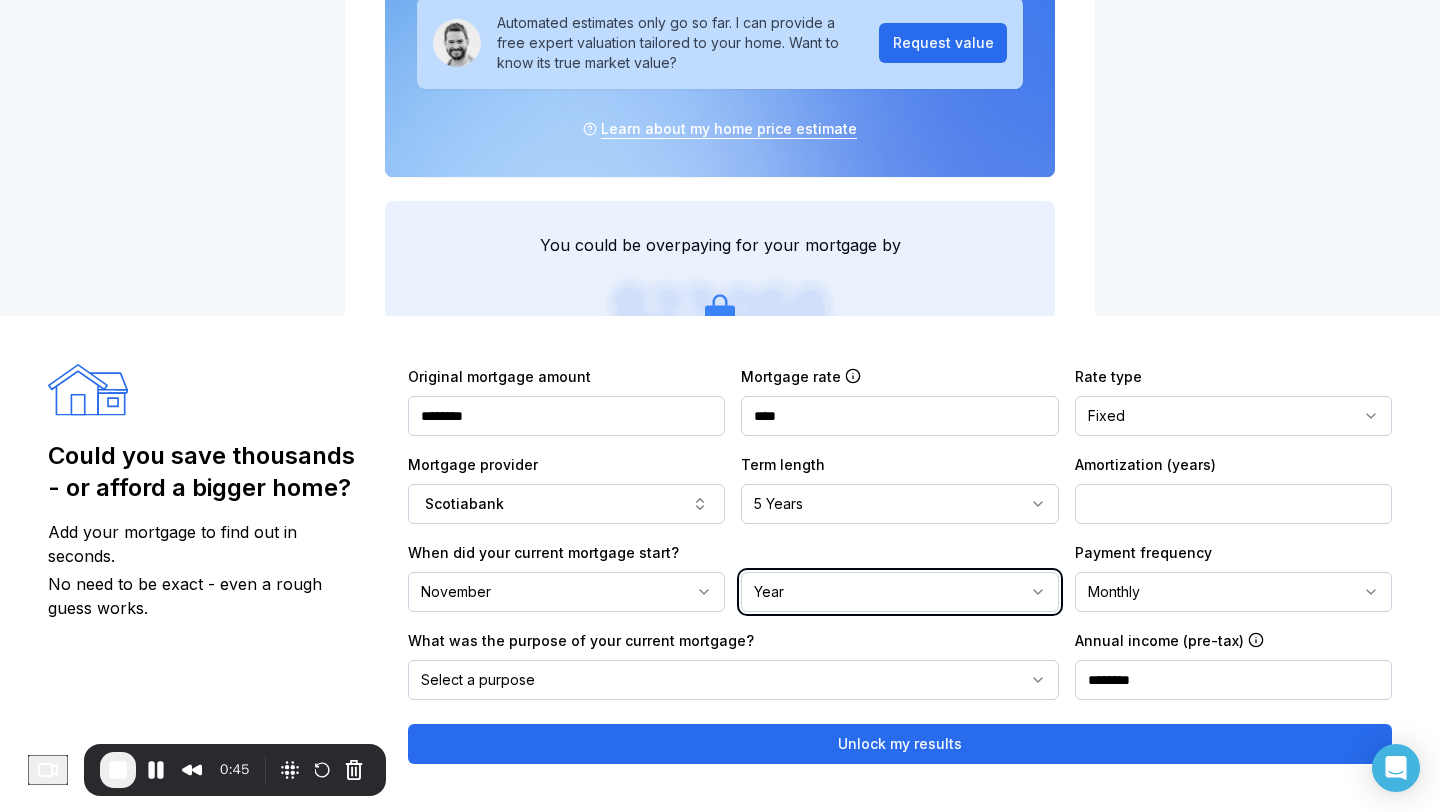 type 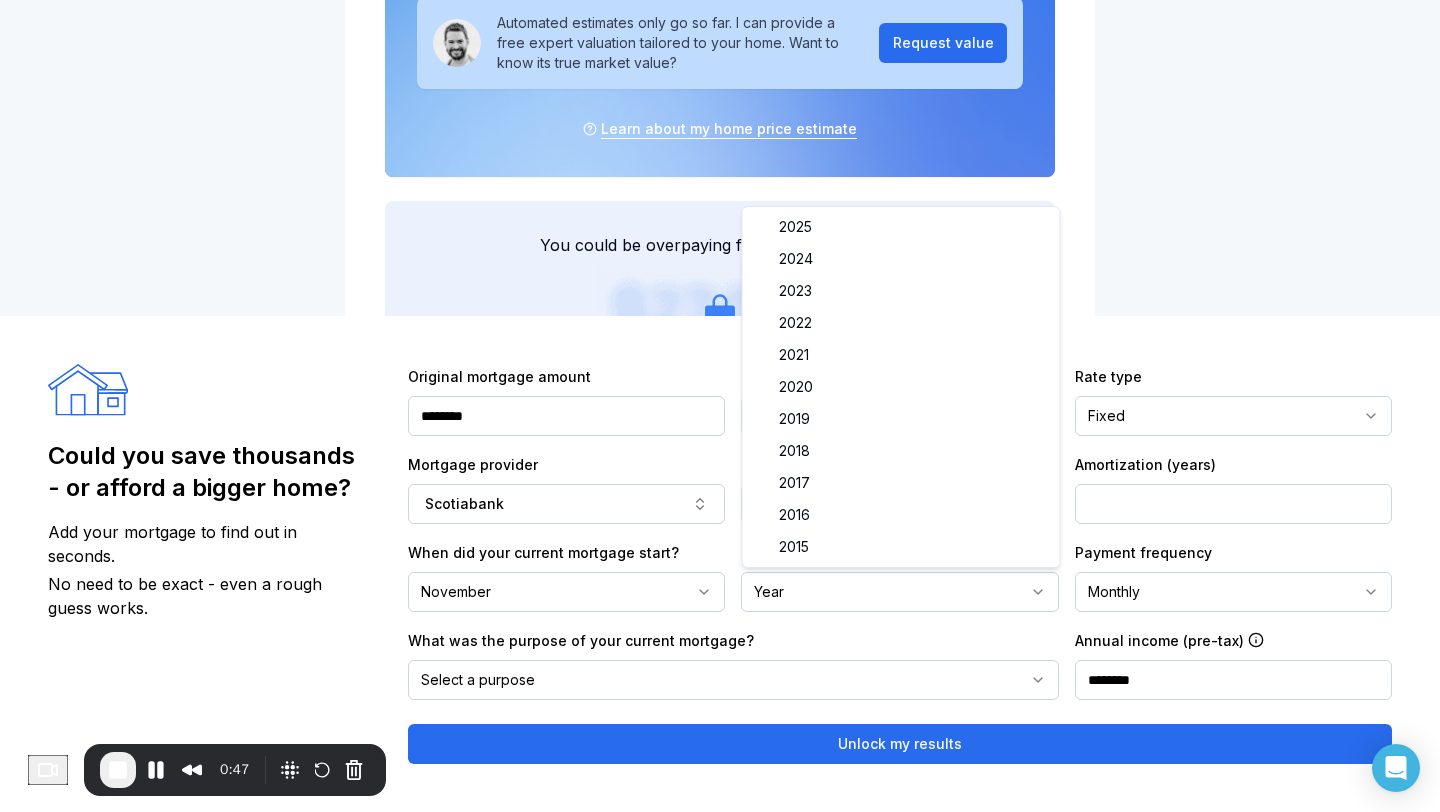 select on "****" 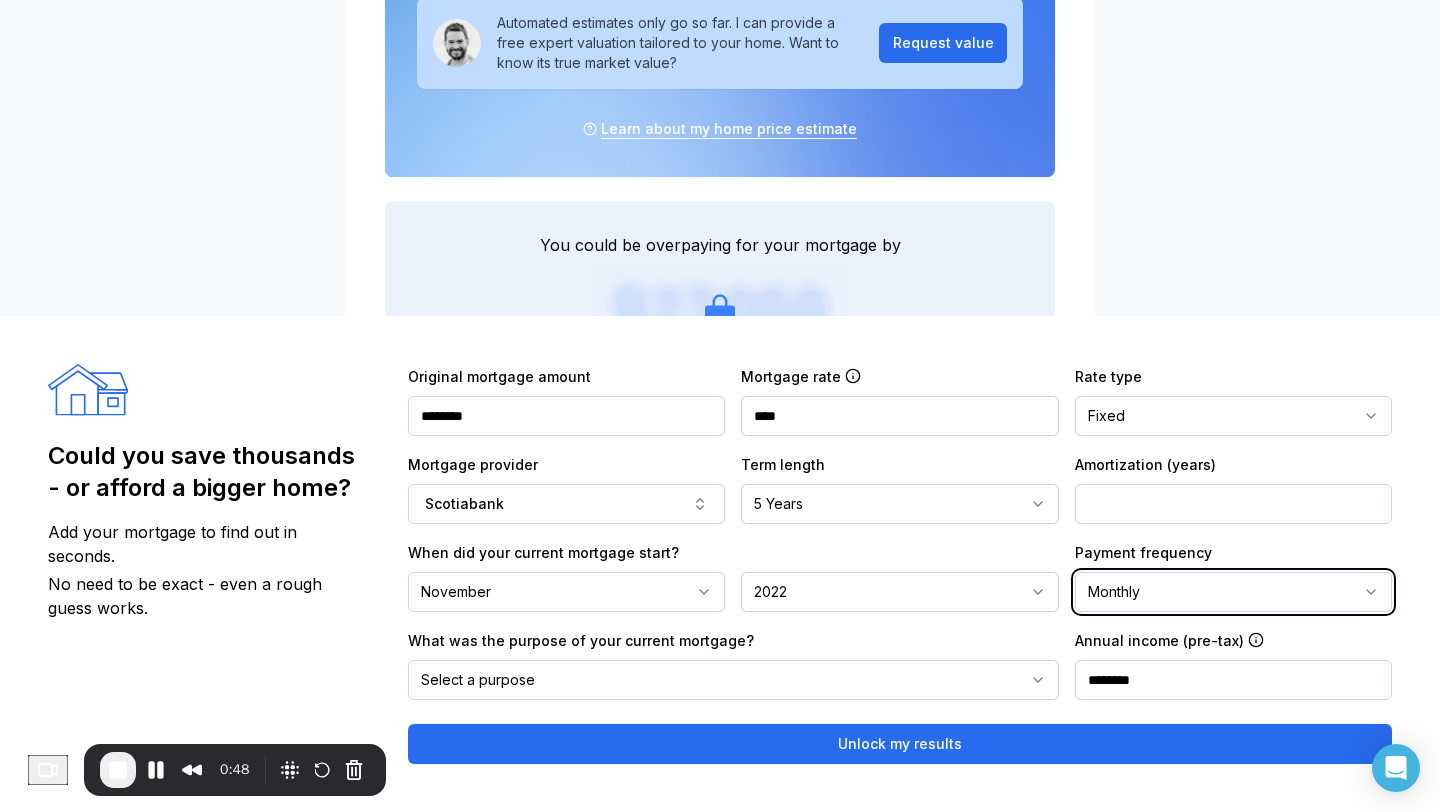 type 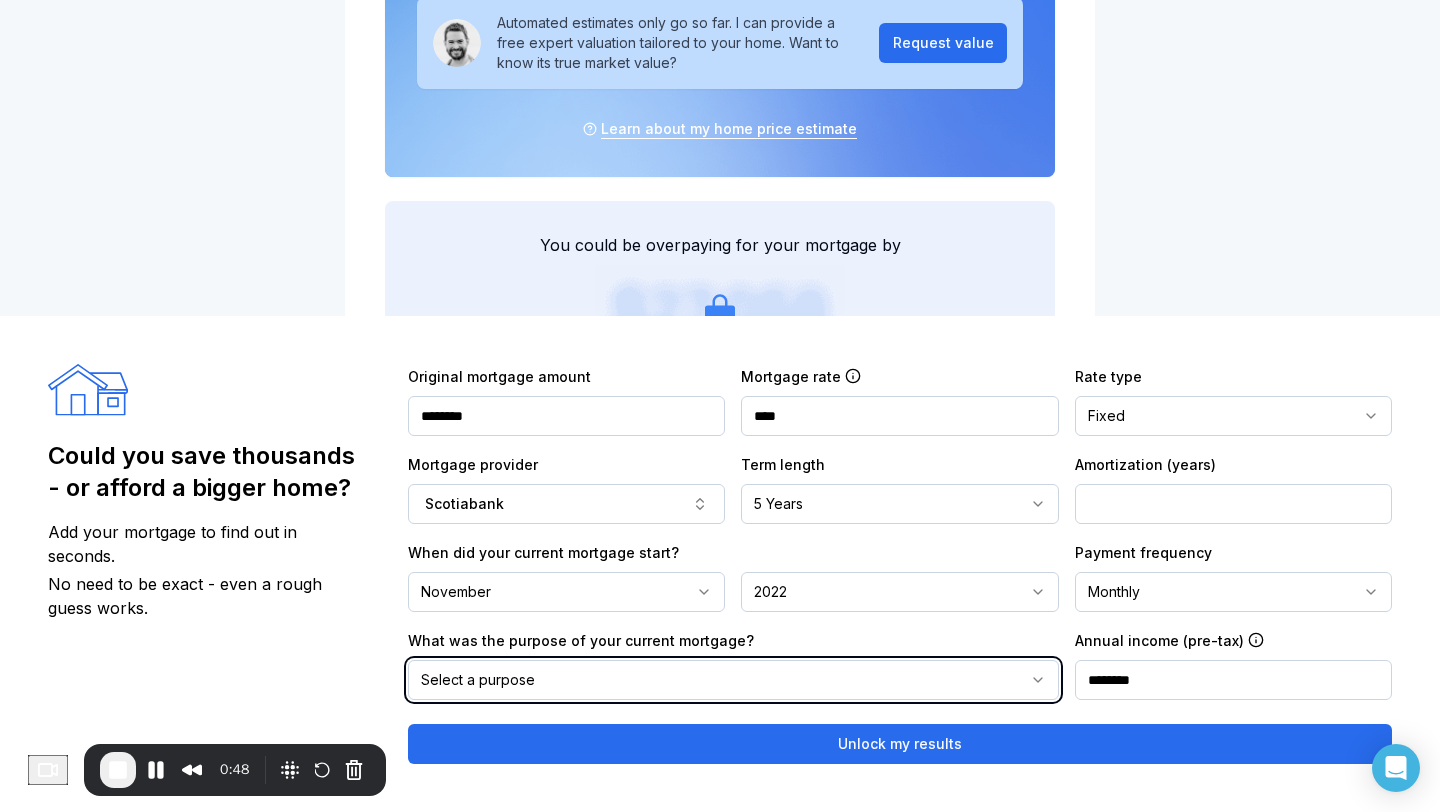 type 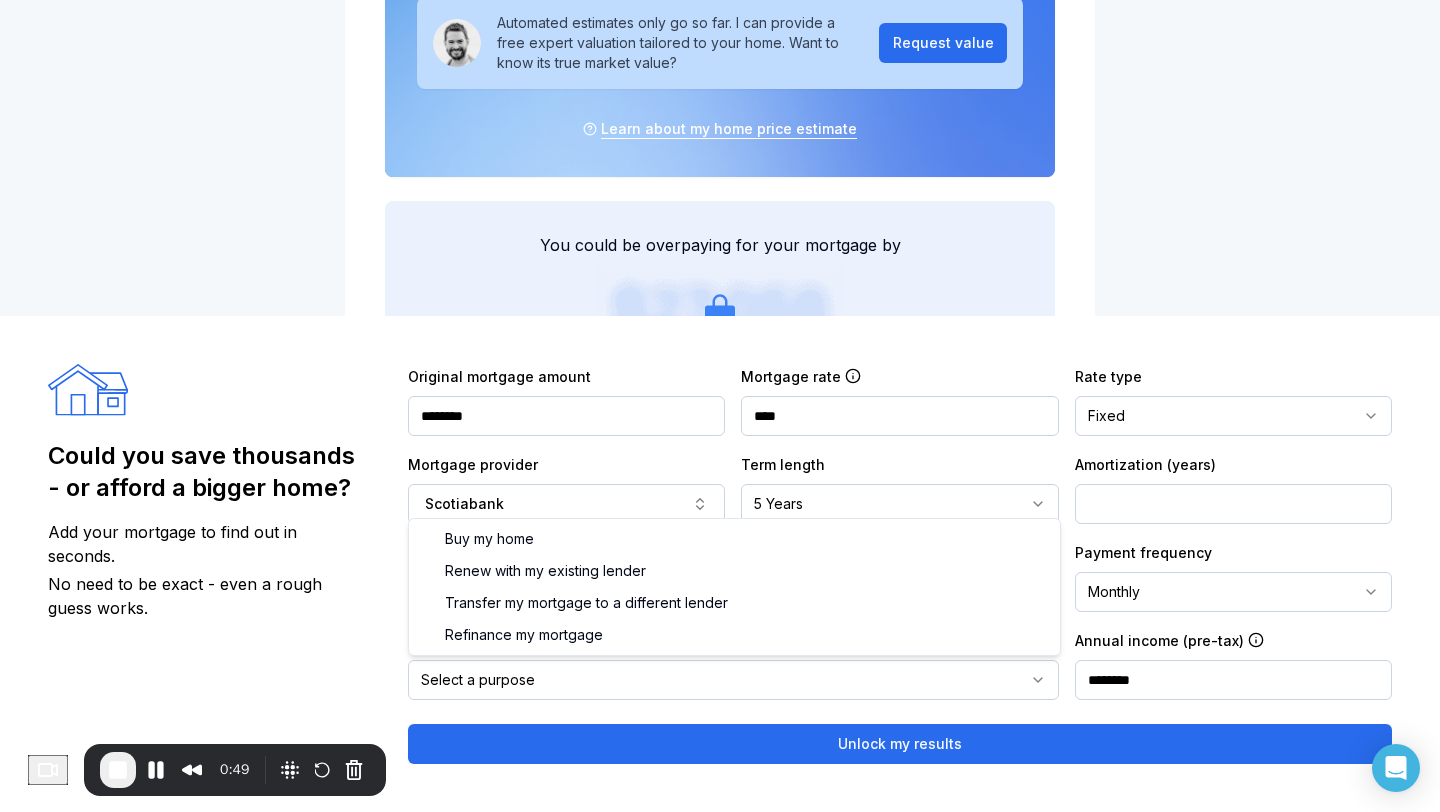 select on "********" 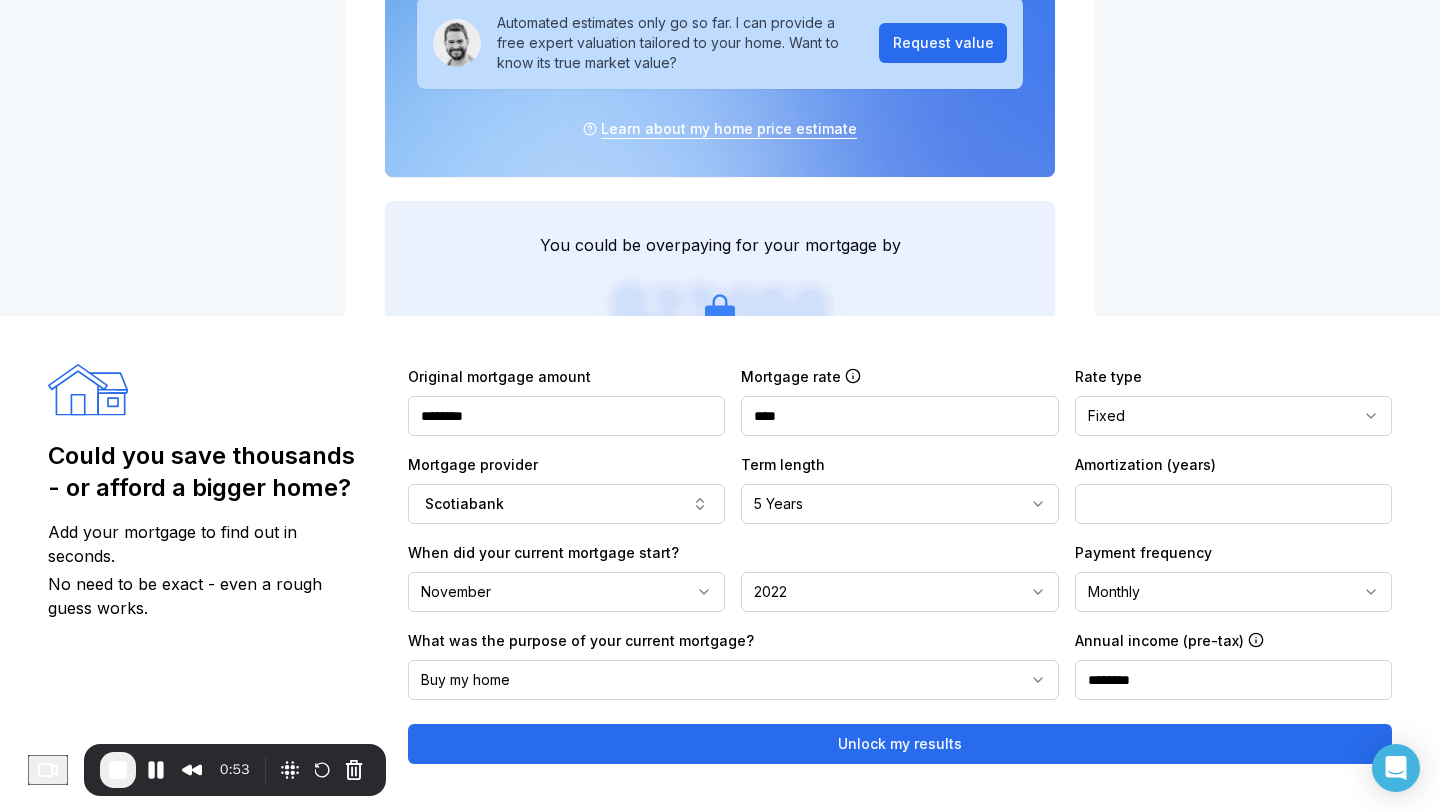 type on "********" 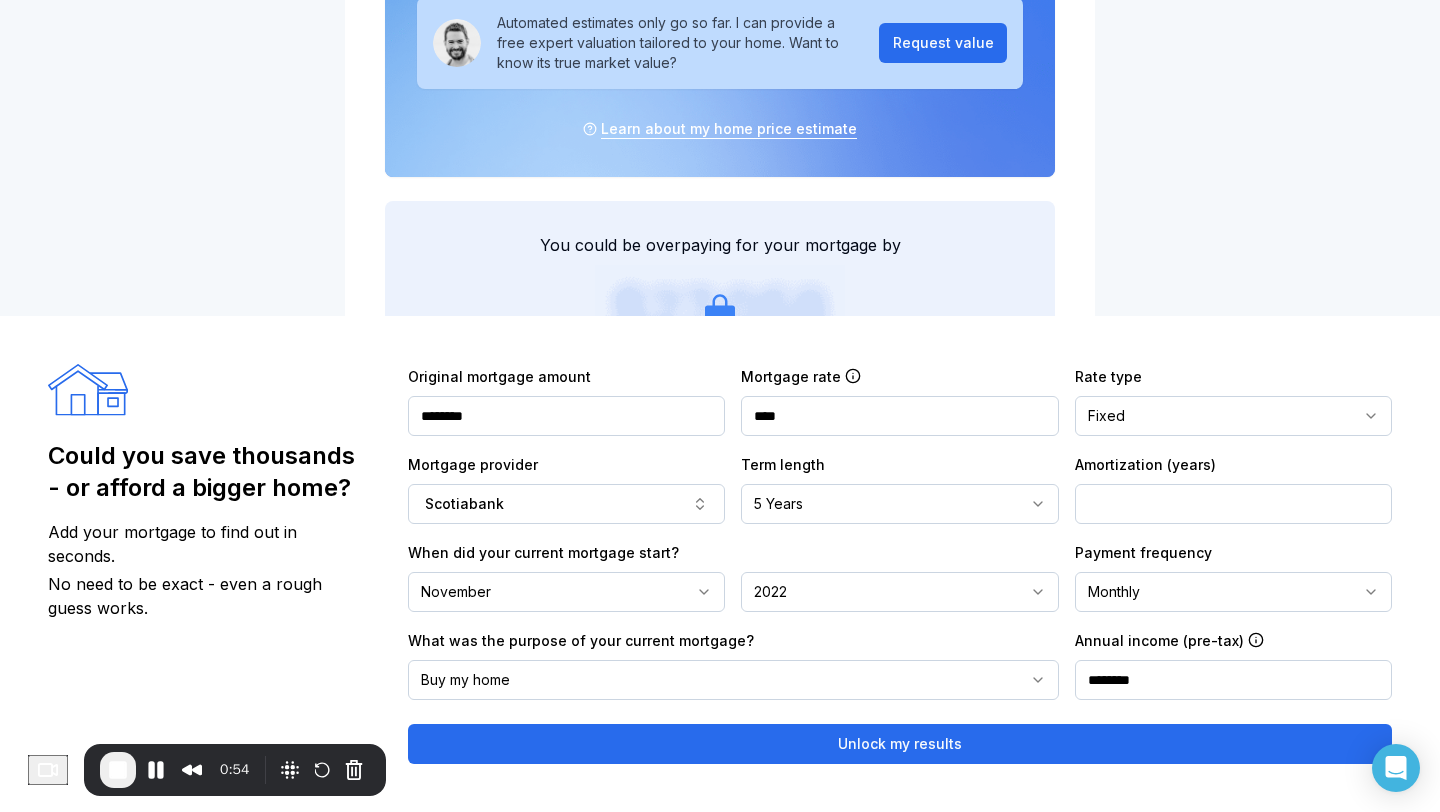 type 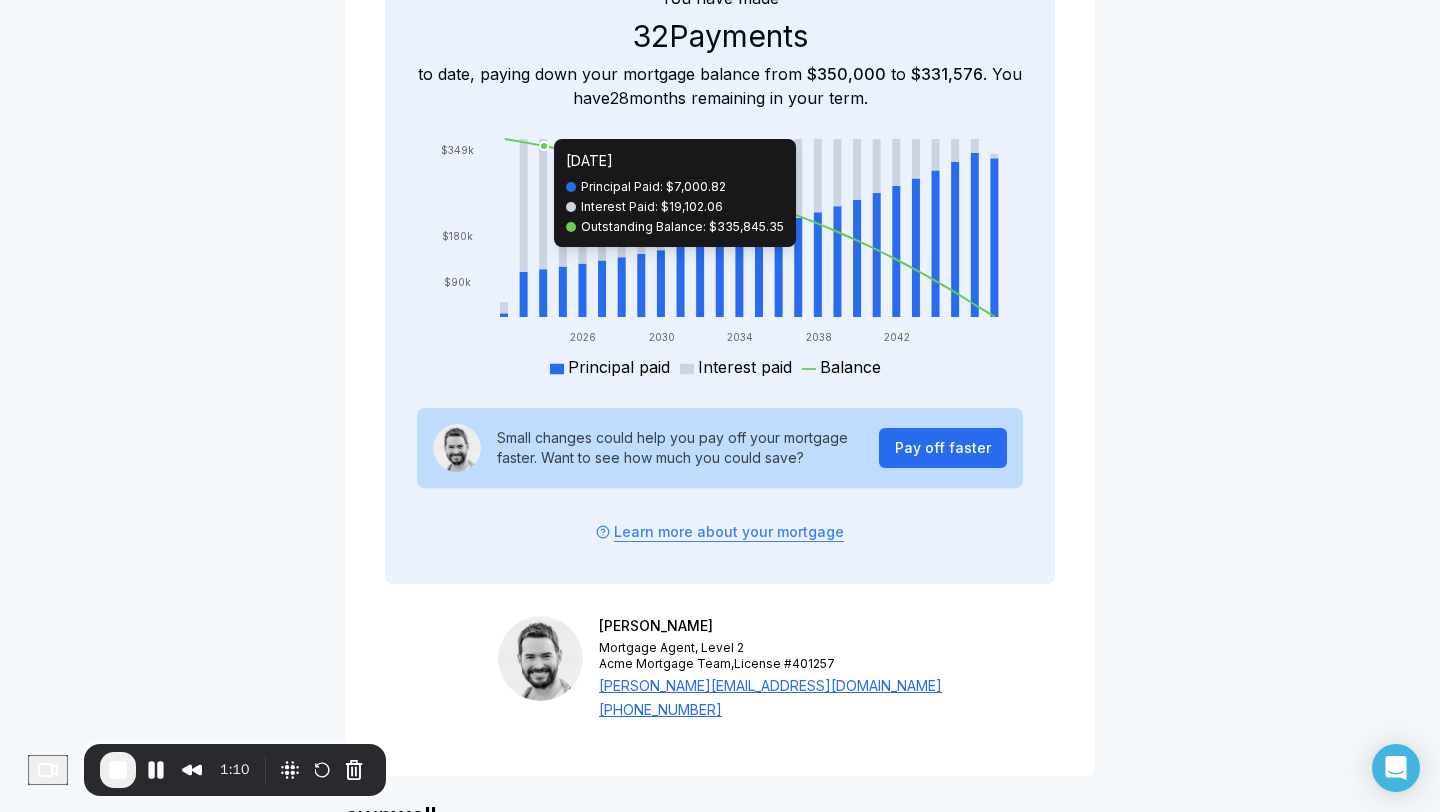 scroll, scrollTop: 3965, scrollLeft: 0, axis: vertical 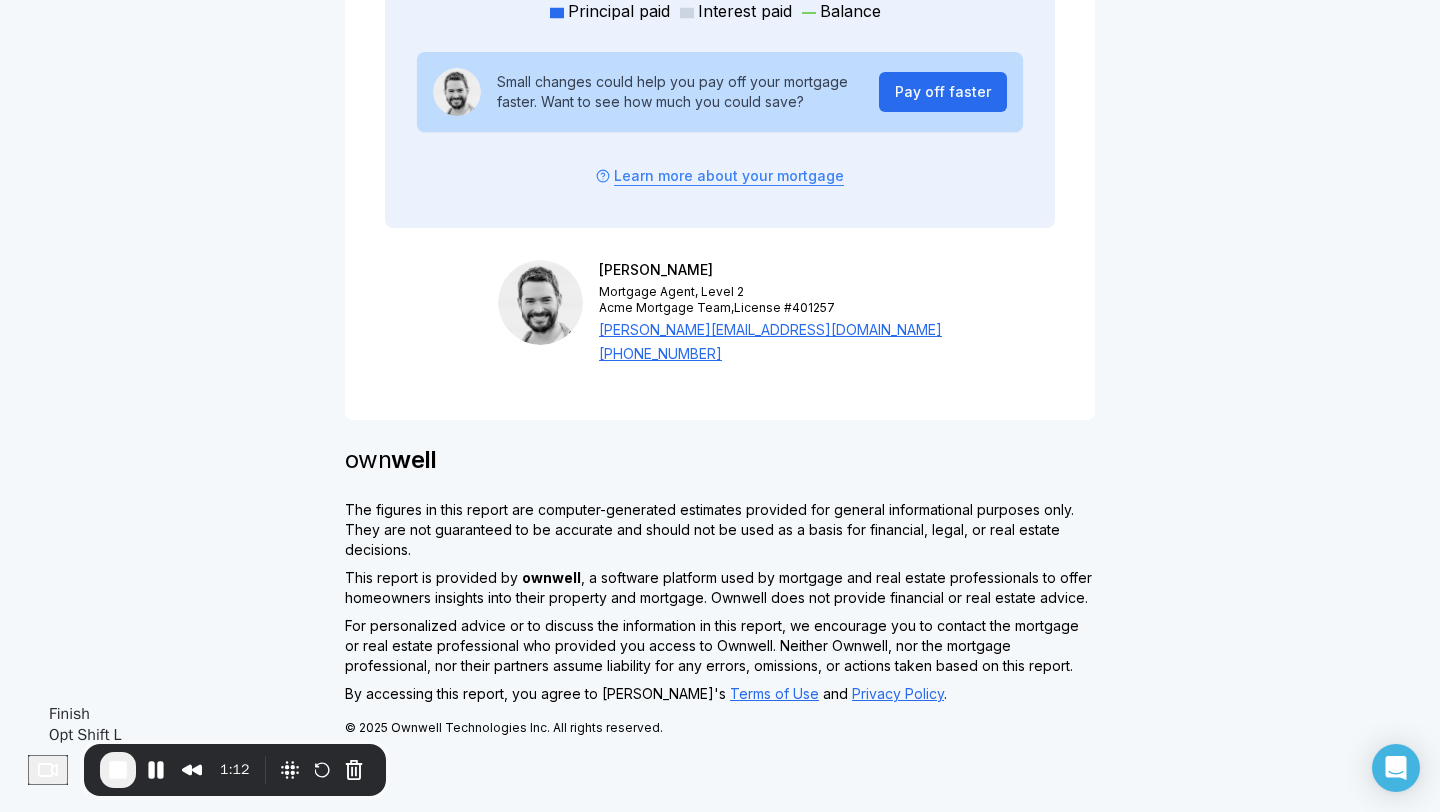 click at bounding box center [118, 770] 